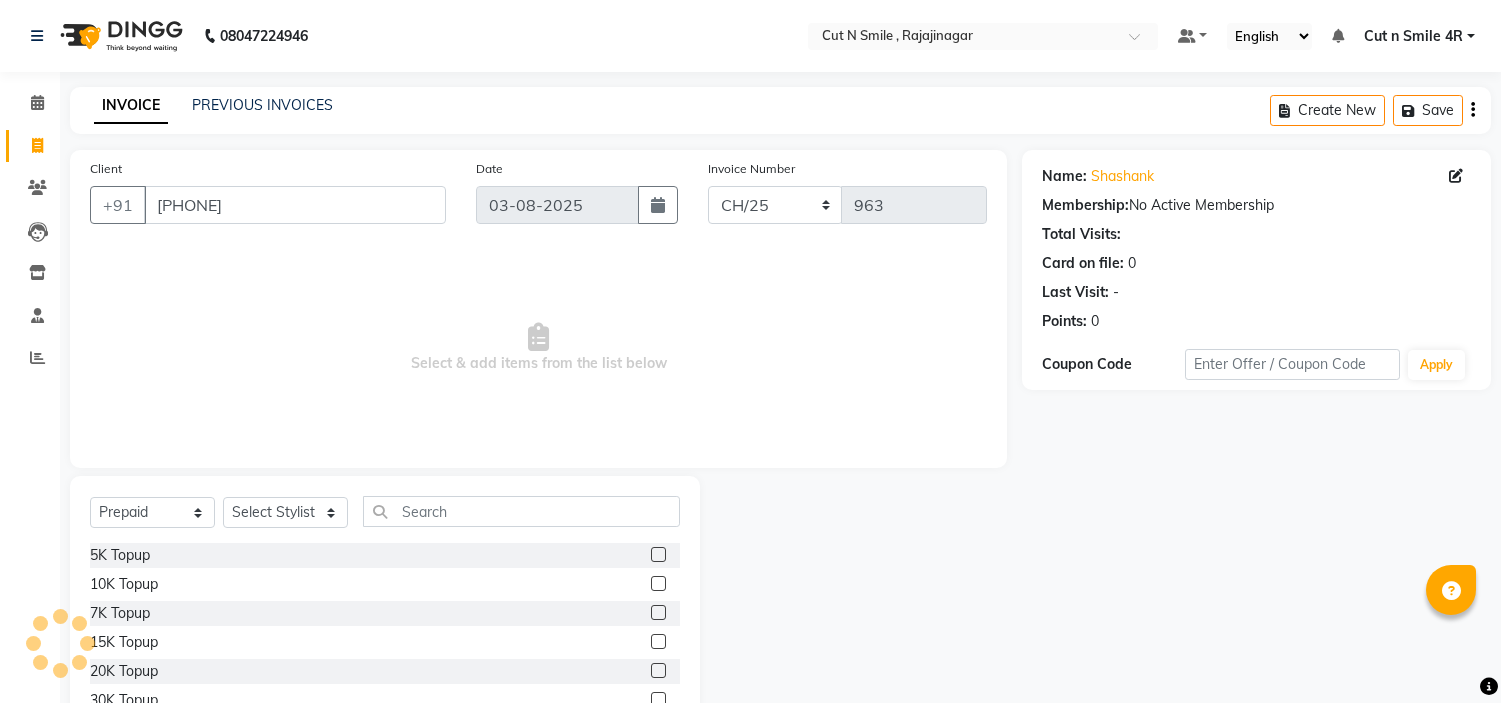 select on "7182" 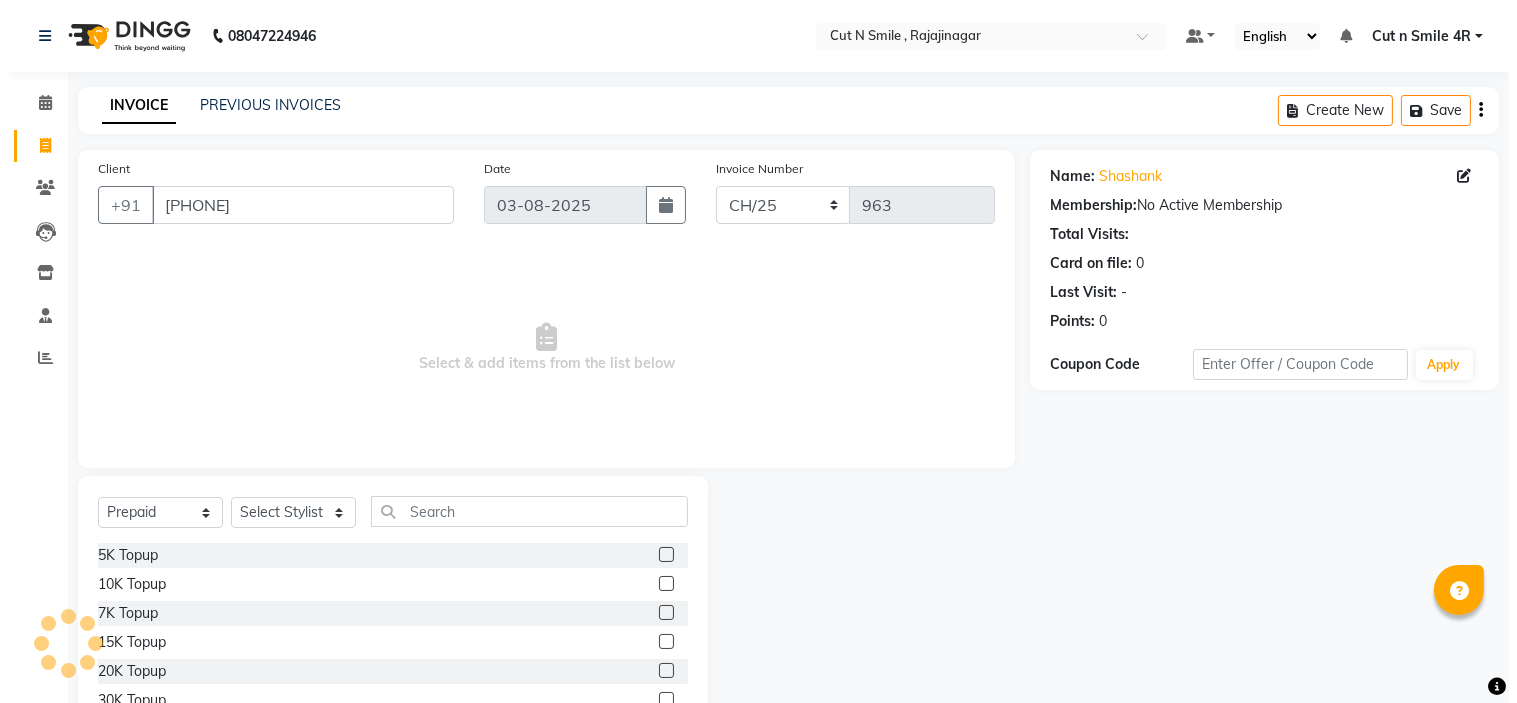scroll, scrollTop: 0, scrollLeft: 0, axis: both 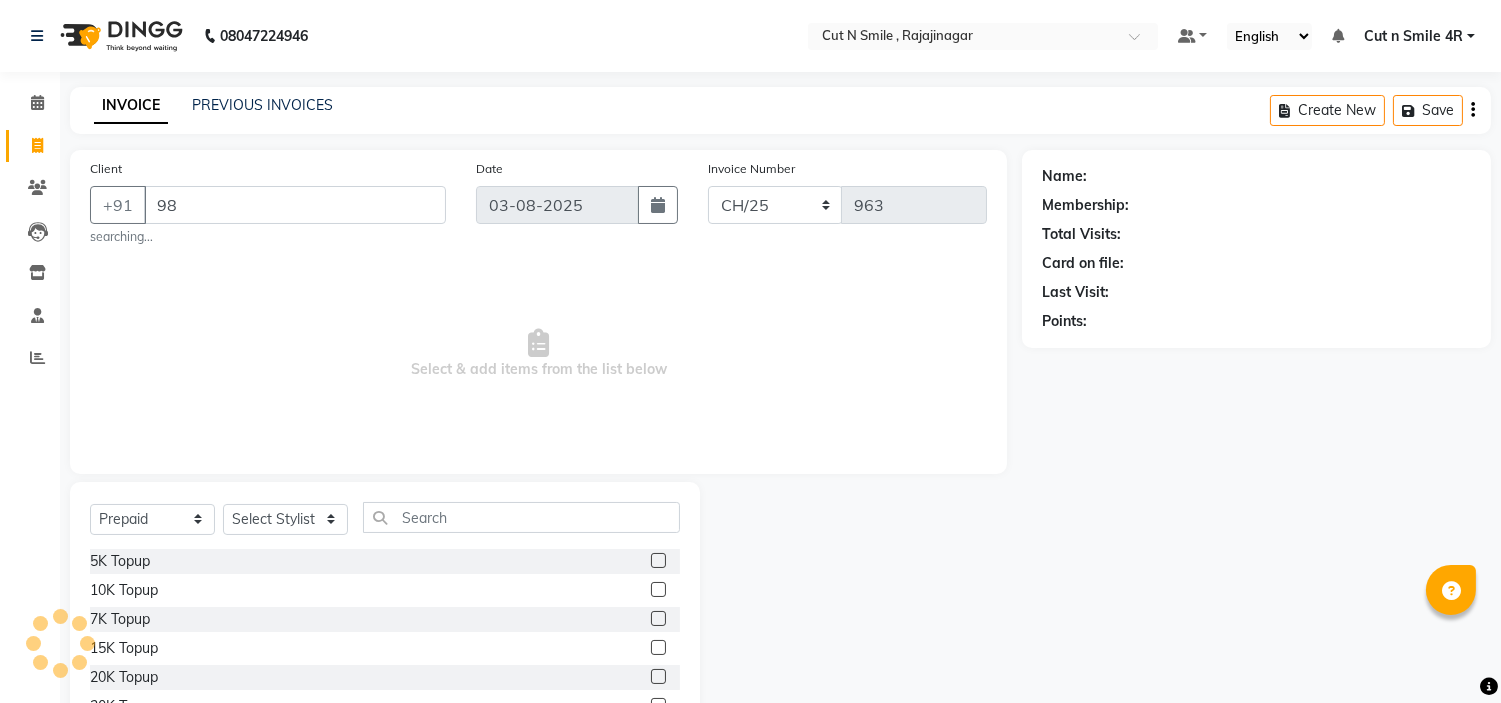type on "9" 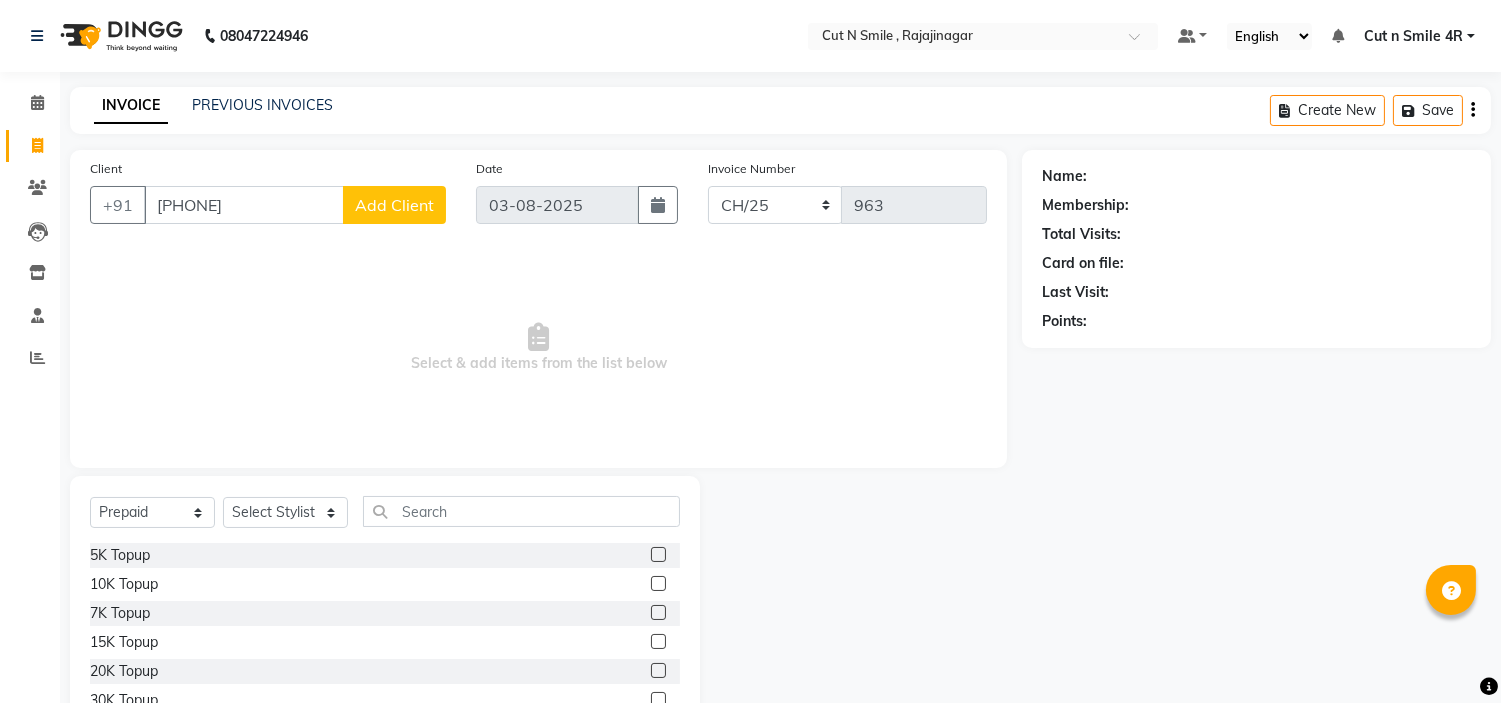 type on "[PHONE]" 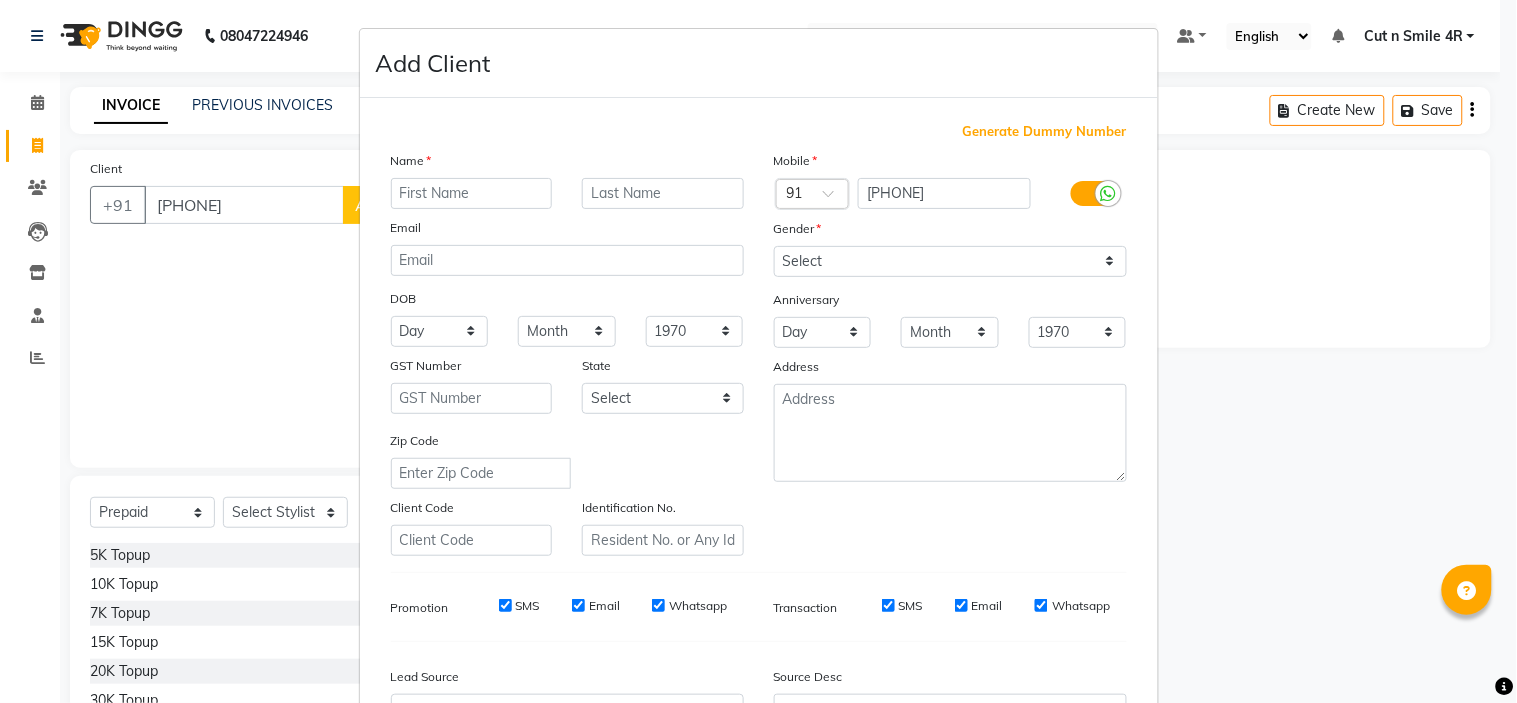 click on "Name" at bounding box center [567, 164] 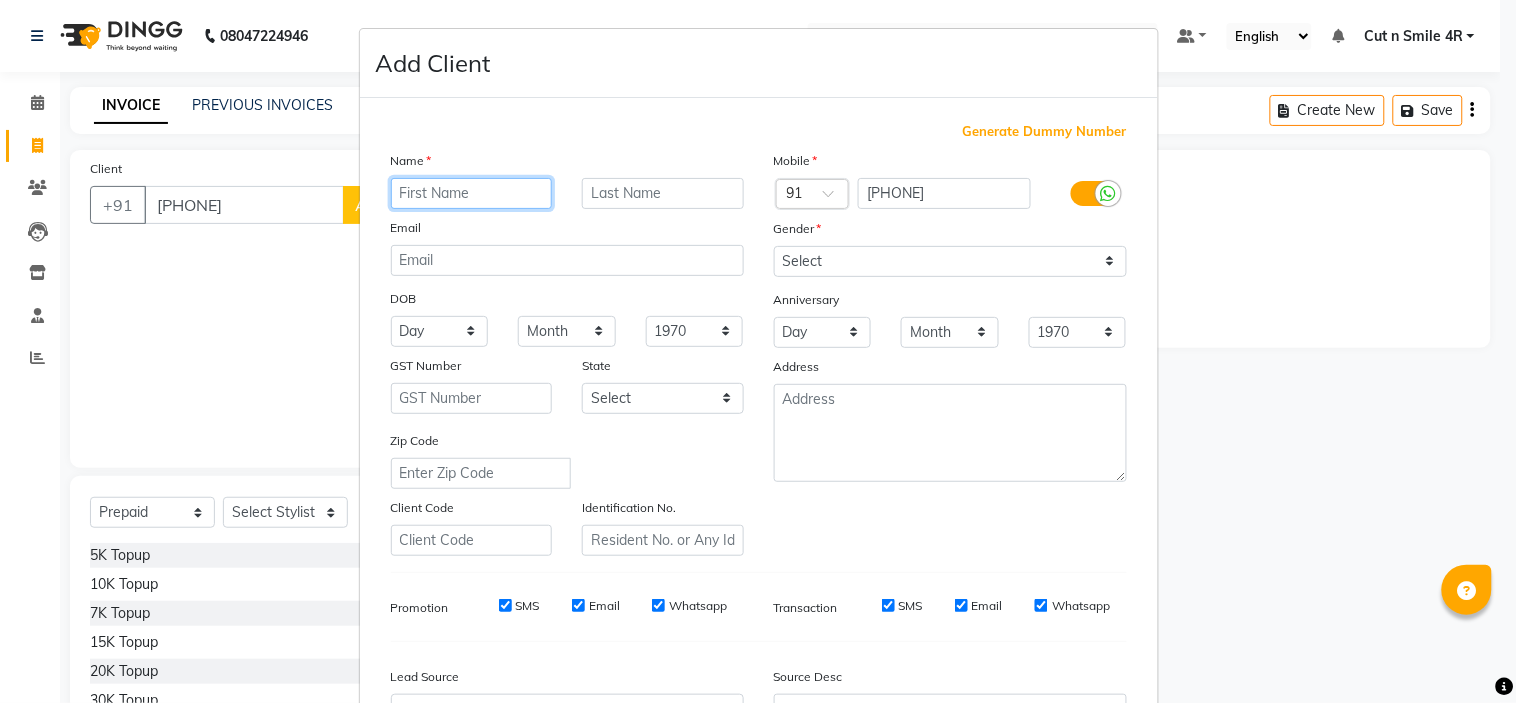 click at bounding box center [472, 193] 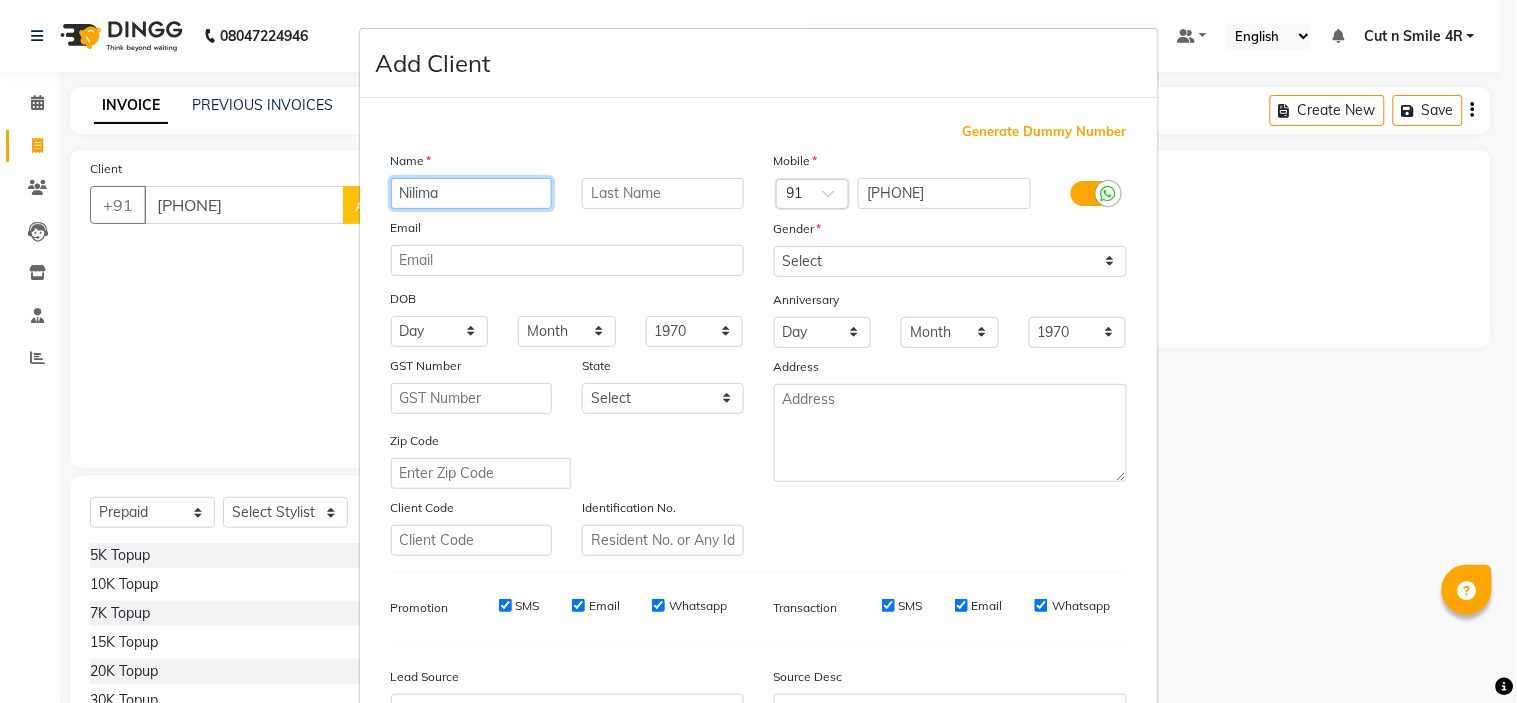 type on "Nilima" 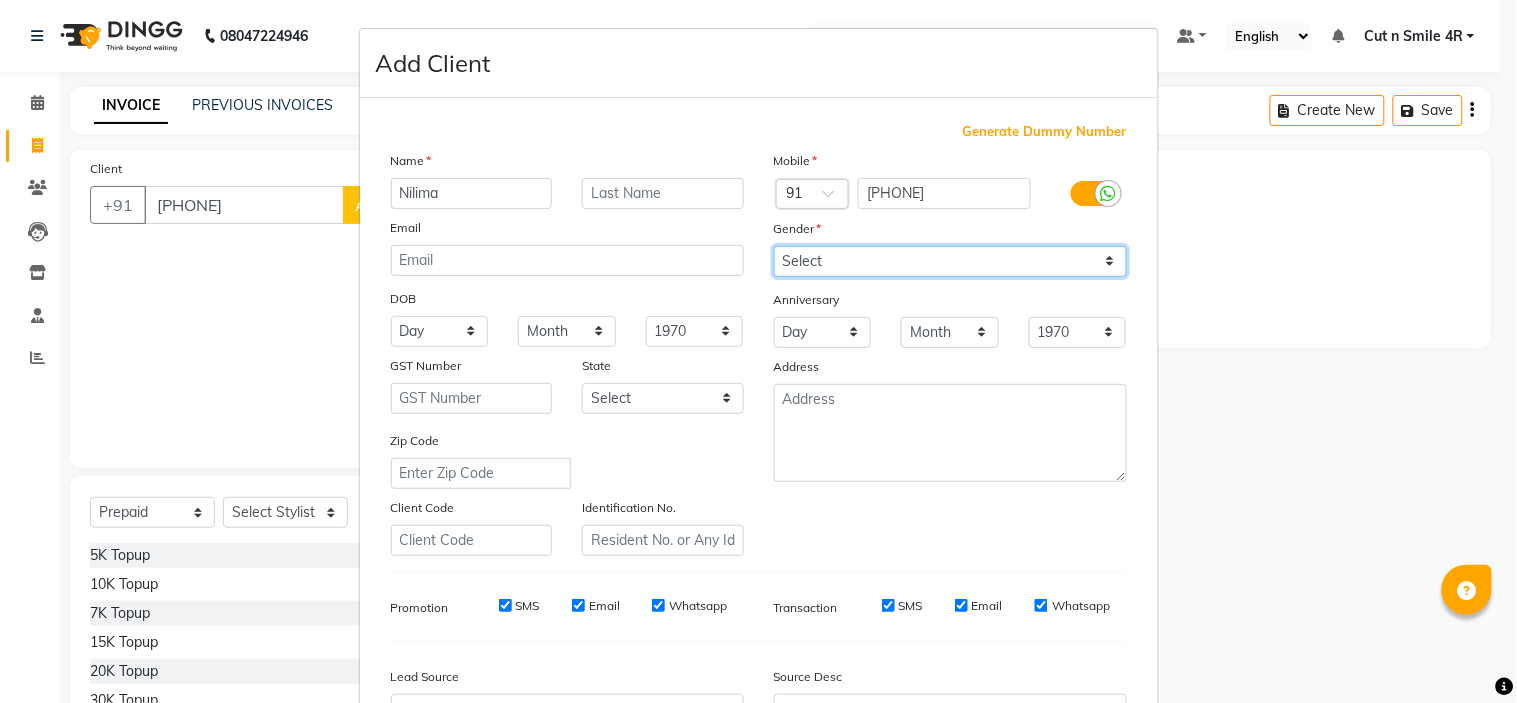 click on "Select Male Female Other Prefer Not To Say" at bounding box center [950, 261] 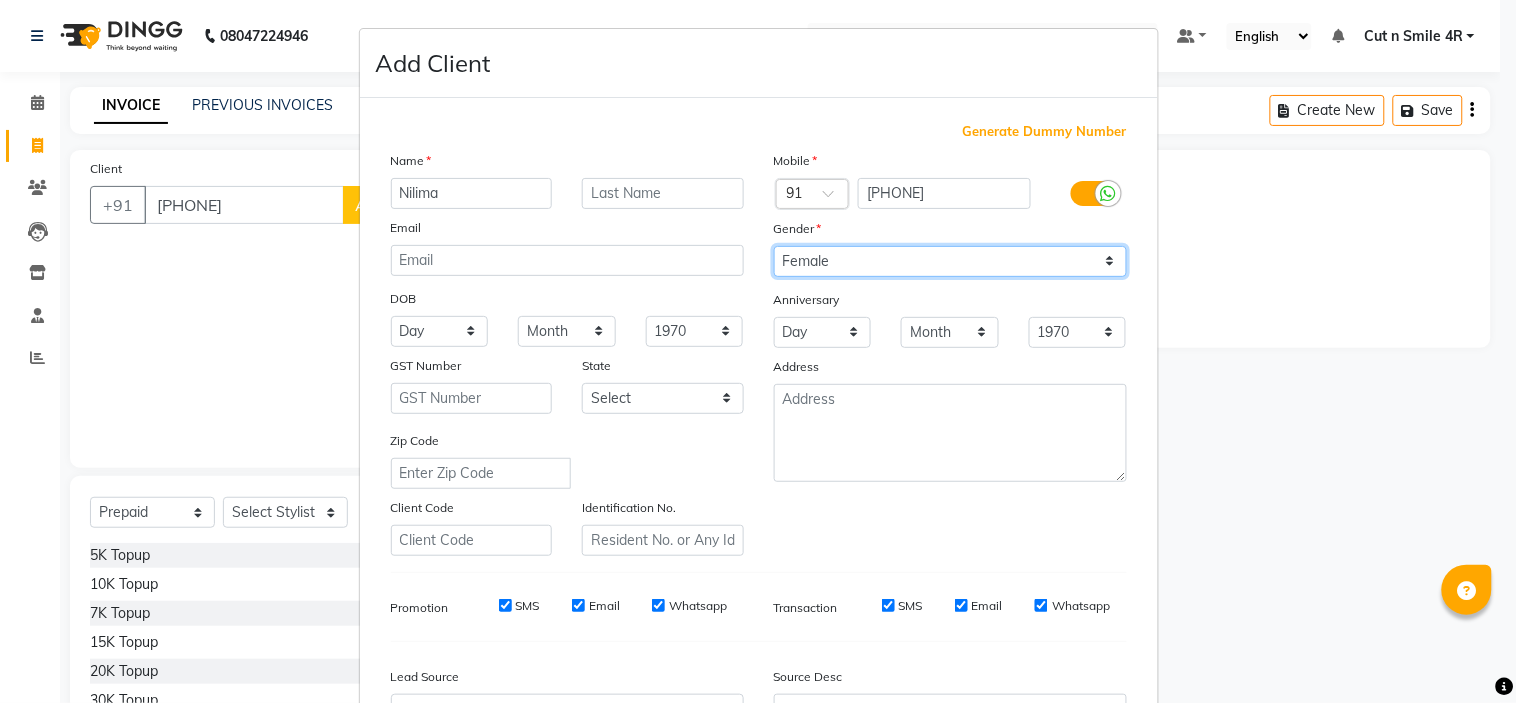 click on "Select Male Female Other Prefer Not To Say" at bounding box center [950, 261] 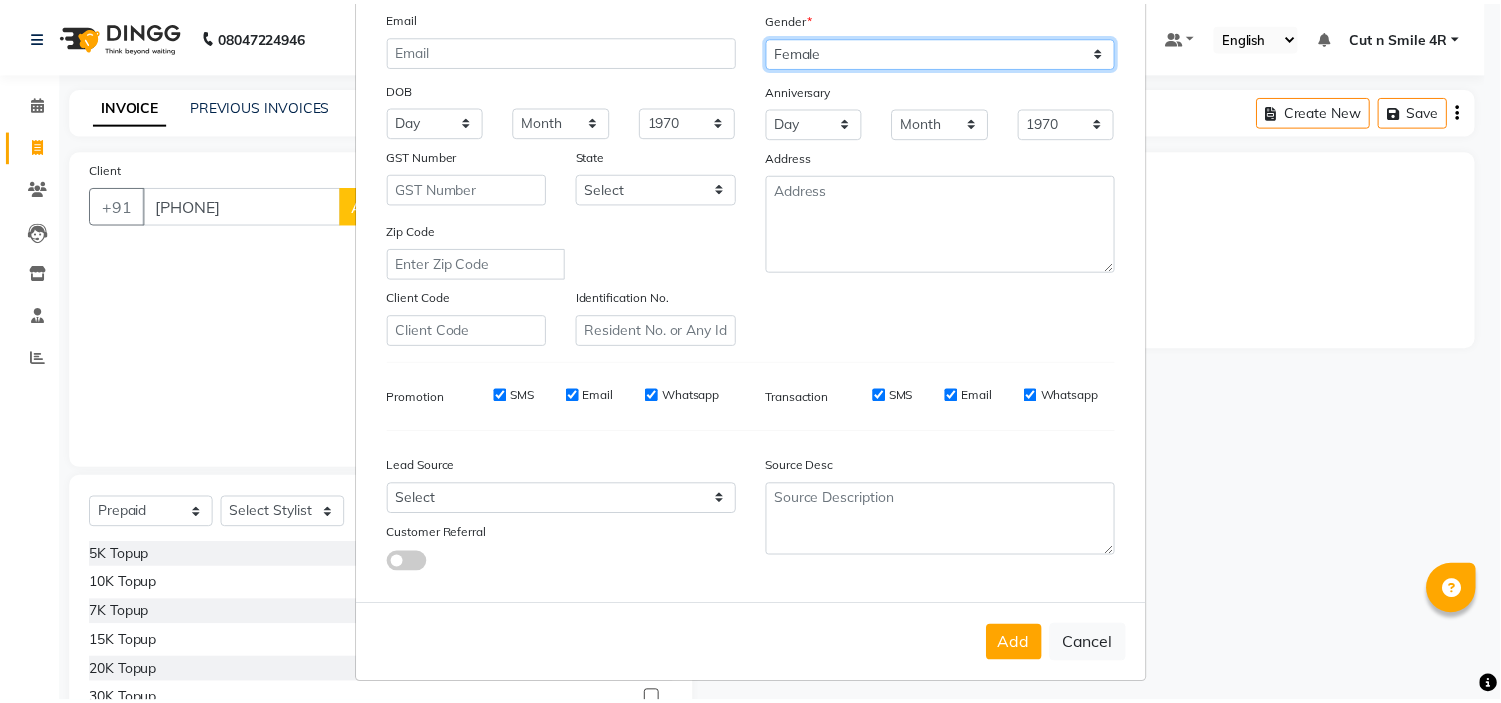 scroll, scrollTop: 211, scrollLeft: 0, axis: vertical 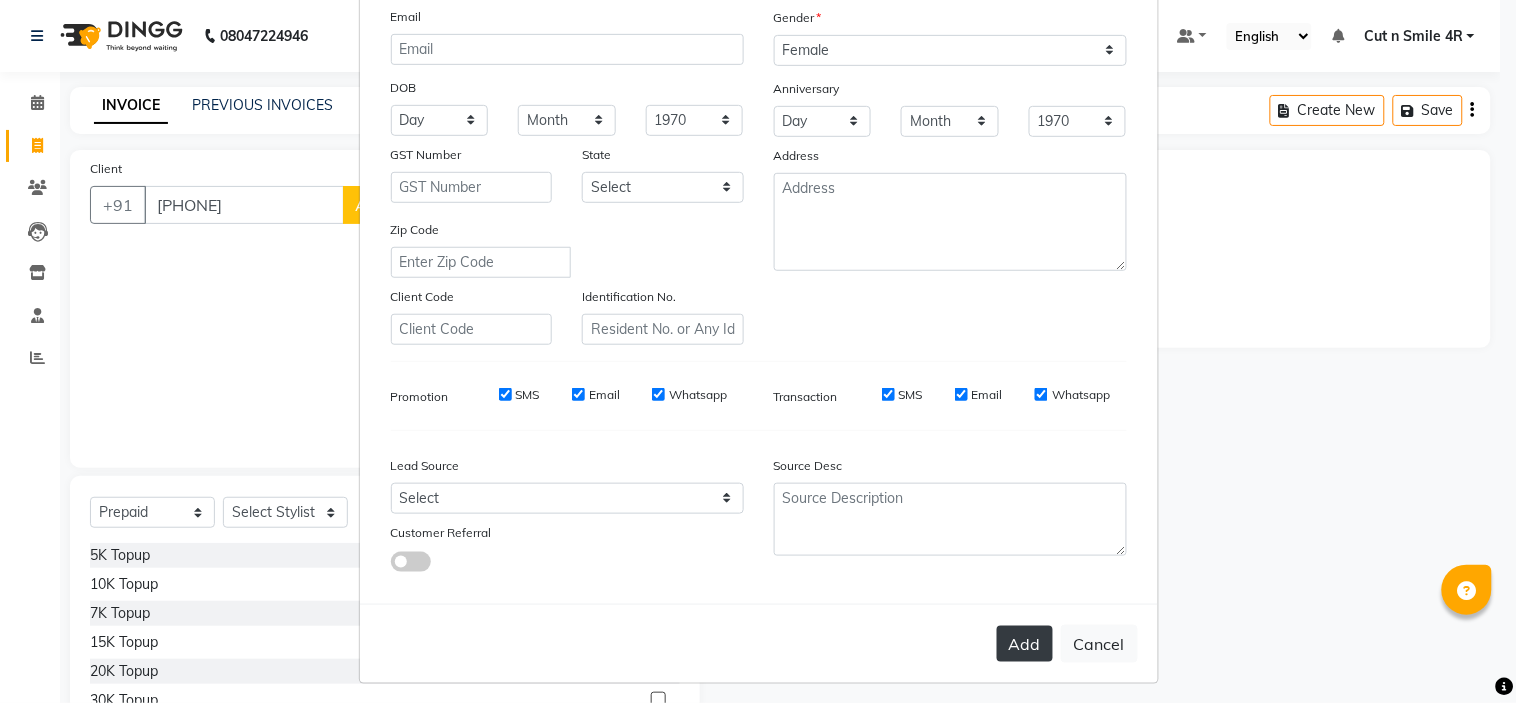 click on "Add" at bounding box center [1025, 644] 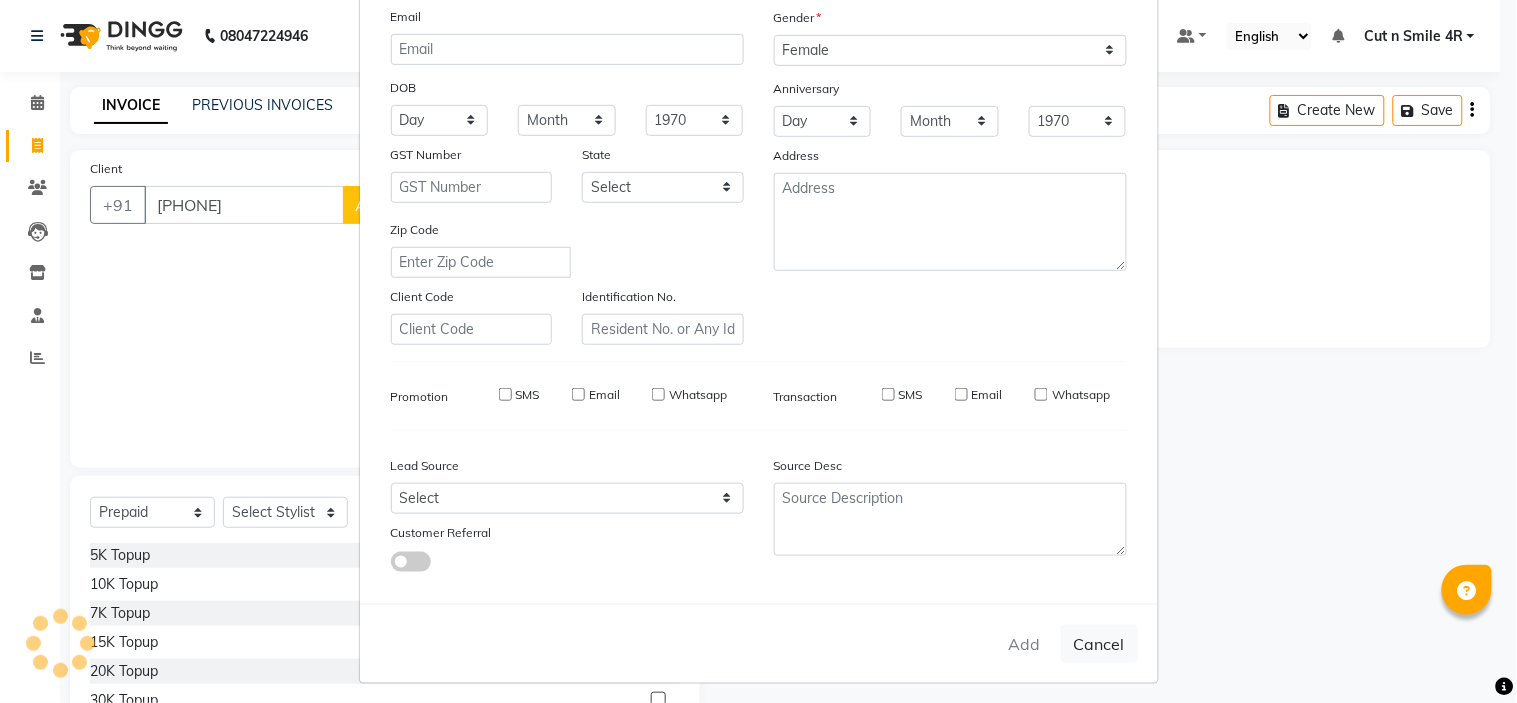 type 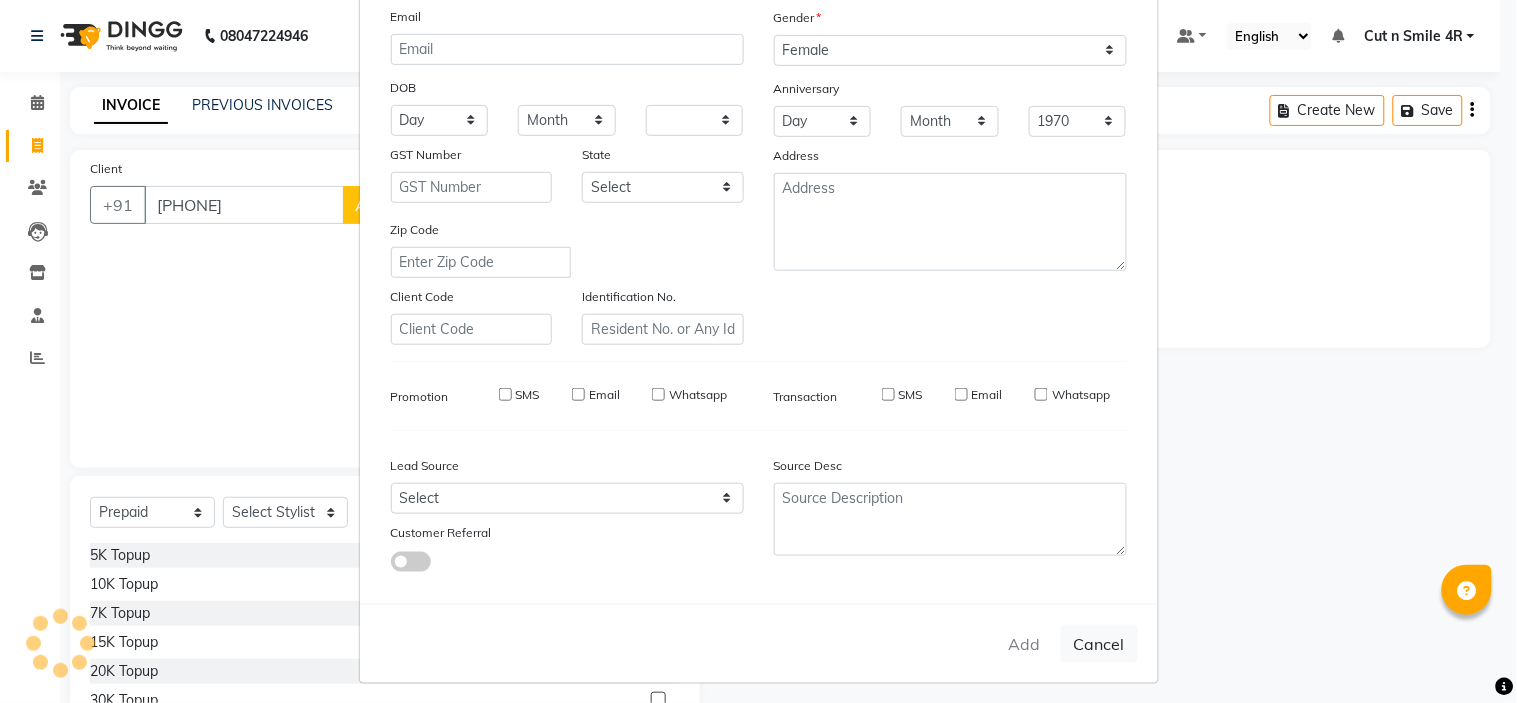select 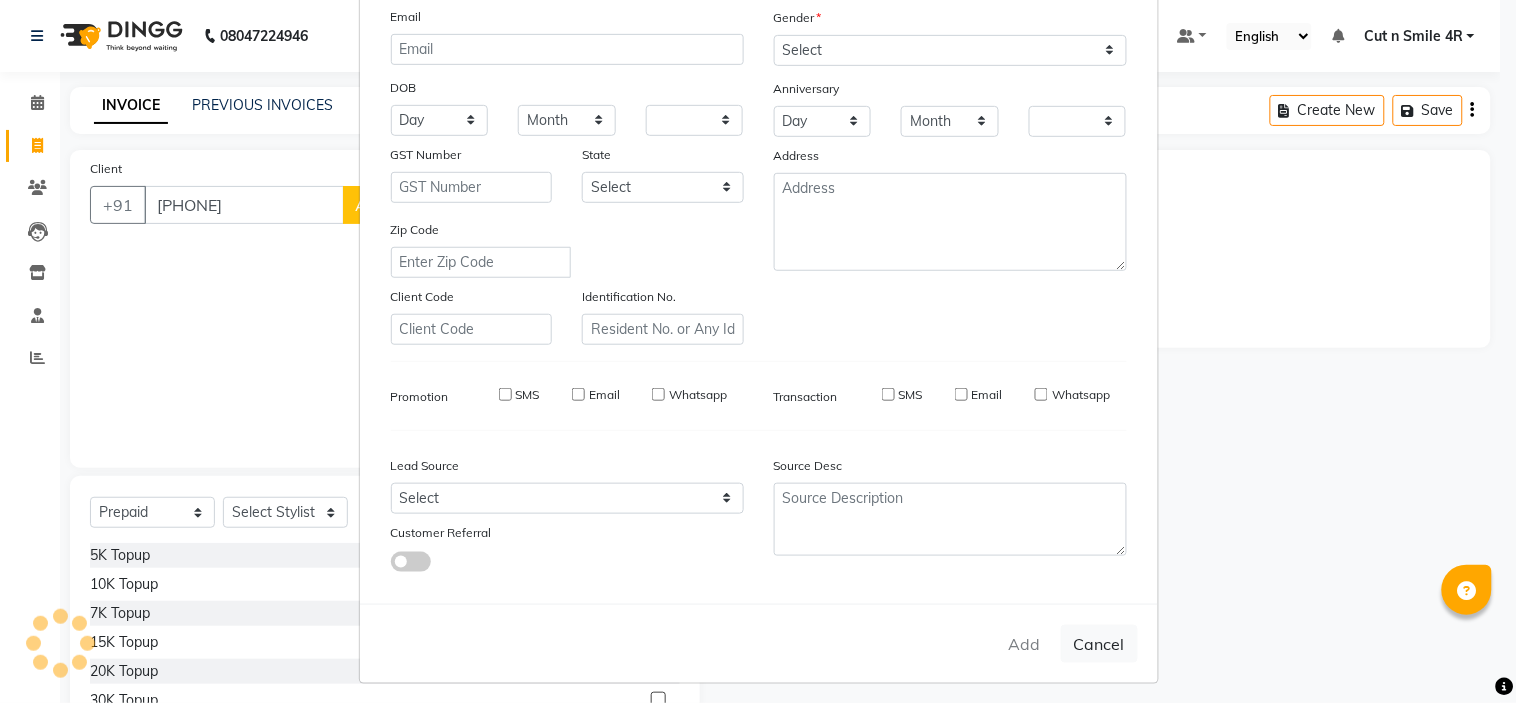 checkbox on "false" 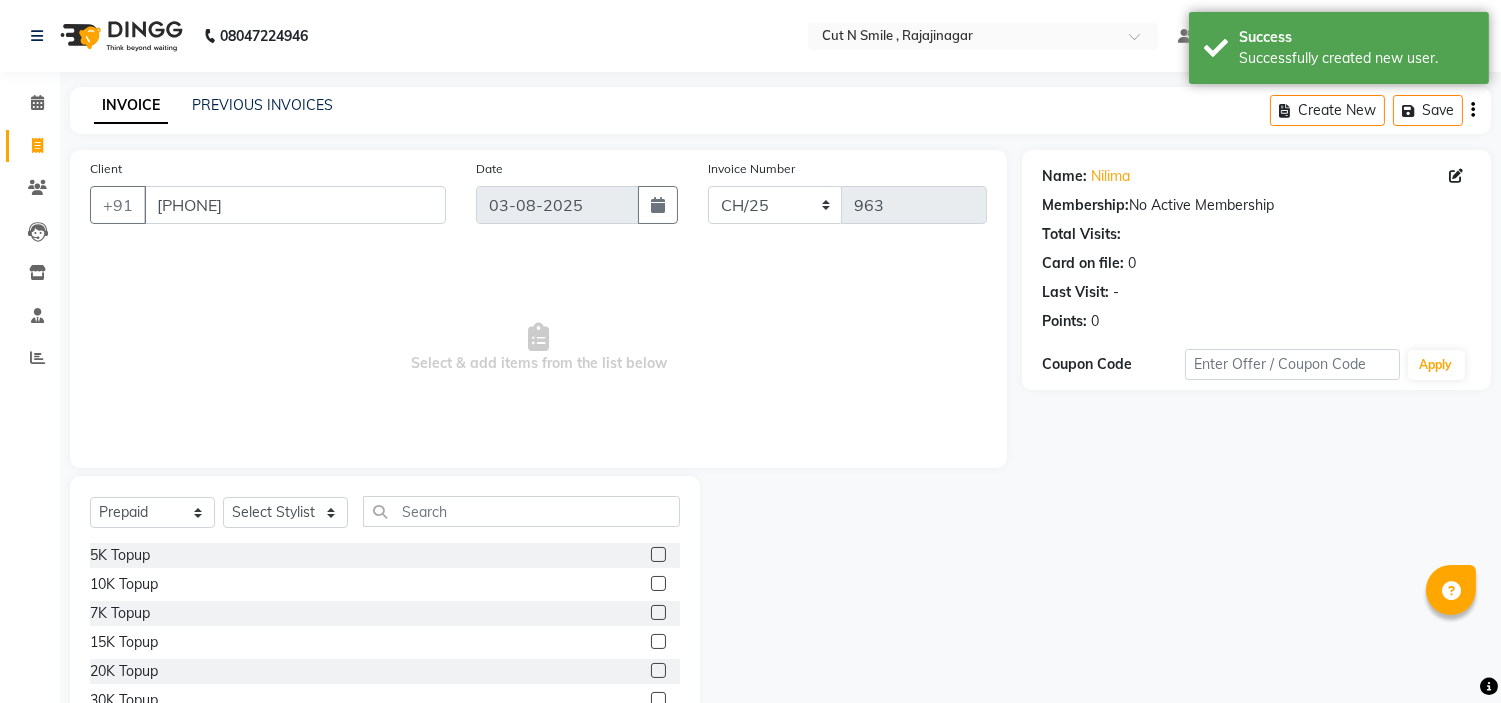 click 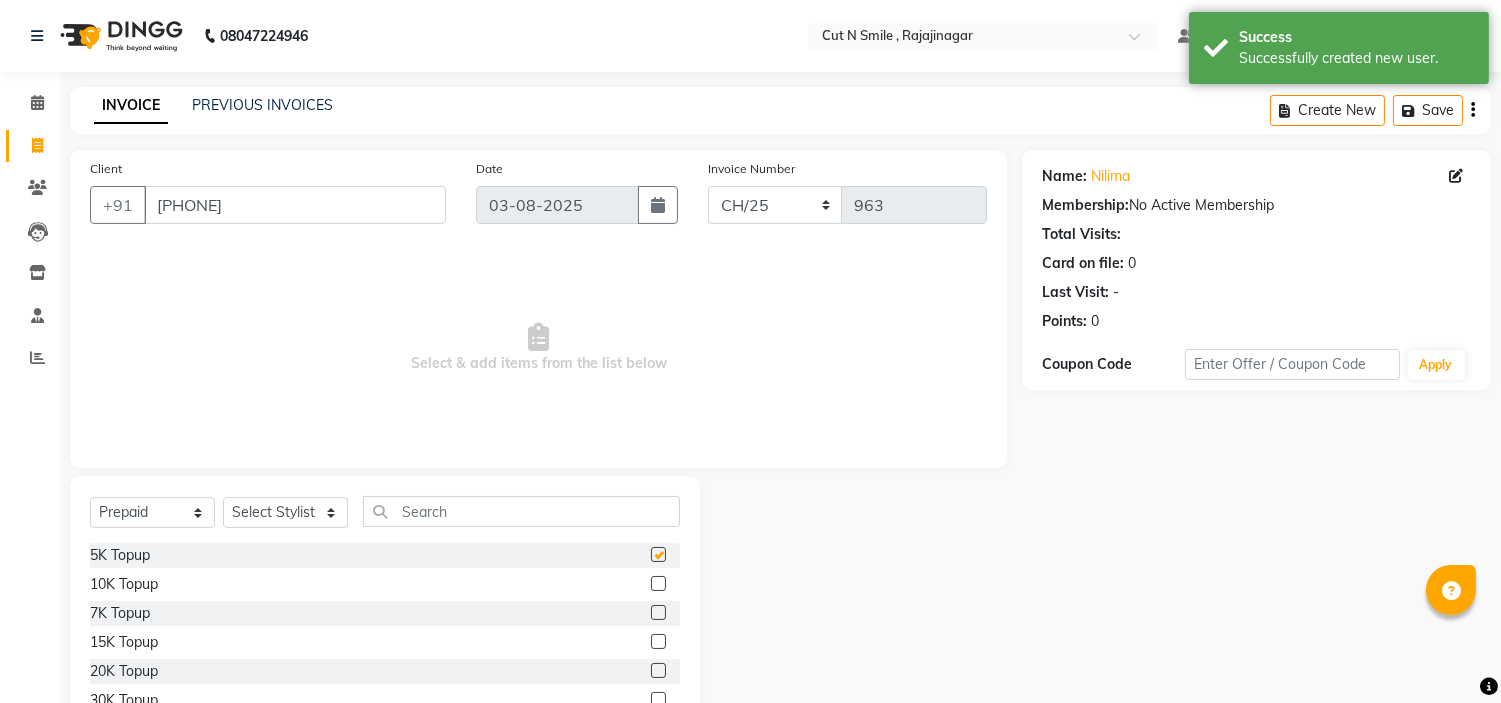 checkbox on "false" 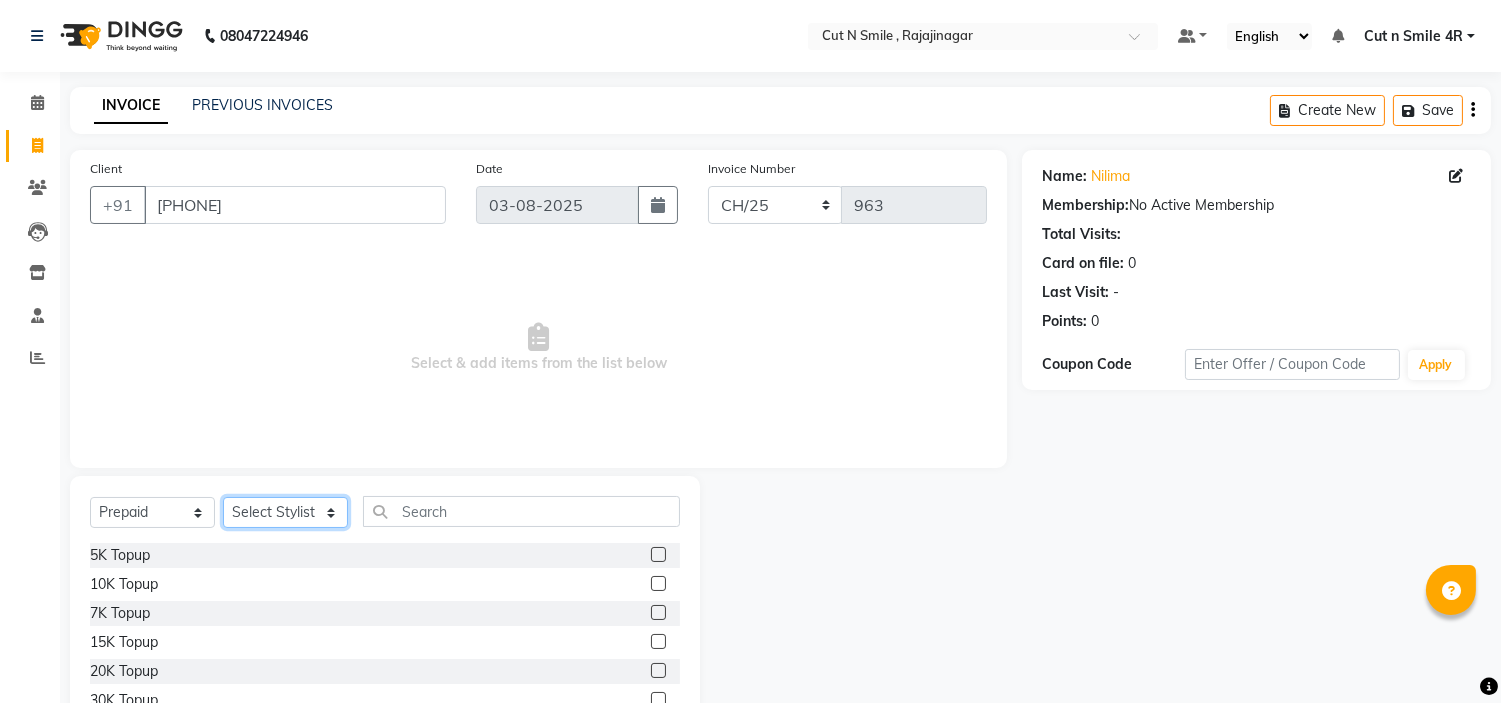 click on "Select Stylist Ali ML Ammu 3R Ankith VN Ash Mohammed 3R Atheek 3R Binitha 3R Bipana 4R CNS BOB  Cut N Smile 17M  Cut N Smile 3R Cut n Smile 4R Cut N Smile 9M Cut N Smile ML Cut N Smile V Fazil Ali 4R Govind VN Hema 4R Jayashree VN Karan VN Love 4R Mani Singh 3R Manu 4R  Muskaan VN Nadeem 4R N D M 4R NDM Alam 4R Noushad VN Pavan 4R Priya BOB Priyanka 3R Rahul 3R Ravi 3R Riya BOB Rohith 4R Roobina 3R Roopa 4R Rubina BOB Sahil Ahmed 3R Sahil Bhatti 4R Sameer 3R Sanajana BOB  Sanjana BOB Sarita VN Shaan 4R Shahid 4R Shakir VN Shanavaaz BOB Shiney 3R Shivu Raj 4R Srijana BOB Sunil Laddi 4R Sunny VN Supriya BOB Sushmitha 4R Vakeel 3R Varas 4R Varas BOB Vishwa VN" 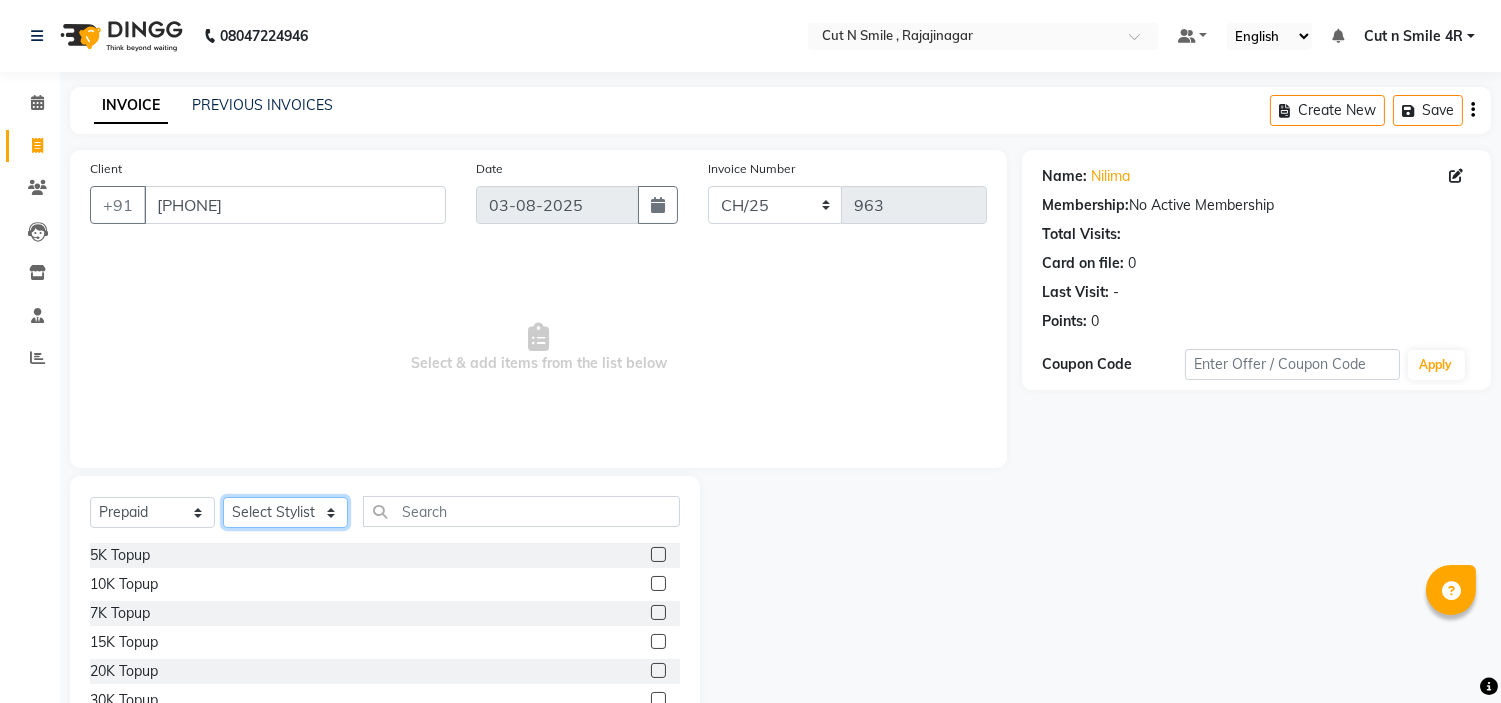 select on "57483" 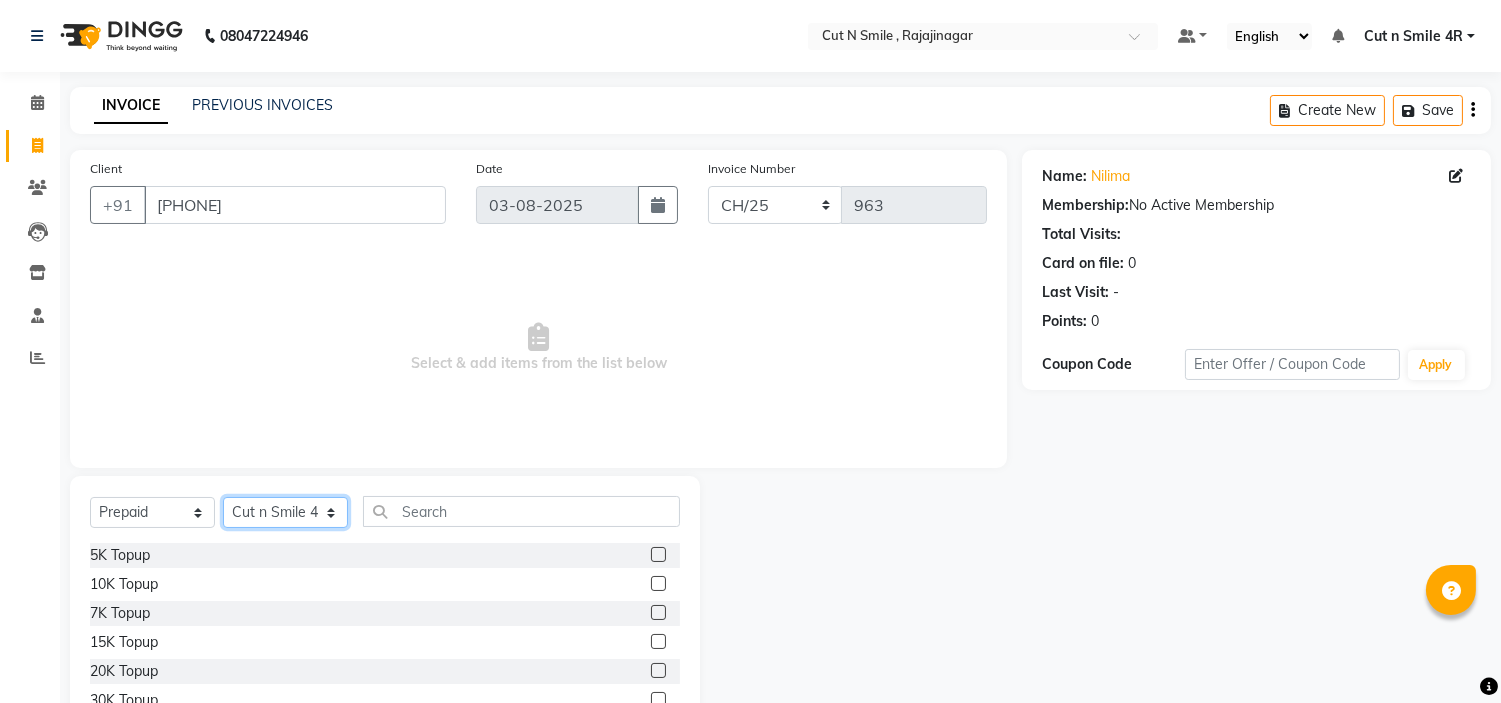 click on "Select Stylist Ali ML Ammu 3R Ankith VN Ash Mohammed 3R Atheek 3R Binitha 3R Bipana 4R CNS BOB  Cut N Smile 17M  Cut N Smile 3R Cut n Smile 4R Cut N Smile 9M Cut N Smile ML Cut N Smile V Fazil Ali 4R Govind VN Hema 4R Jayashree VN Karan VN Love 4R Mani Singh 3R Manu 4R  Muskaan VN Nadeem 4R N D M 4R NDM Alam 4R Noushad VN Pavan 4R Priya BOB Priyanka 3R Rahul 3R Ravi 3R Riya BOB Rohith 4R Roobina 3R Roopa 4R Rubina BOB Sahil Ahmed 3R Sahil Bhatti 4R Sameer 3R Sanajana BOB  Sanjana BOB Sarita VN Shaan 4R Shahid 4R Shakir VN Shanavaaz BOB Shiney 3R Shivu Raj 4R Srijana BOB Sunil Laddi 4R Sunny VN Supriya BOB Sushmitha 4R Vakeel 3R Varas 4R Varas BOB Vishwa VN" 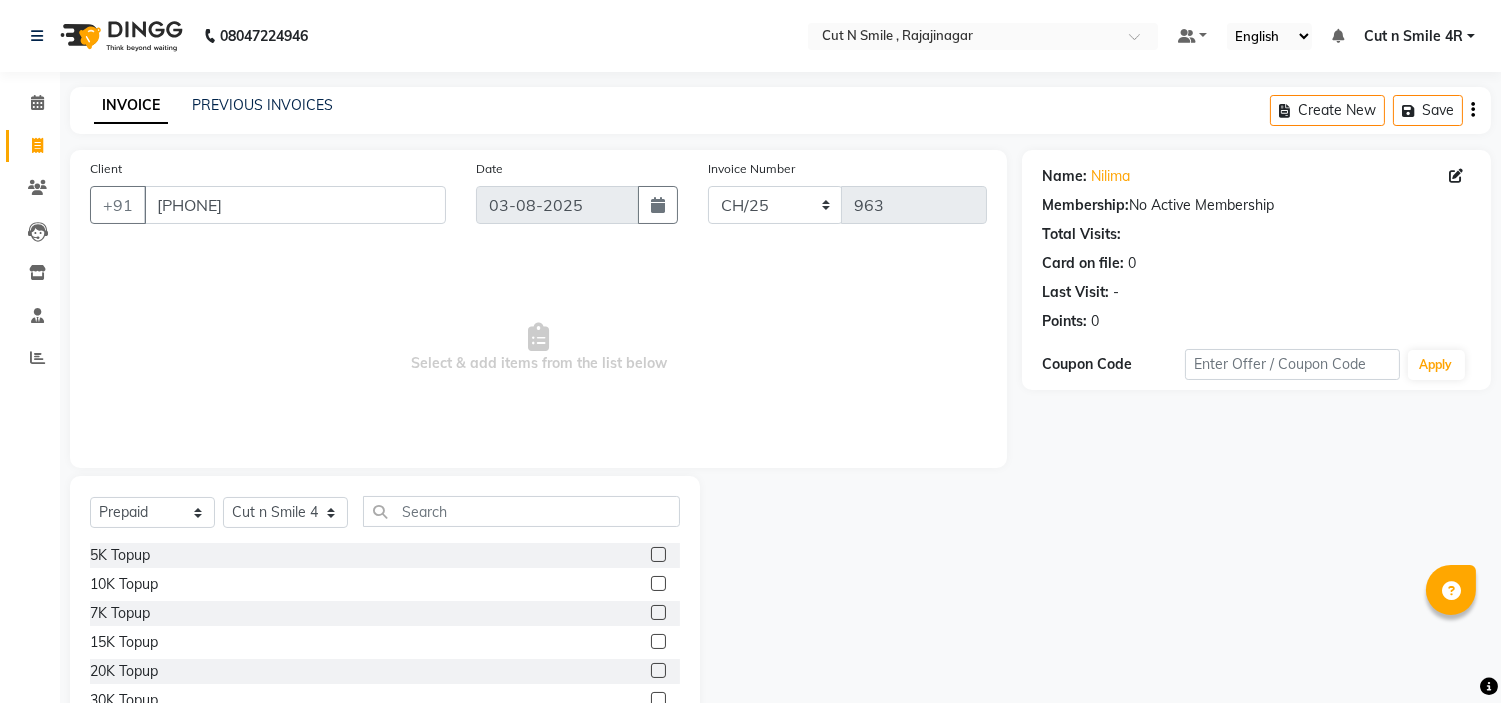 click 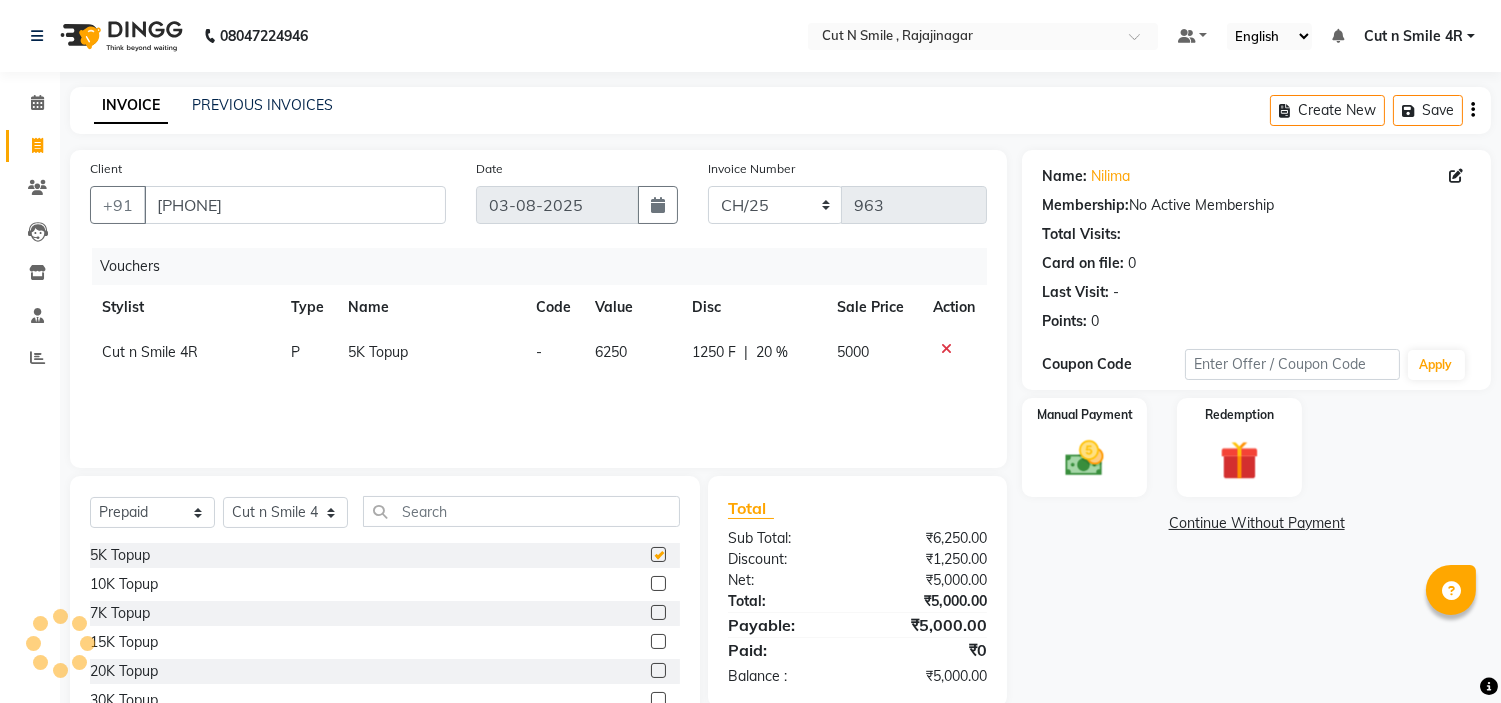checkbox on "false" 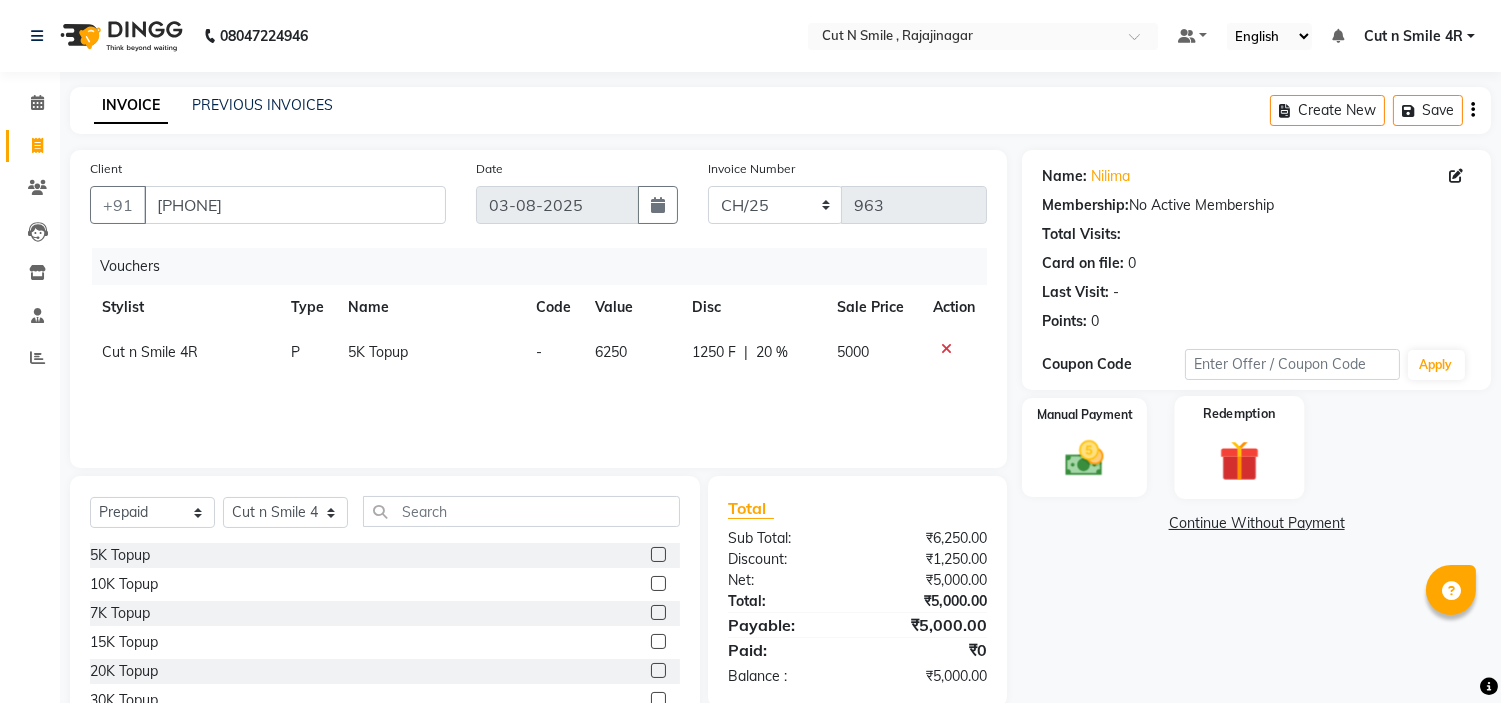 click 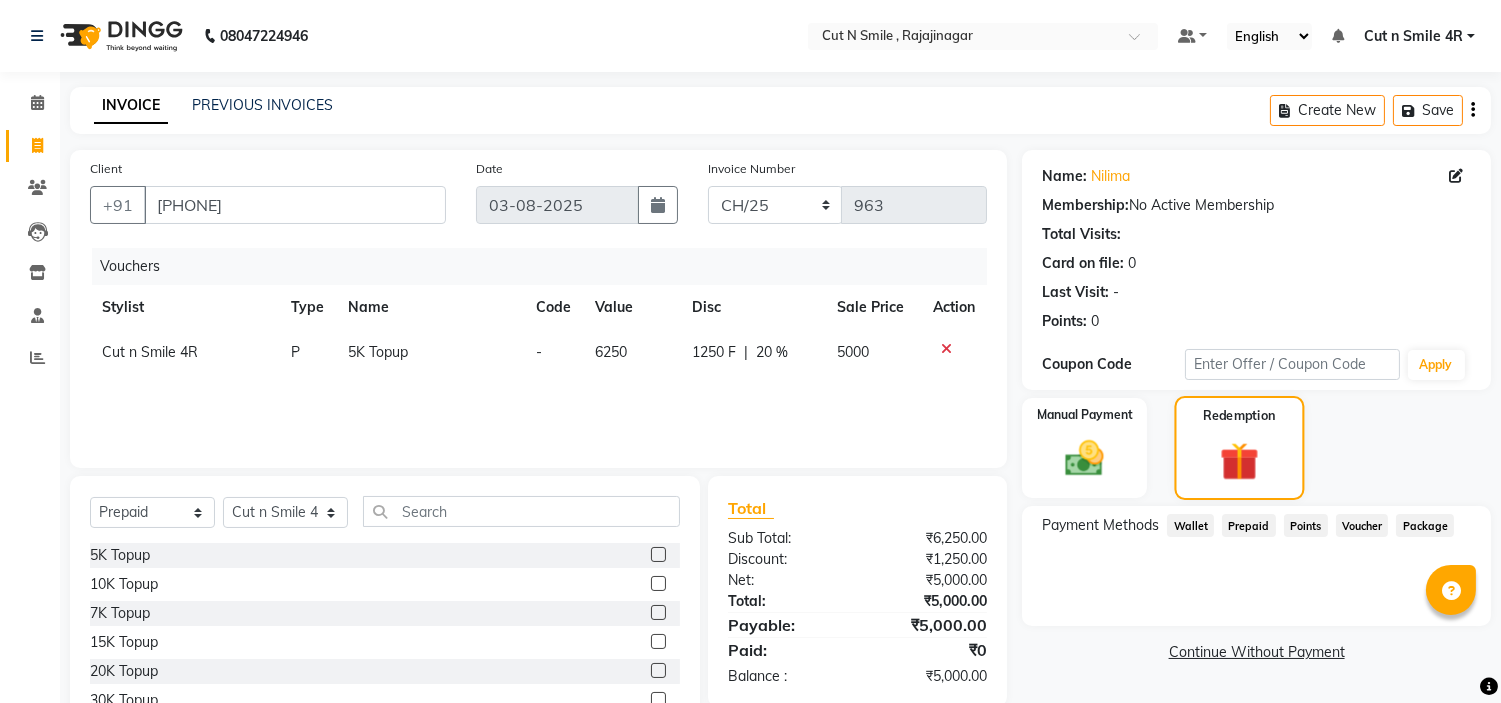 scroll, scrollTop: 97, scrollLeft: 0, axis: vertical 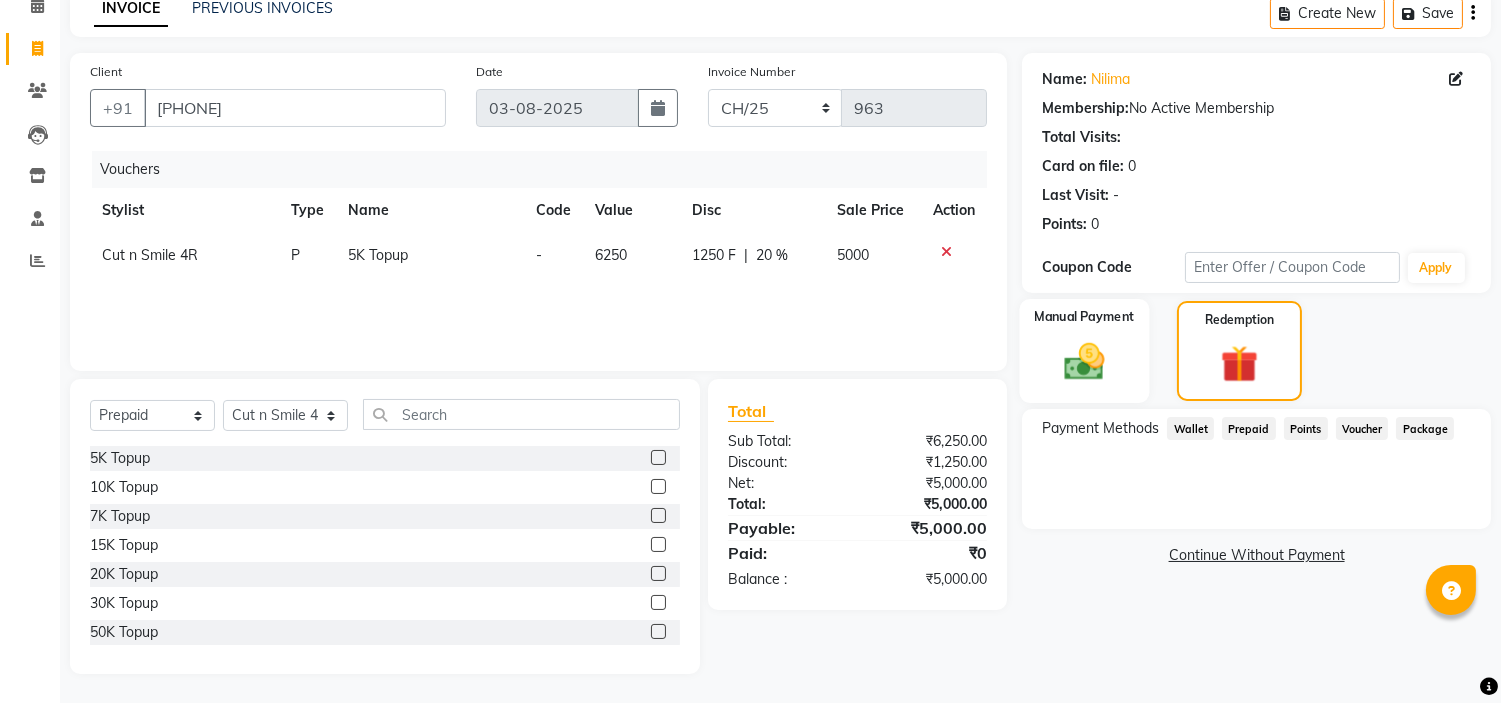 click on "Manual Payment" 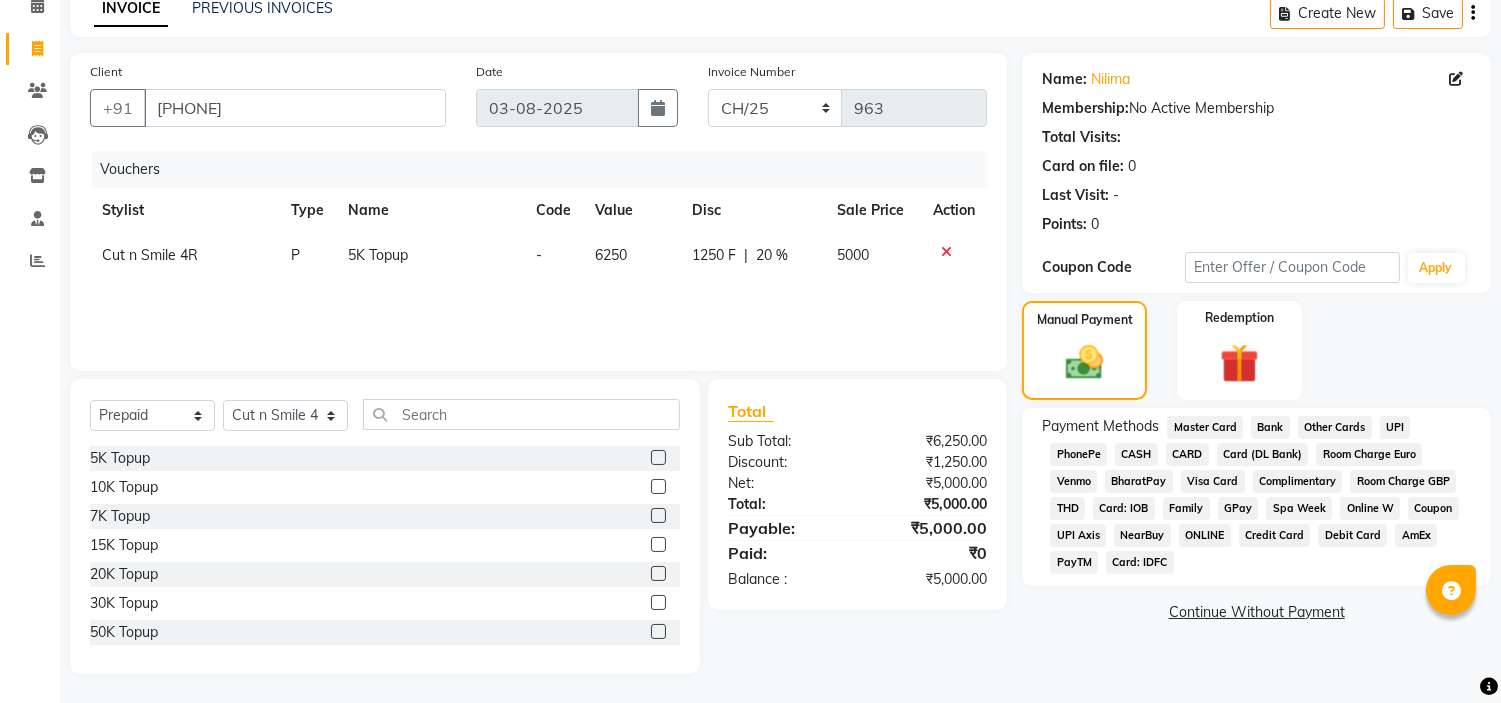 click on "UPI" 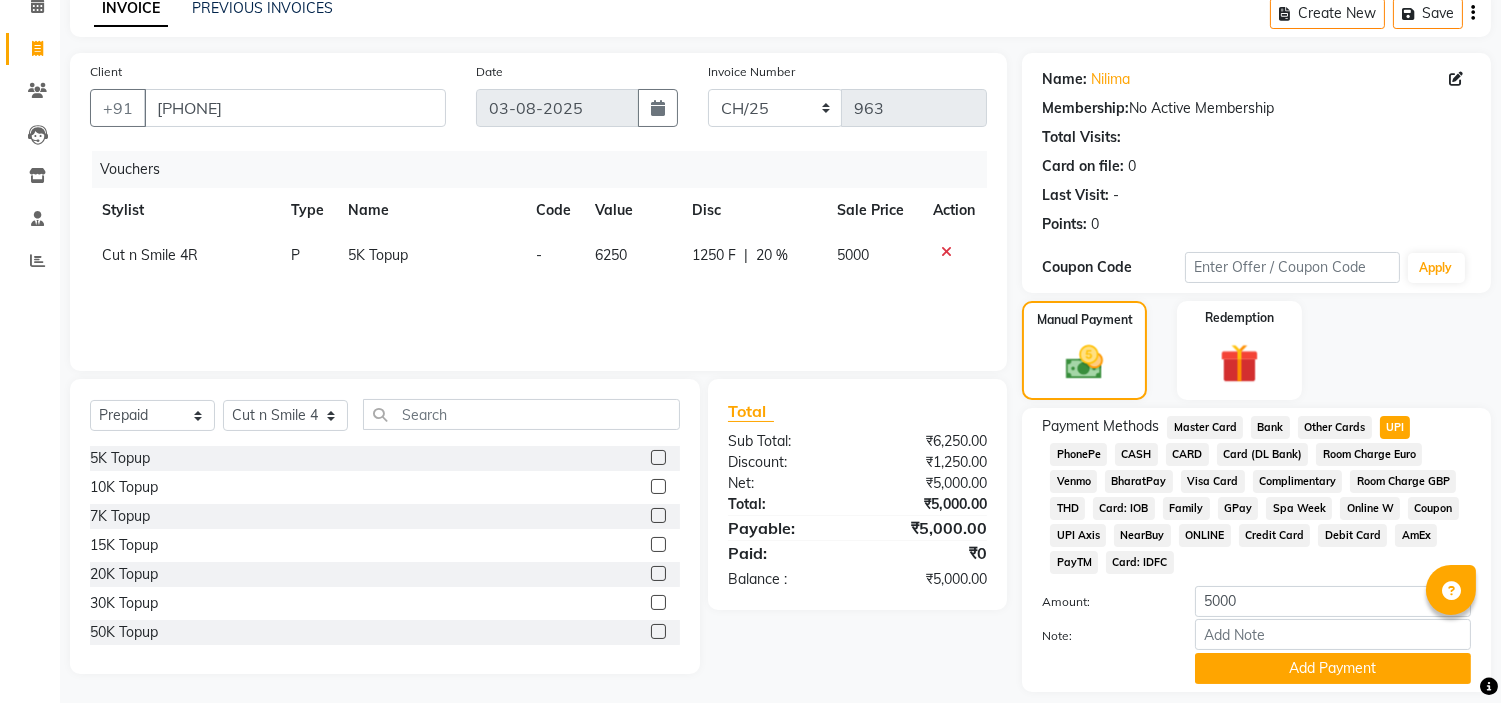 scroll, scrollTop: 157, scrollLeft: 0, axis: vertical 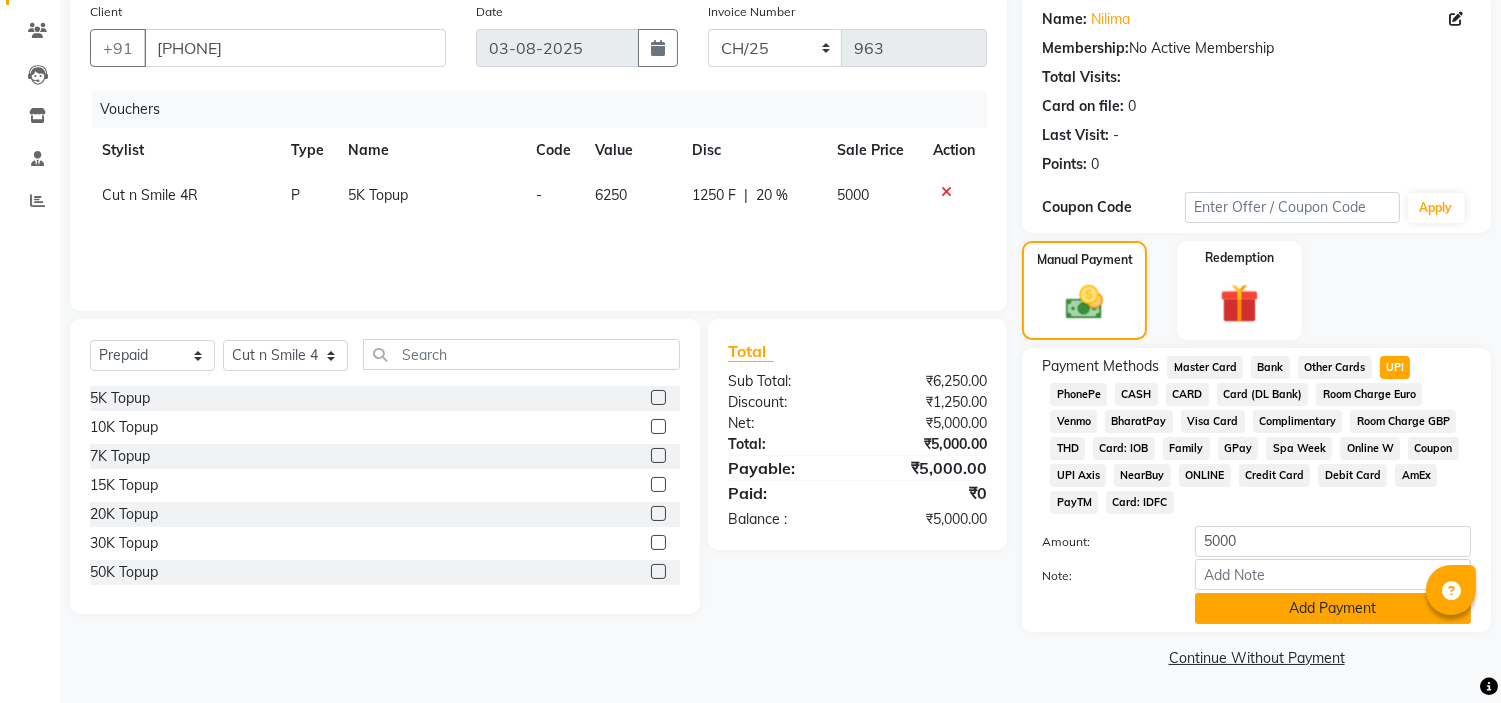 click on "Add Payment" 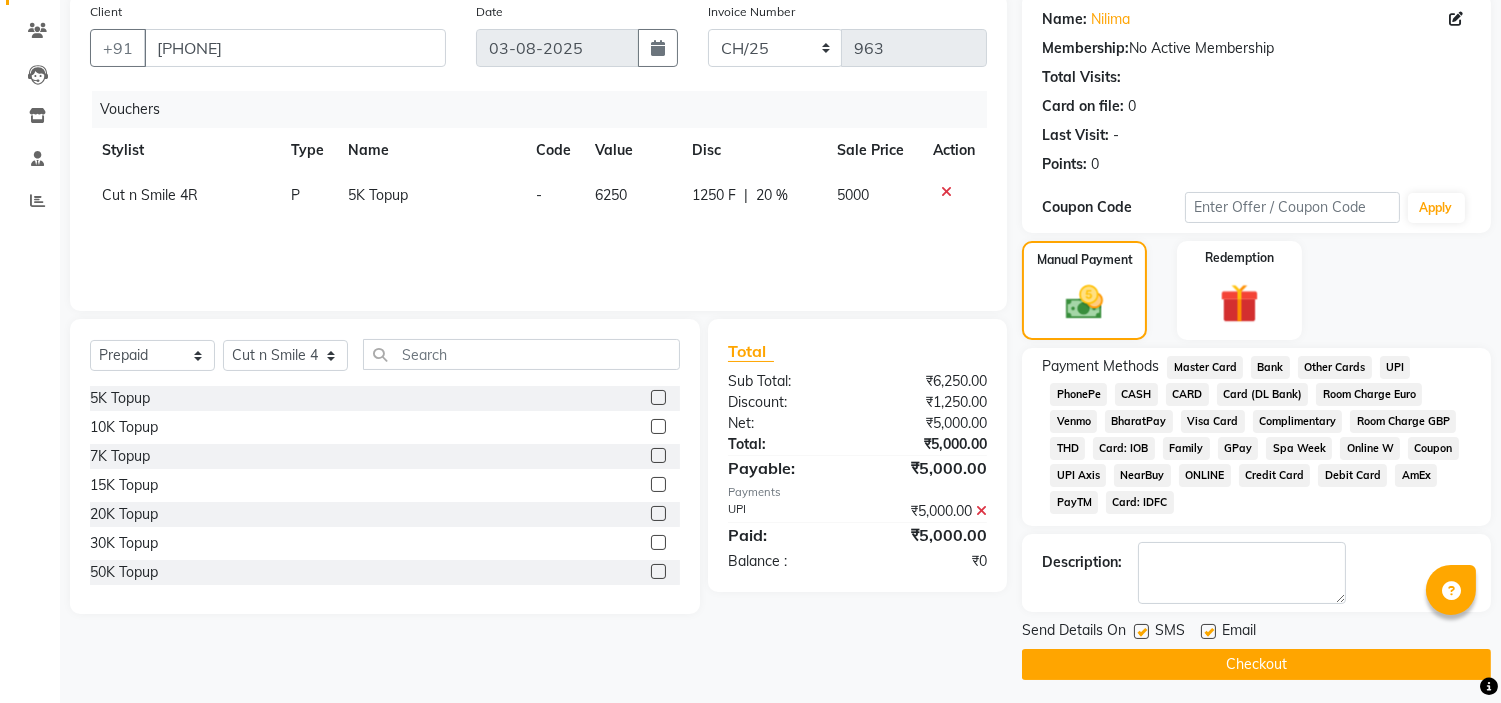 click on "Checkout" 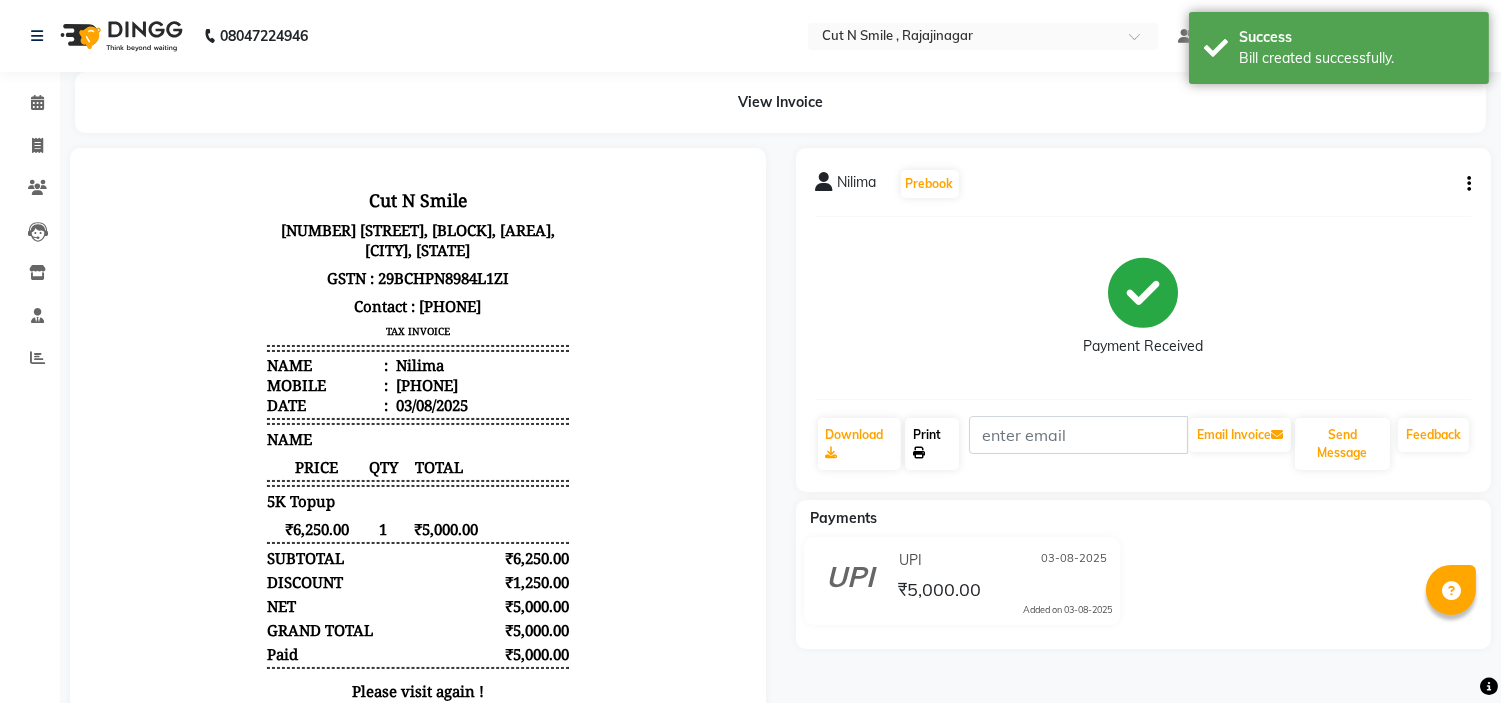 scroll, scrollTop: 0, scrollLeft: 0, axis: both 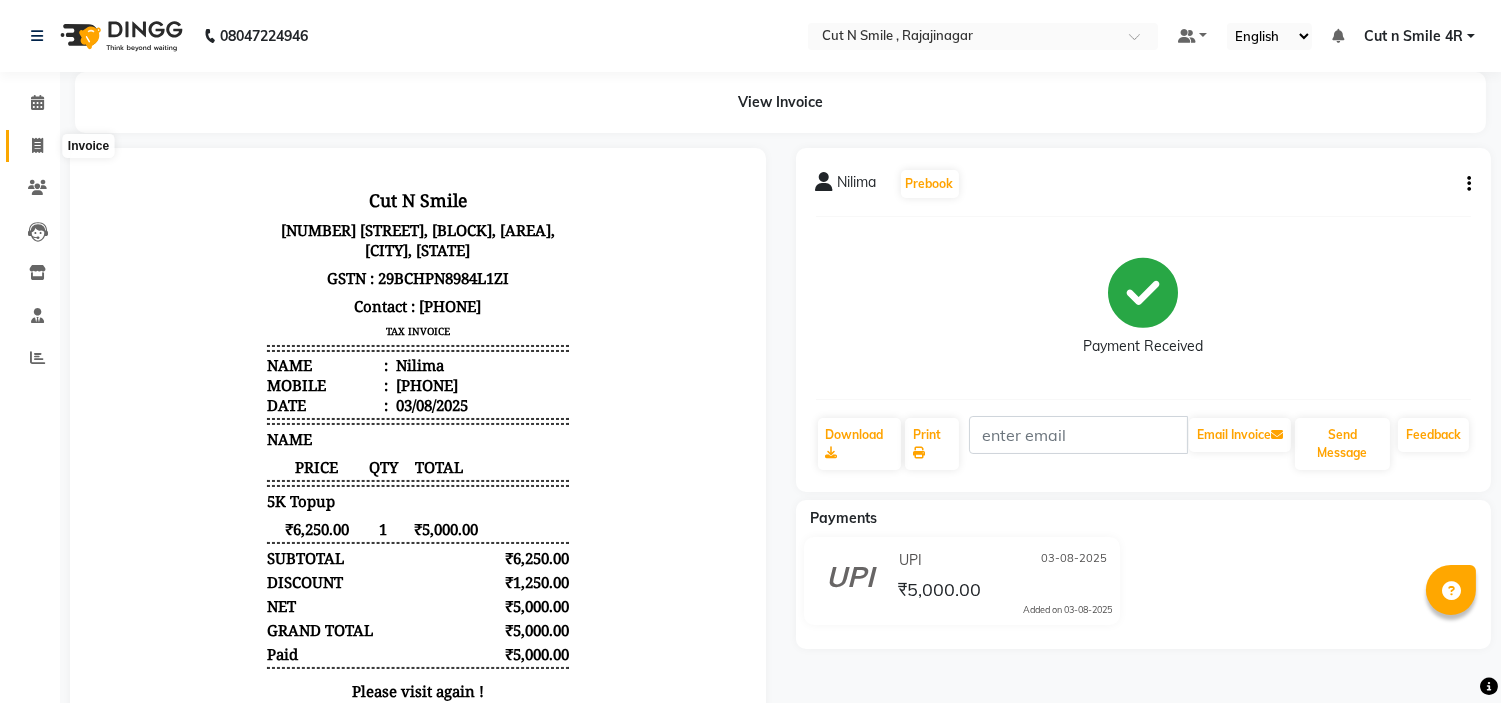 click 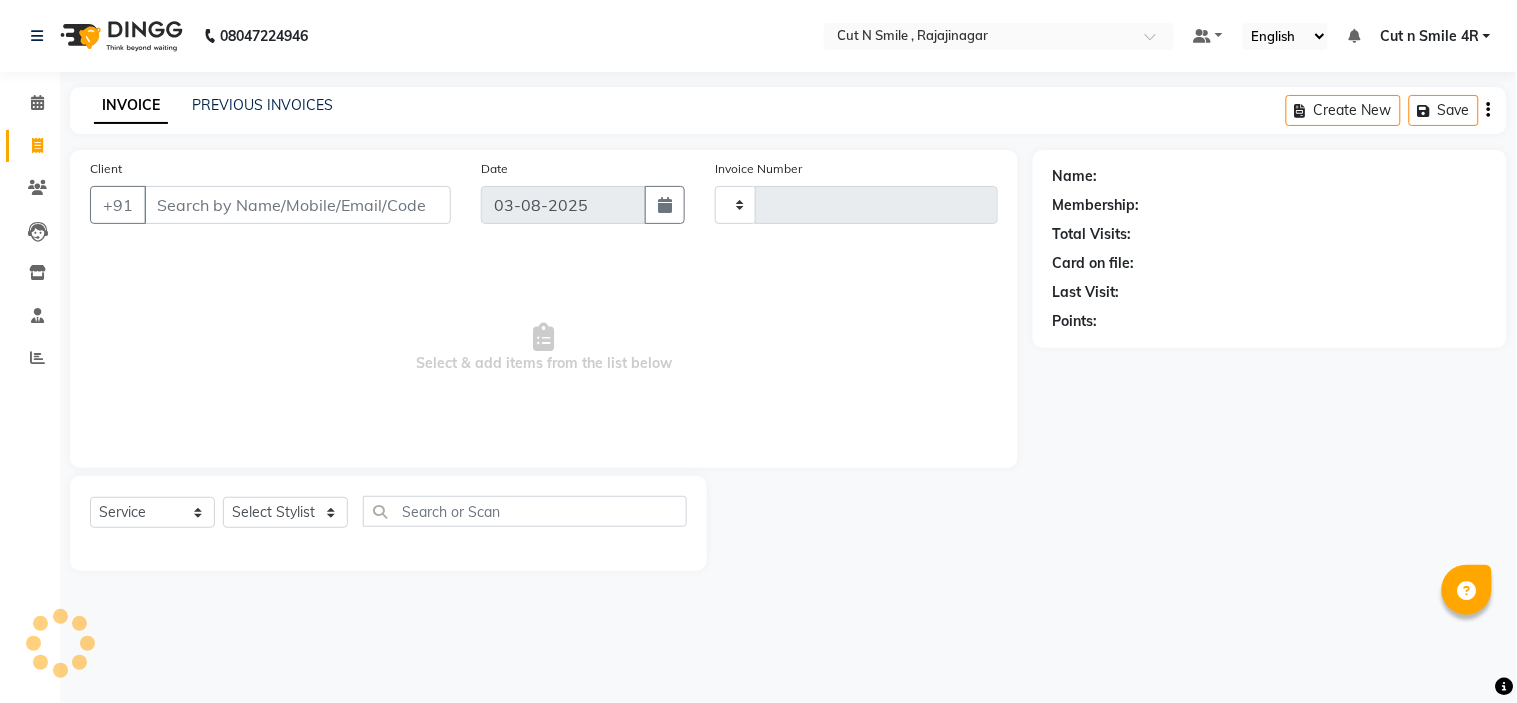 type on "116" 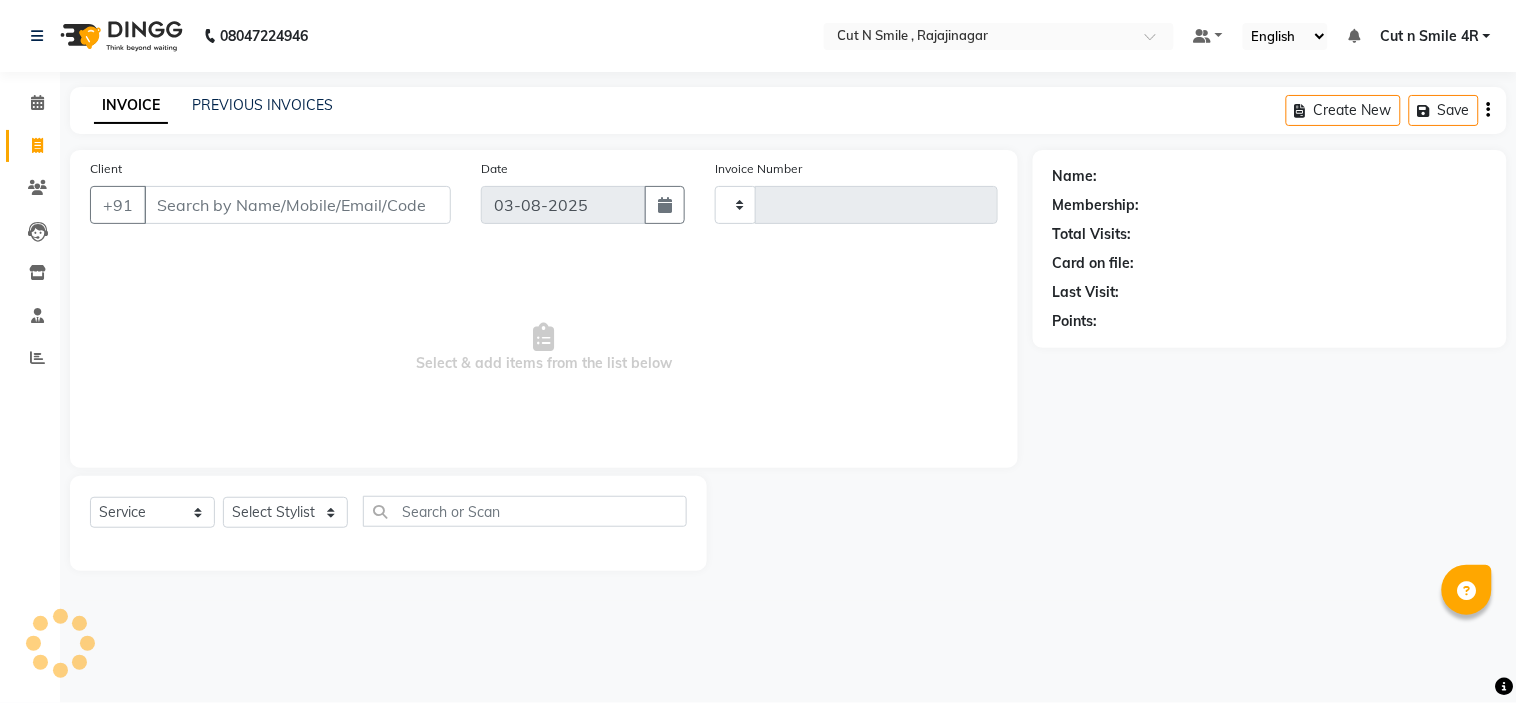 select on "7187" 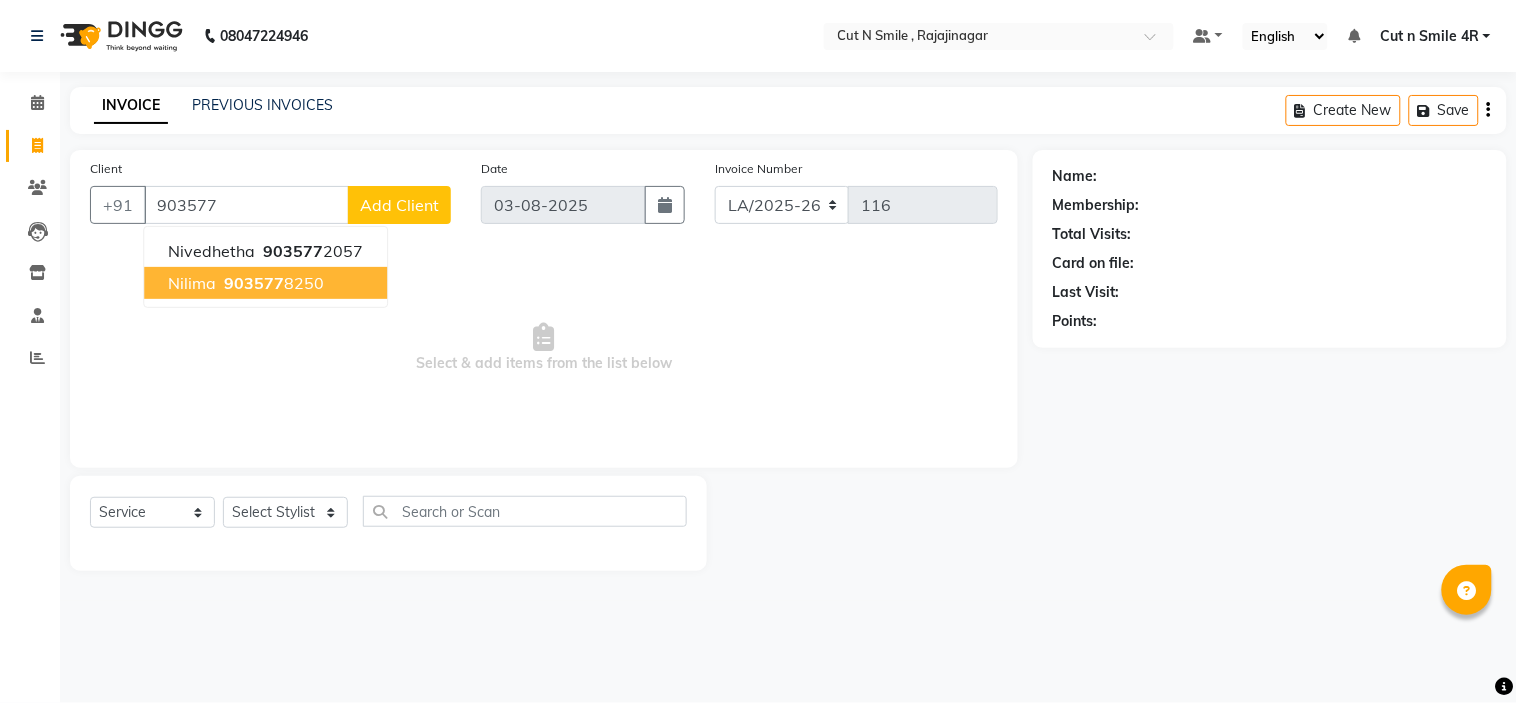 click on "903577" at bounding box center [254, 283] 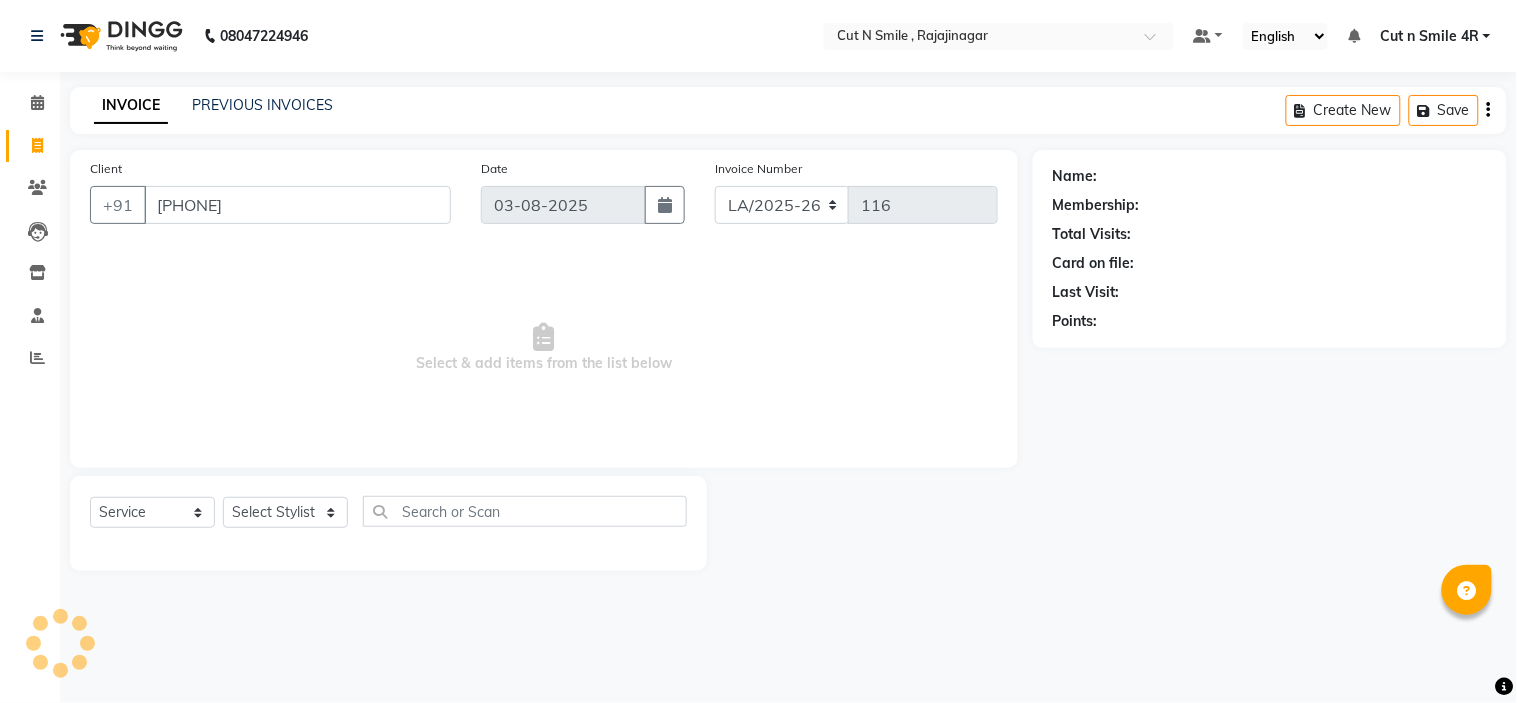 type on "[PHONE]" 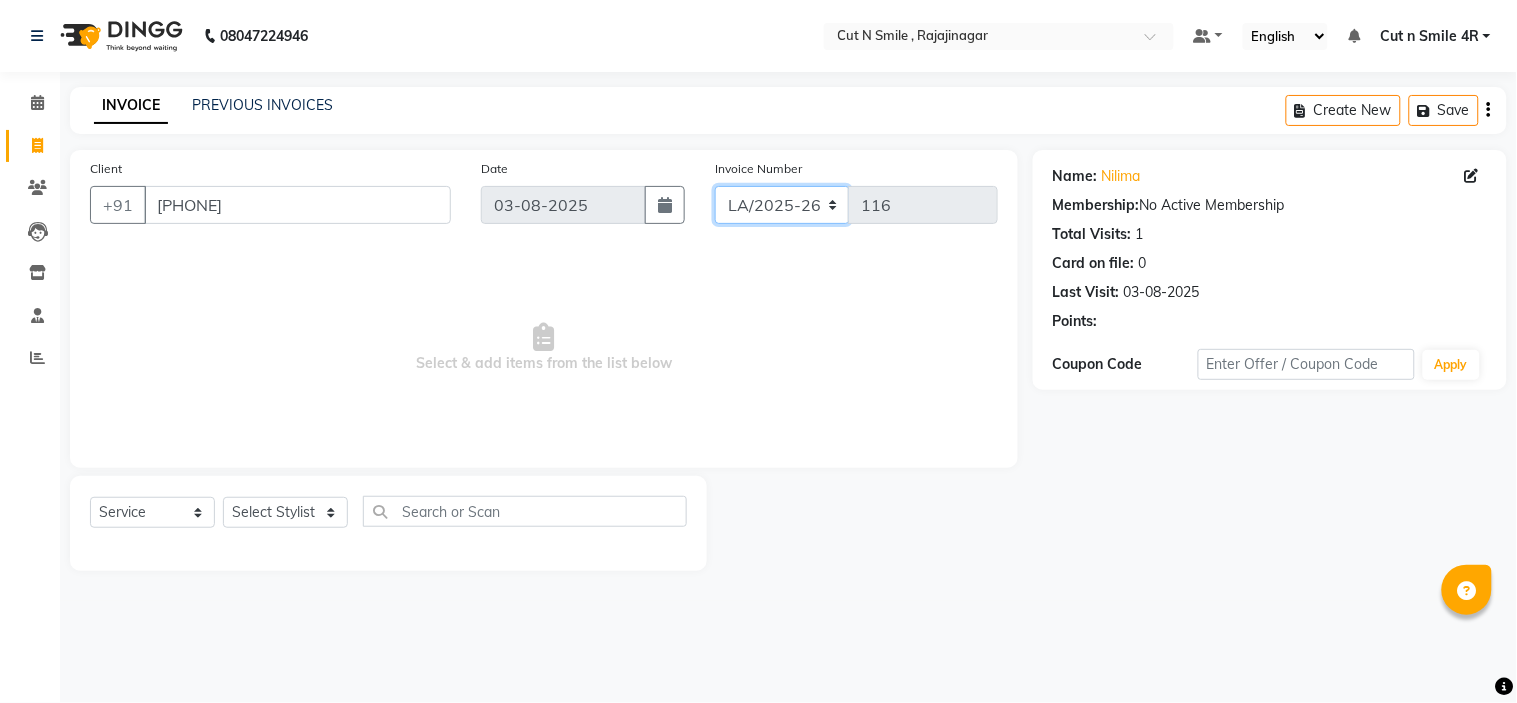 click on "BOB/25-26 LA/2025-26 SH/25 CH/25 SA/25" 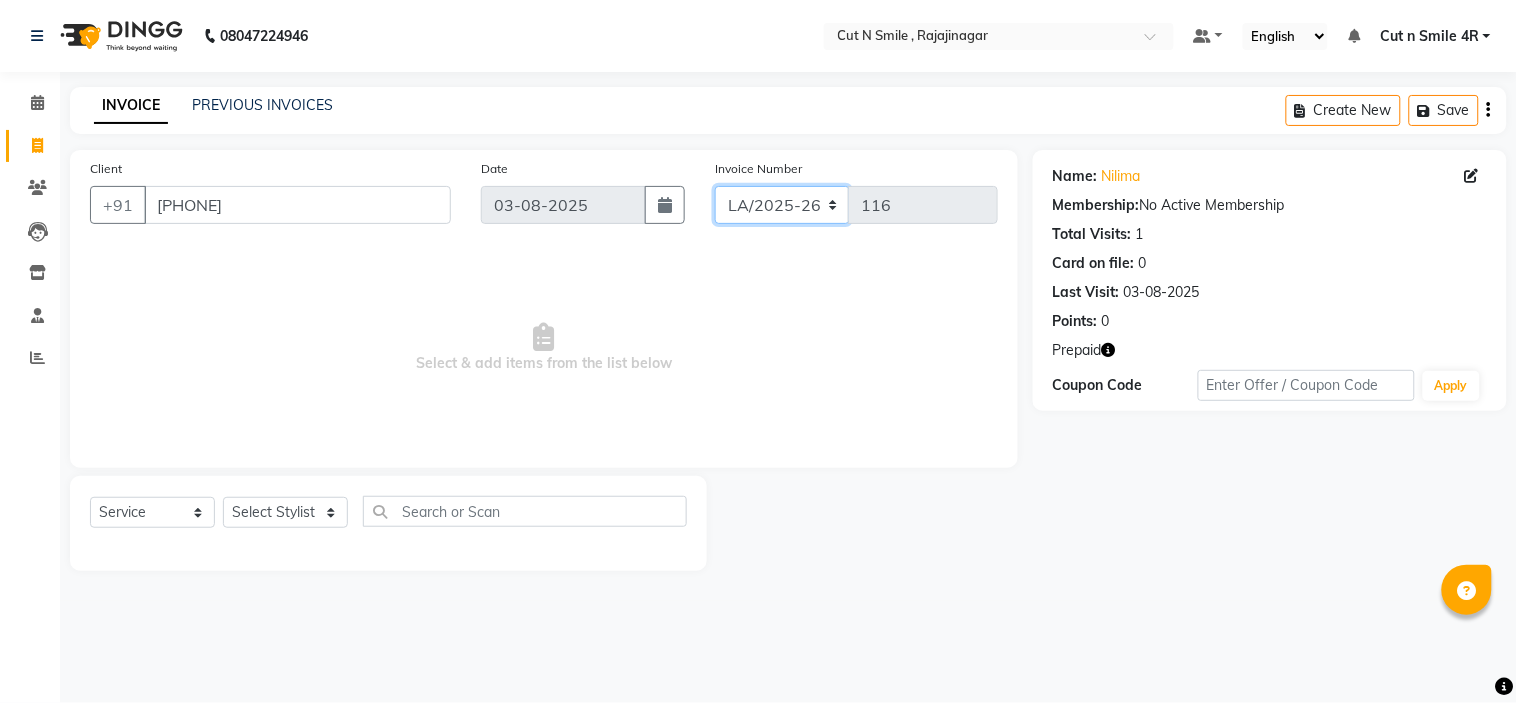 select on "7182" 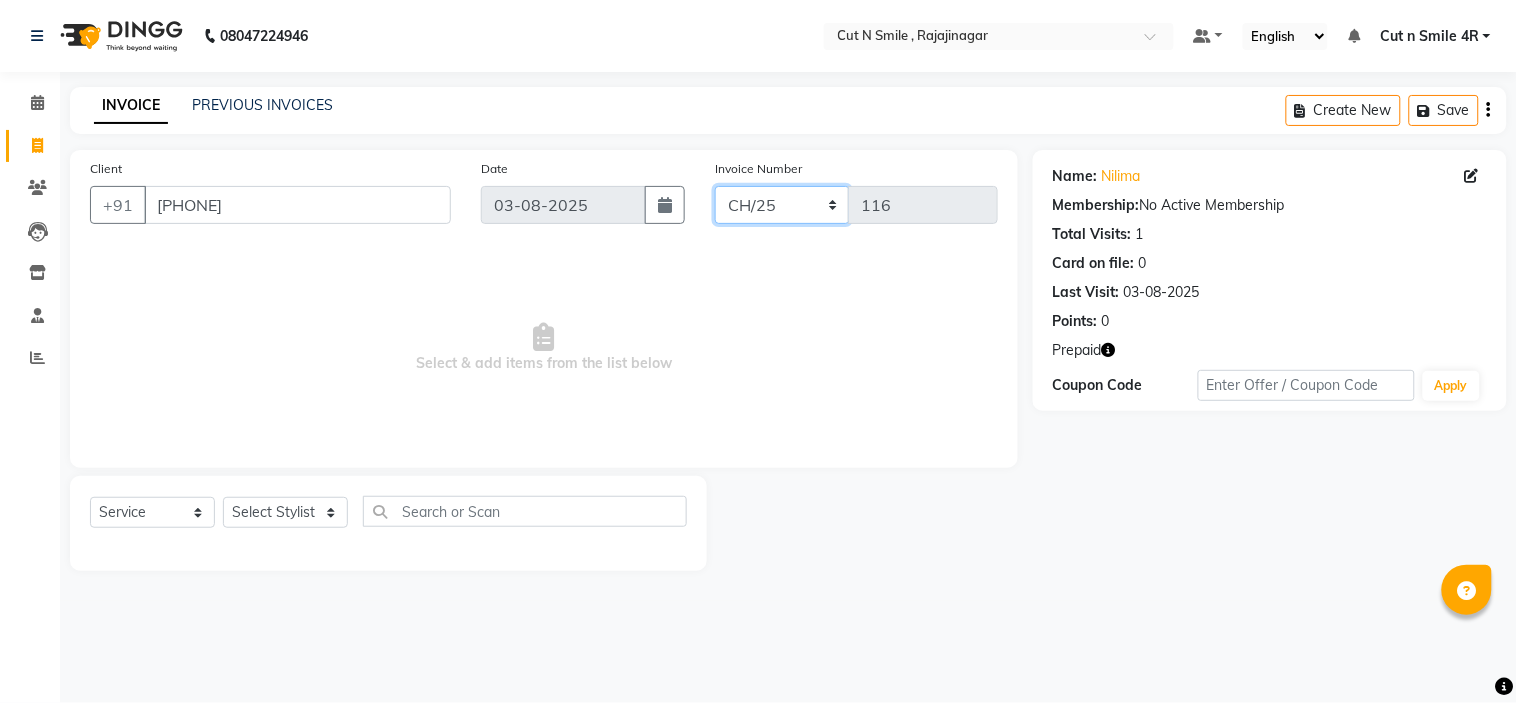 click on "BOB/25-26 LA/2025-26 SH/25 CH/25 SA/25" 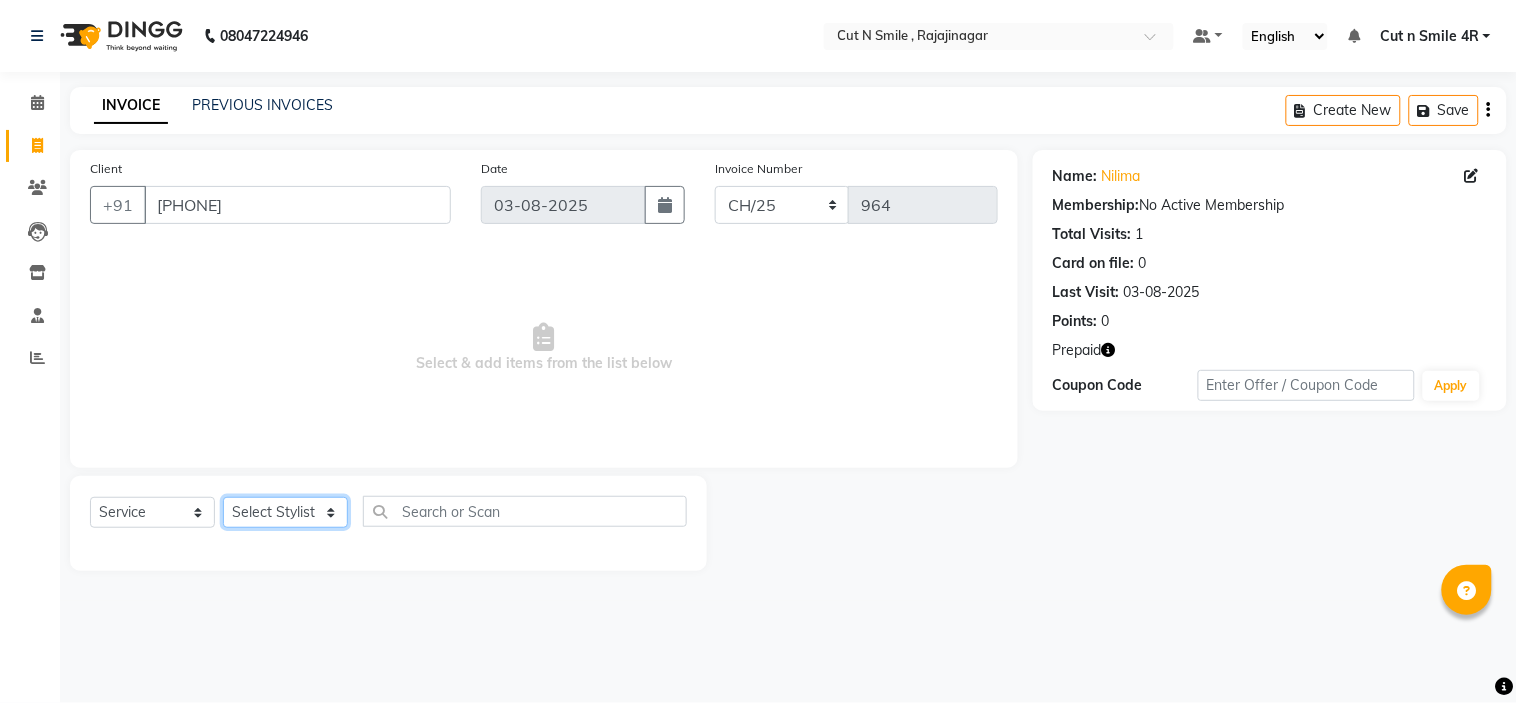click on "Select Stylist Ali ML Ammu 3R Ankith VN Ash Mohammed 3R Atheek 3R Binitha 3R Bipana 4R CNS BOB  Cut N Smile 17M  Cut N Smile 3R Cut n Smile 4R Cut N Smile 9M Cut N Smile ML Cut N Smile V Fazil Ali 4R Govind VN Hema 4R Jayashree VN Karan VN Love 4R Mani Singh 3R Manu 4R  Muskaan VN Nadeem 4R N D M 4R NDM Alam 4R Noushad VN Pavan 4R Priya BOB Priyanka 3R Rahul 3R Ravi 3R Riya BOB Rohith 4R Roobina 3R Roopa 4R Rubina BOB Sahil Ahmed 3R Sahil Bhatti 4R Sameer 3R Sanajana BOB  Sanjana BOB Sarita VN Shaan 4R Shahid 4R Shakir VN Shanavaaz BOB Shiney 3R Shivu Raj 4R Srijana BOB Sunil Laddi 4R Sunny VN Supriya BOB Sushmitha 4R Vakeel 3R Varas 4R Varas BOB Vishwa VN" 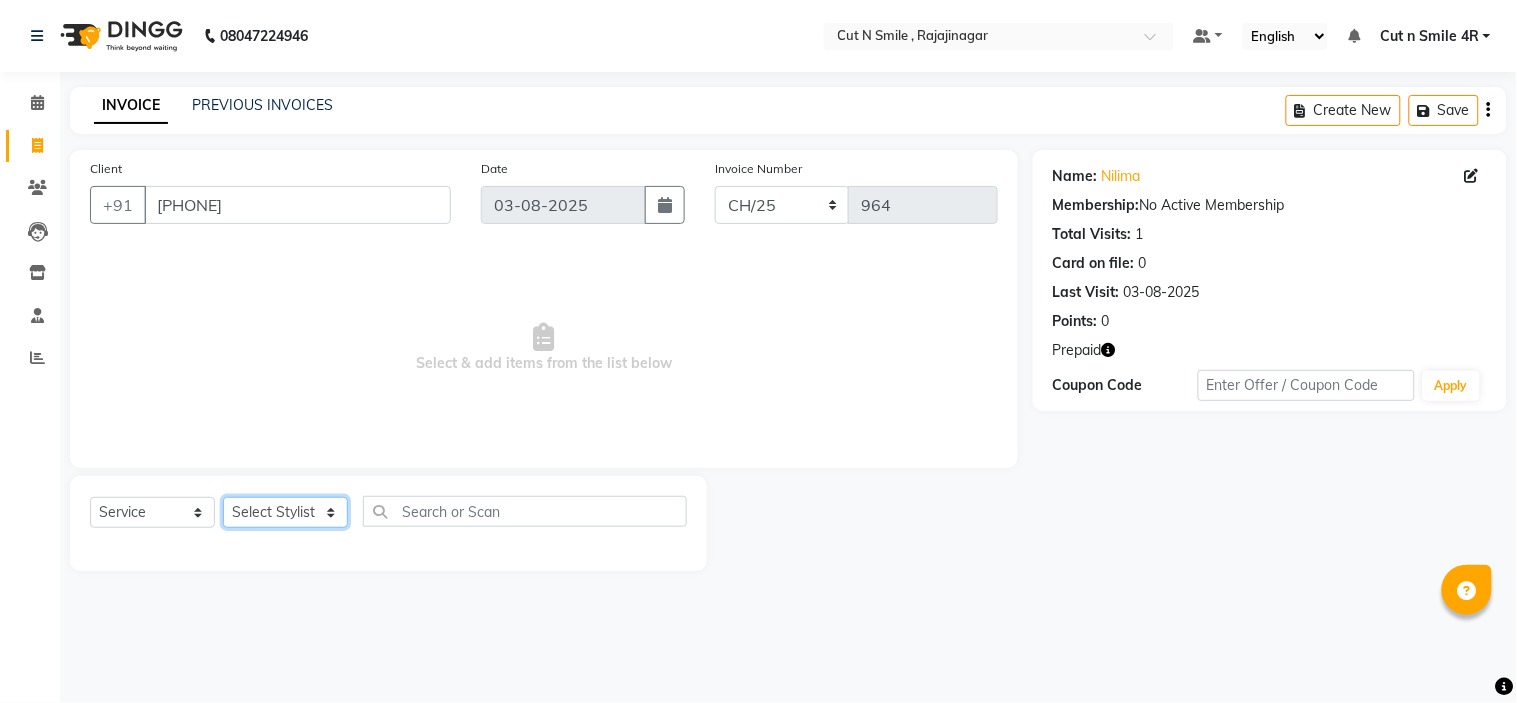 select on "[PHONE]" 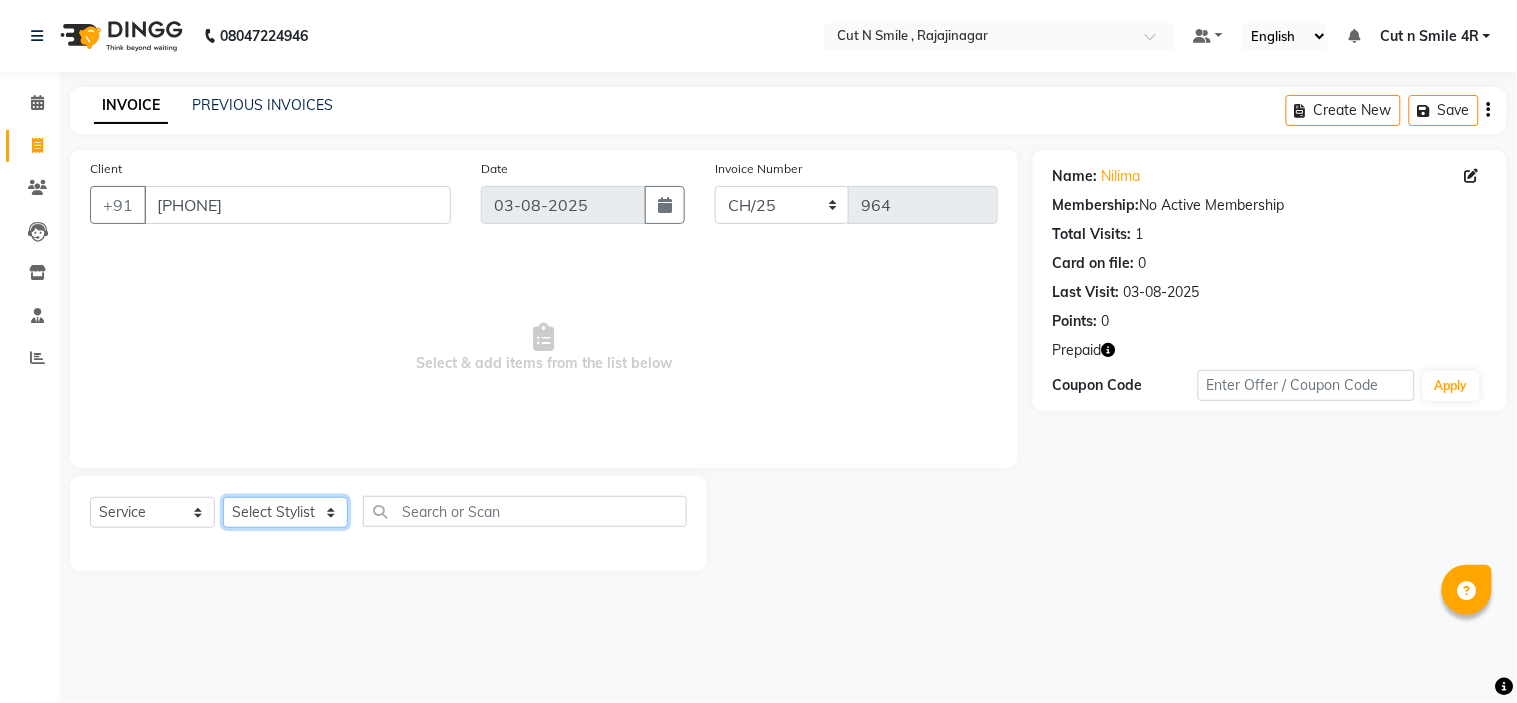 click on "Select Stylist Ali ML Ammu 3R Ankith VN Ash Mohammed 3R Atheek 3R Binitha 3R Bipana 4R CNS BOB  Cut N Smile 17M  Cut N Smile 3R Cut n Smile 4R Cut N Smile 9M Cut N Smile ML Cut N Smile V Fazil Ali 4R Govind VN Hema 4R Jayashree VN Karan VN Love 4R Mani Singh 3R Manu 4R  Muskaan VN Nadeem 4R N D M 4R NDM Alam 4R Noushad VN Pavan 4R Priya BOB Priyanka 3R Rahul 3R Ravi 3R Riya BOB Rohith 4R Roobina 3R Roopa 4R Rubina BOB Sahil Ahmed 3R Sahil Bhatti 4R Sameer 3R Sanajana BOB  Sanjana BOB Sarita VN Shaan 4R Shahid 4R Shakir VN Shanavaaz BOB Shiney 3R Shivu Raj 4R Srijana BOB Sunil Laddi 4R Sunny VN Supriya BOB Sushmitha 4R Vakeel 3R Varas 4R Varas BOB Vishwa VN" 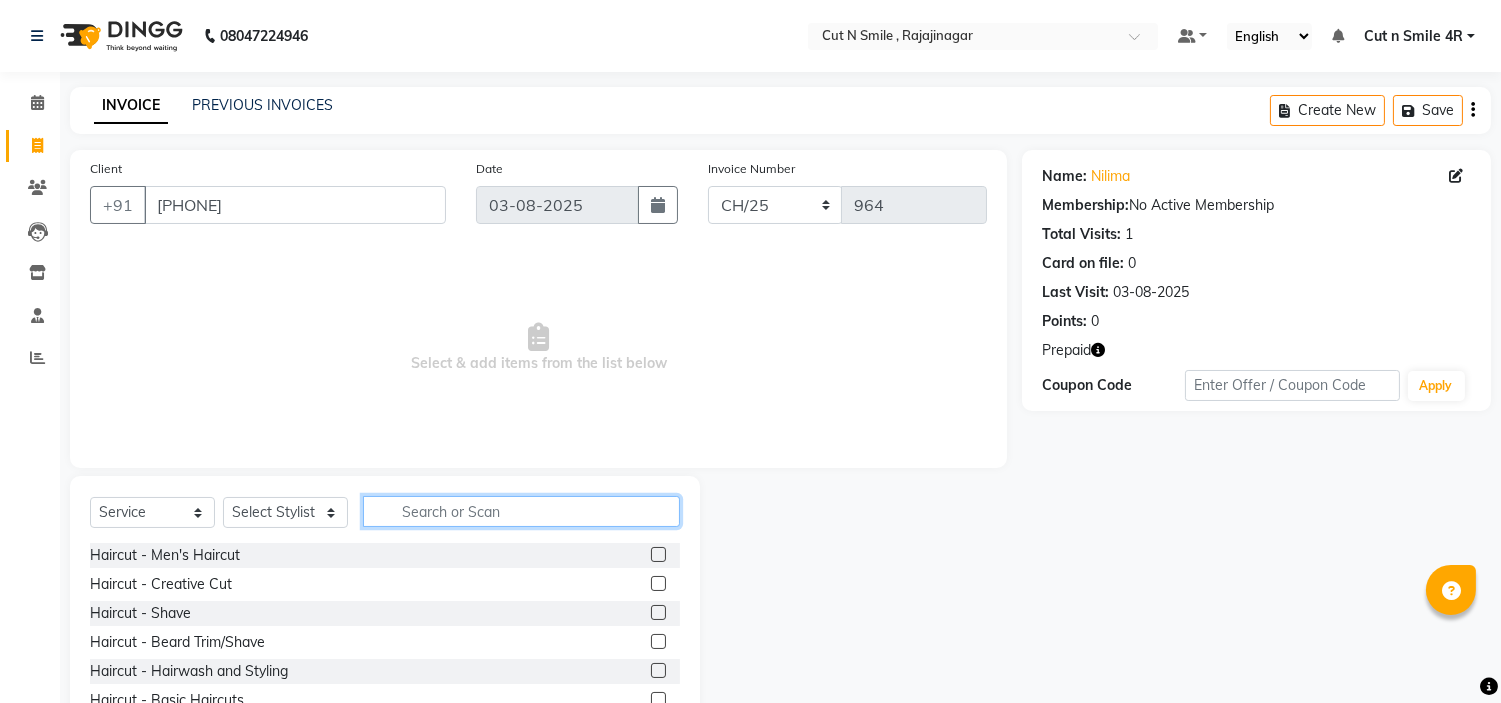 click 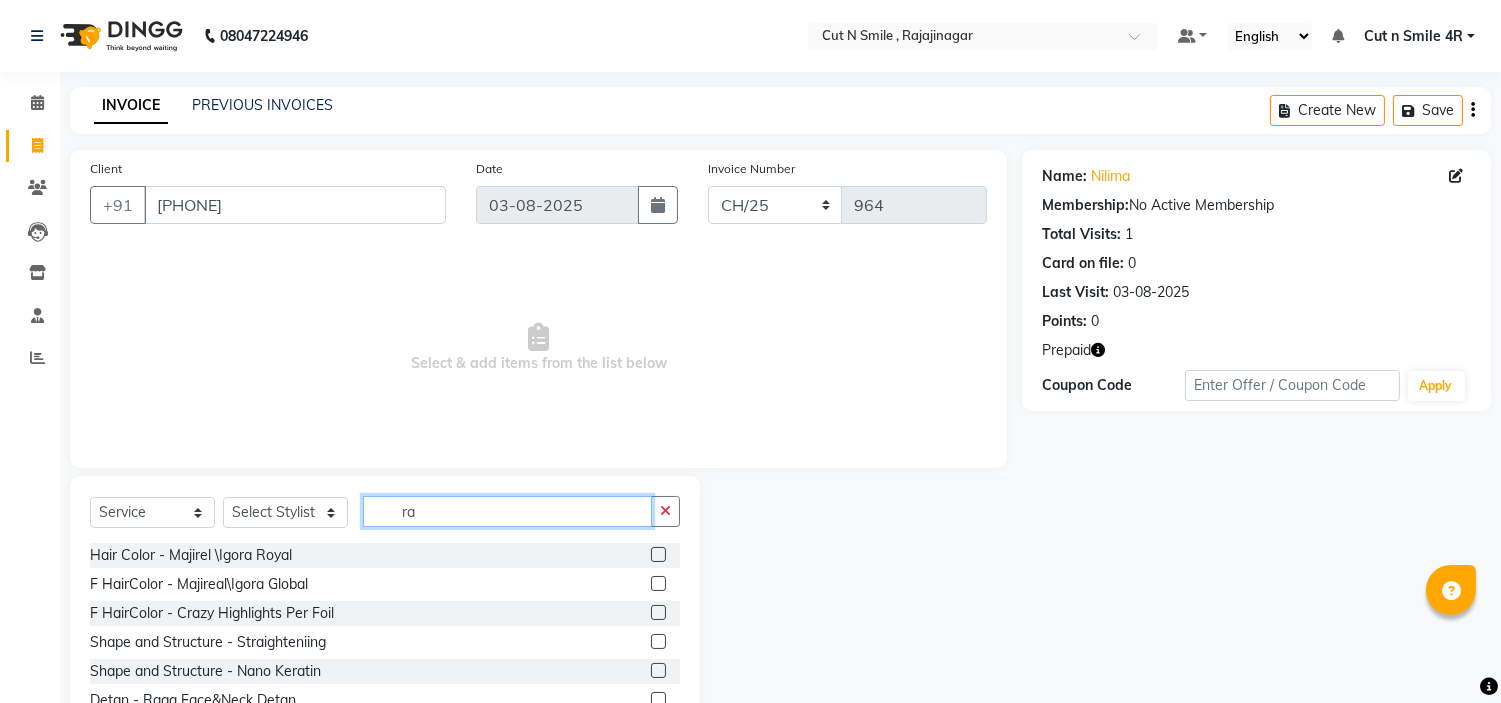 type on "r" 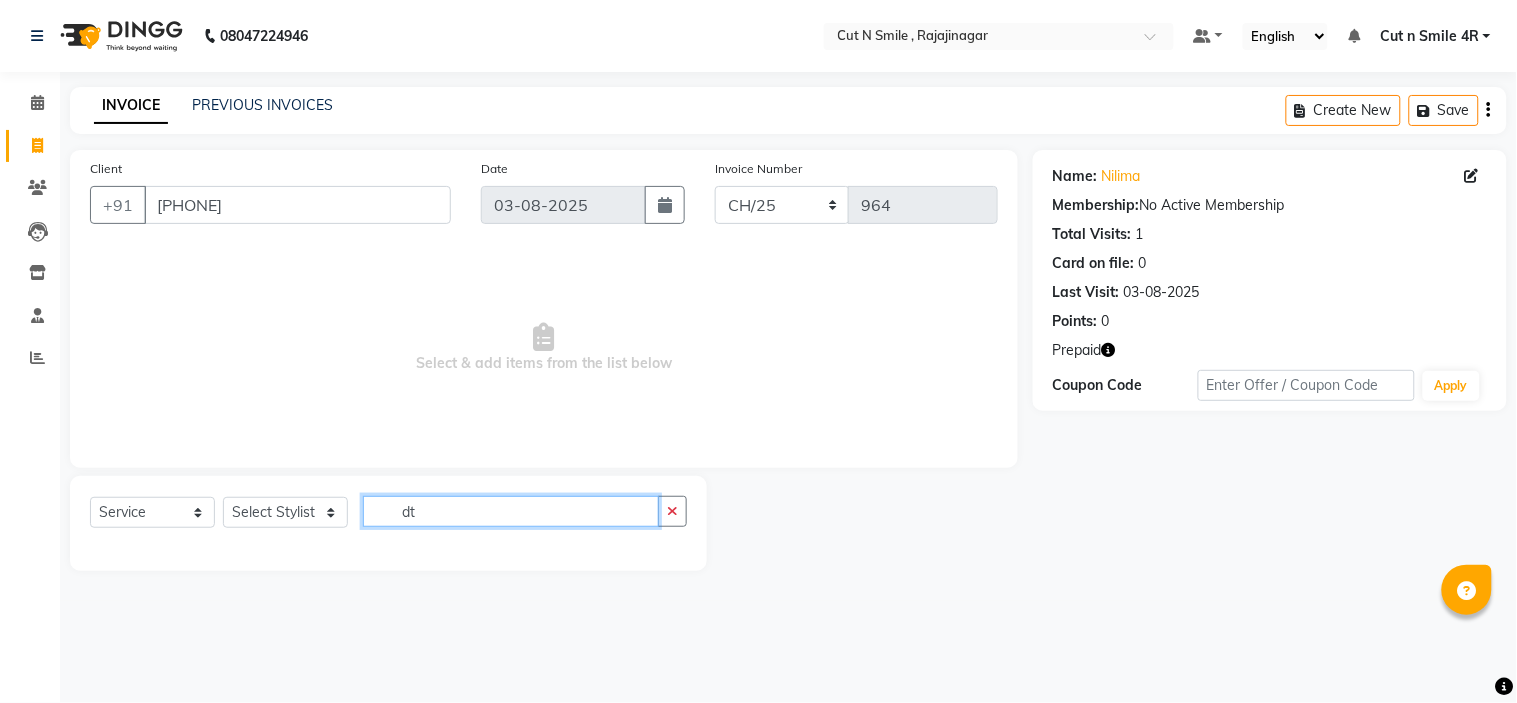 type on "d" 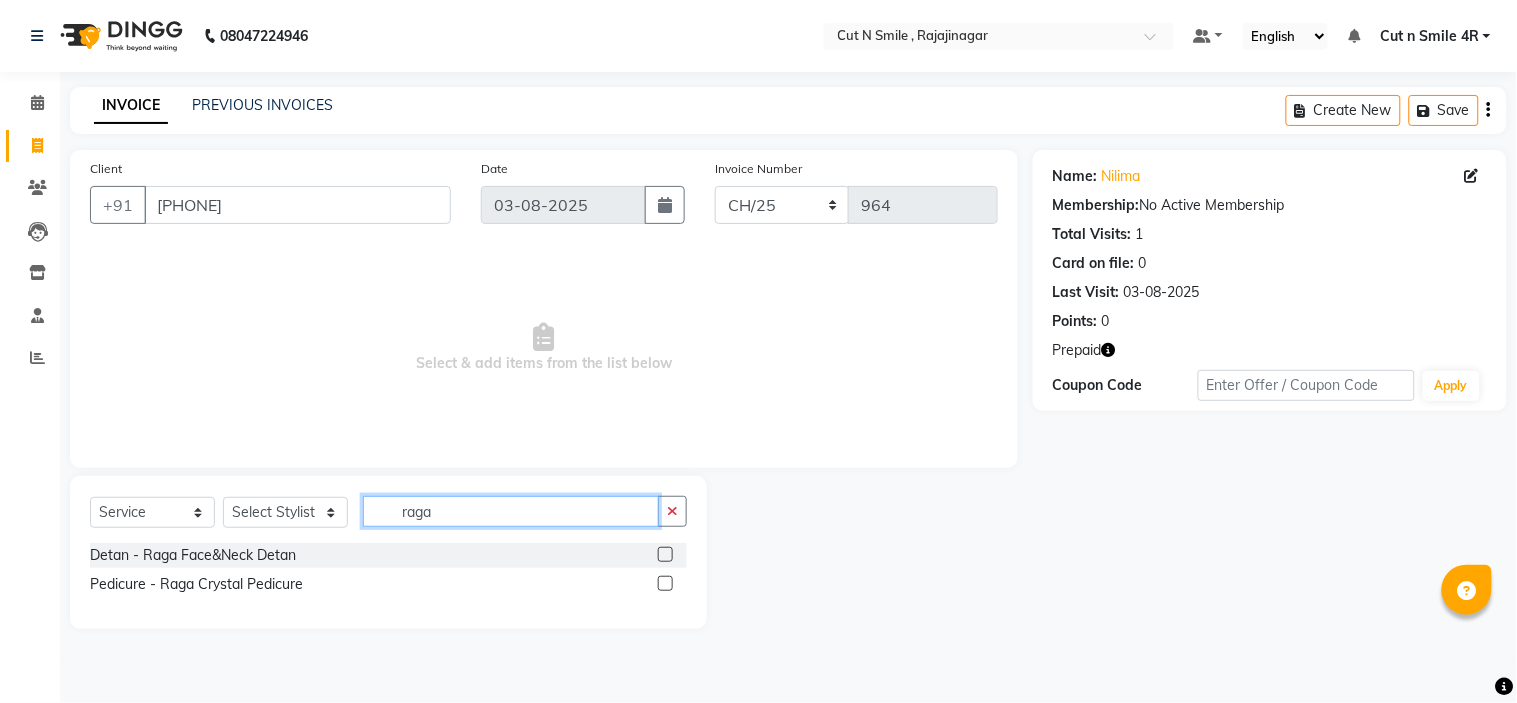 type on "raga" 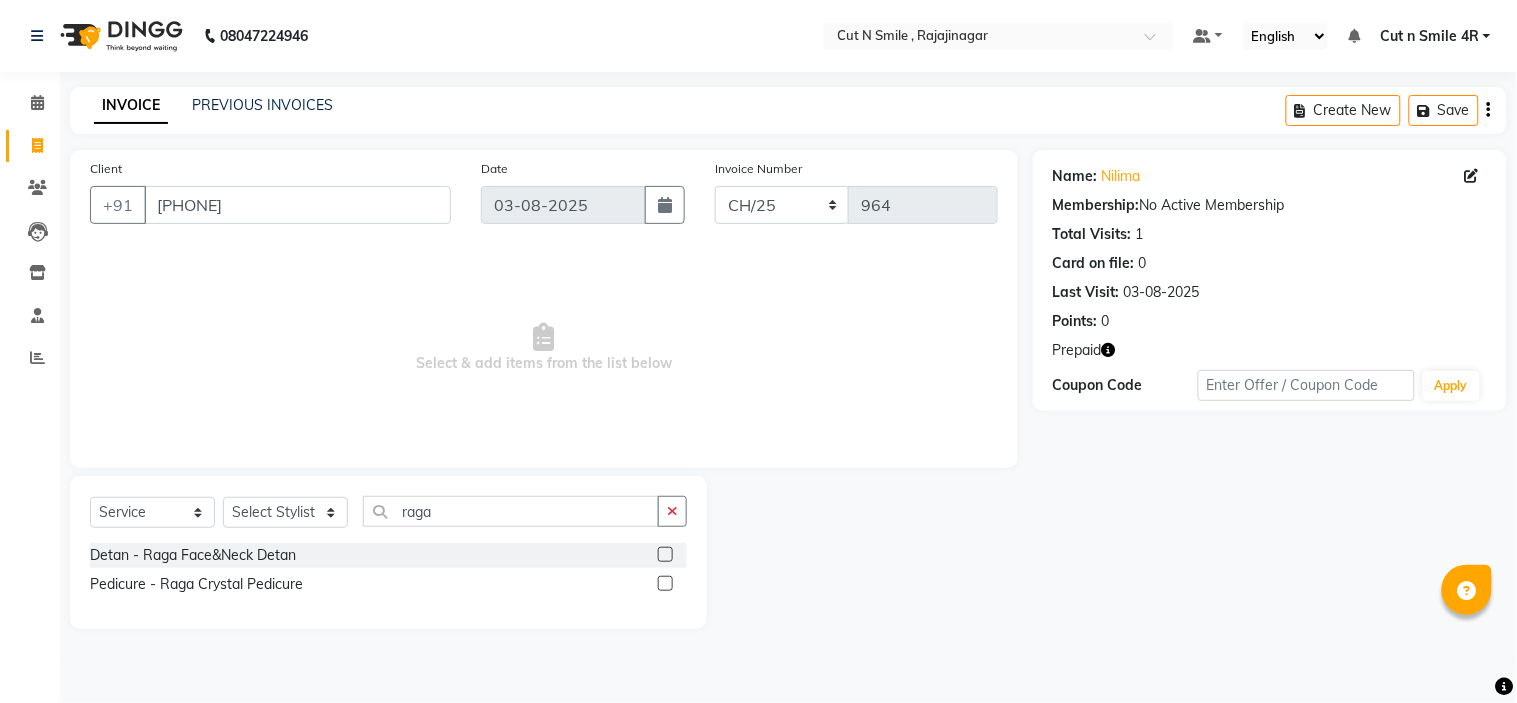 click 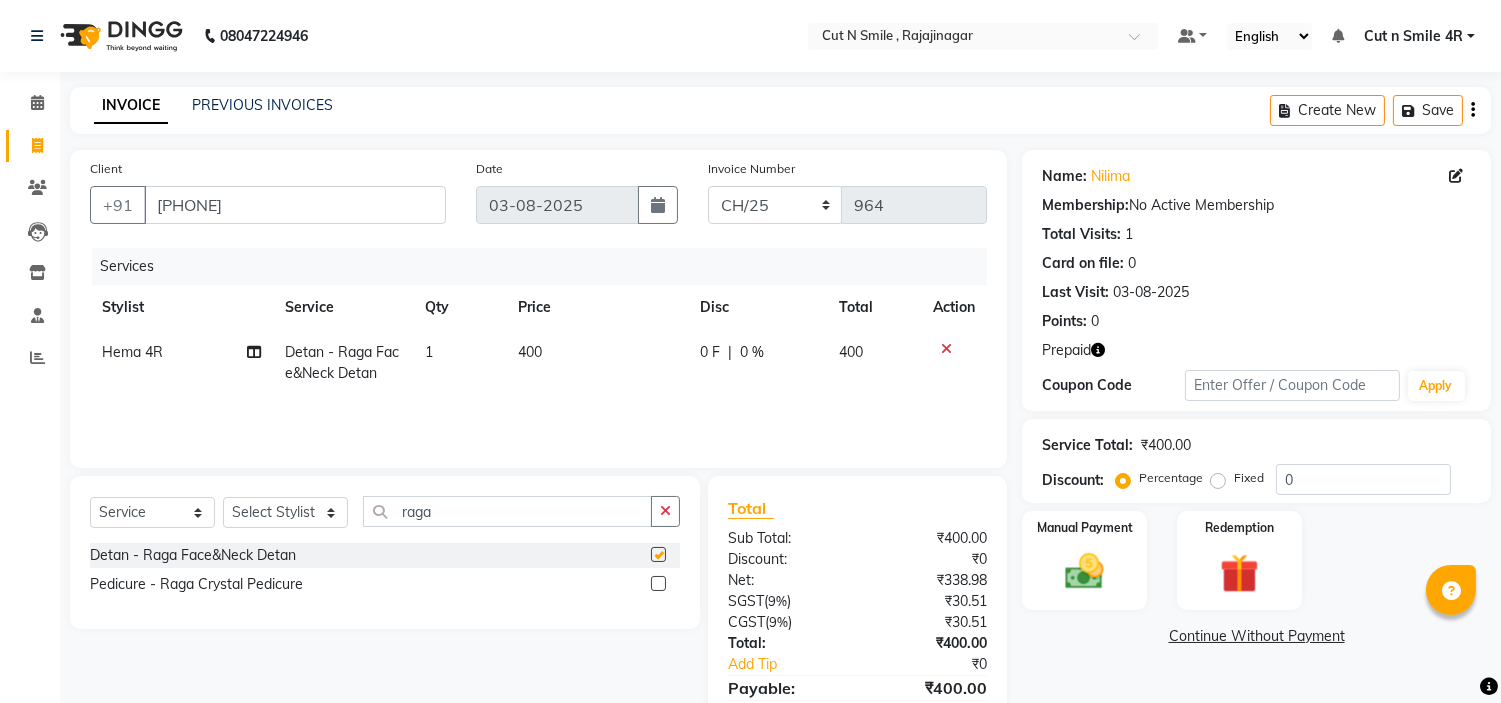 checkbox on "false" 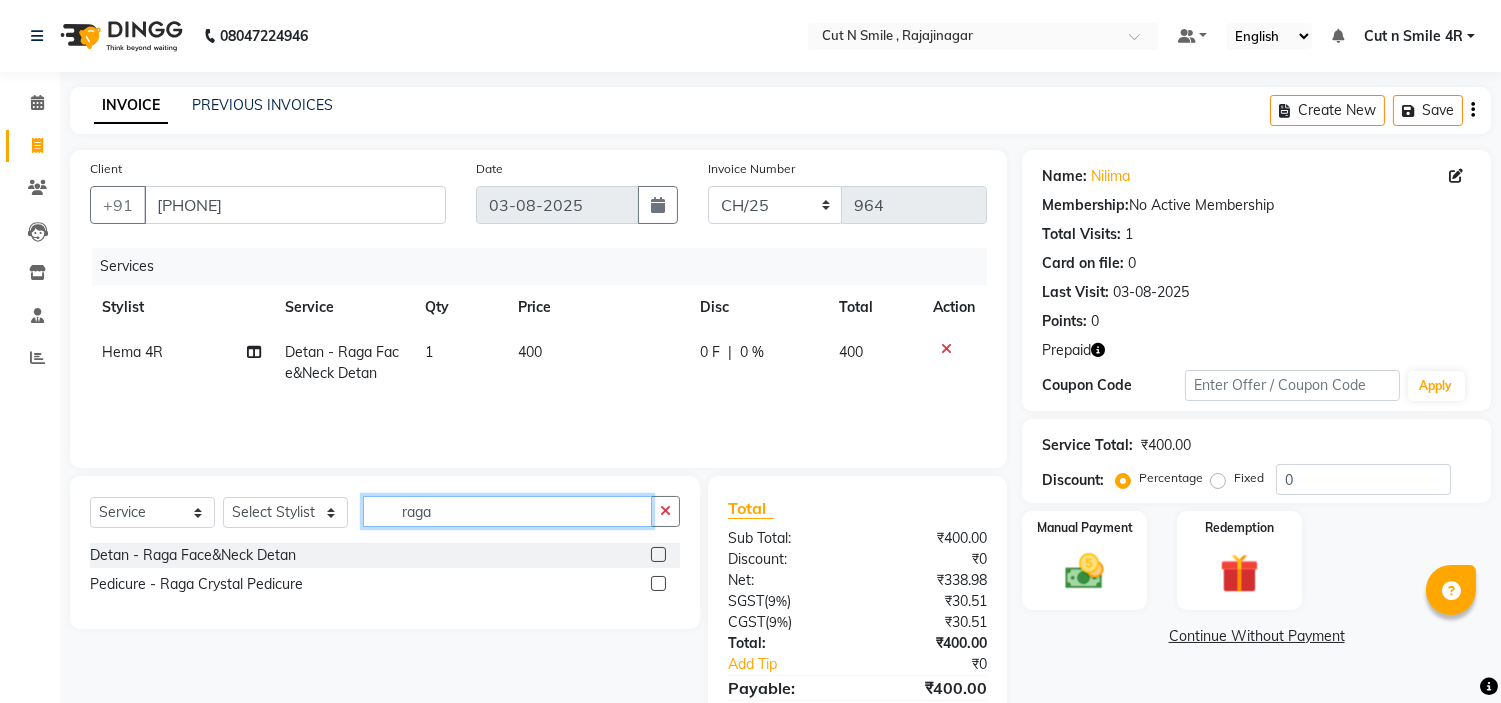 click on "raga" 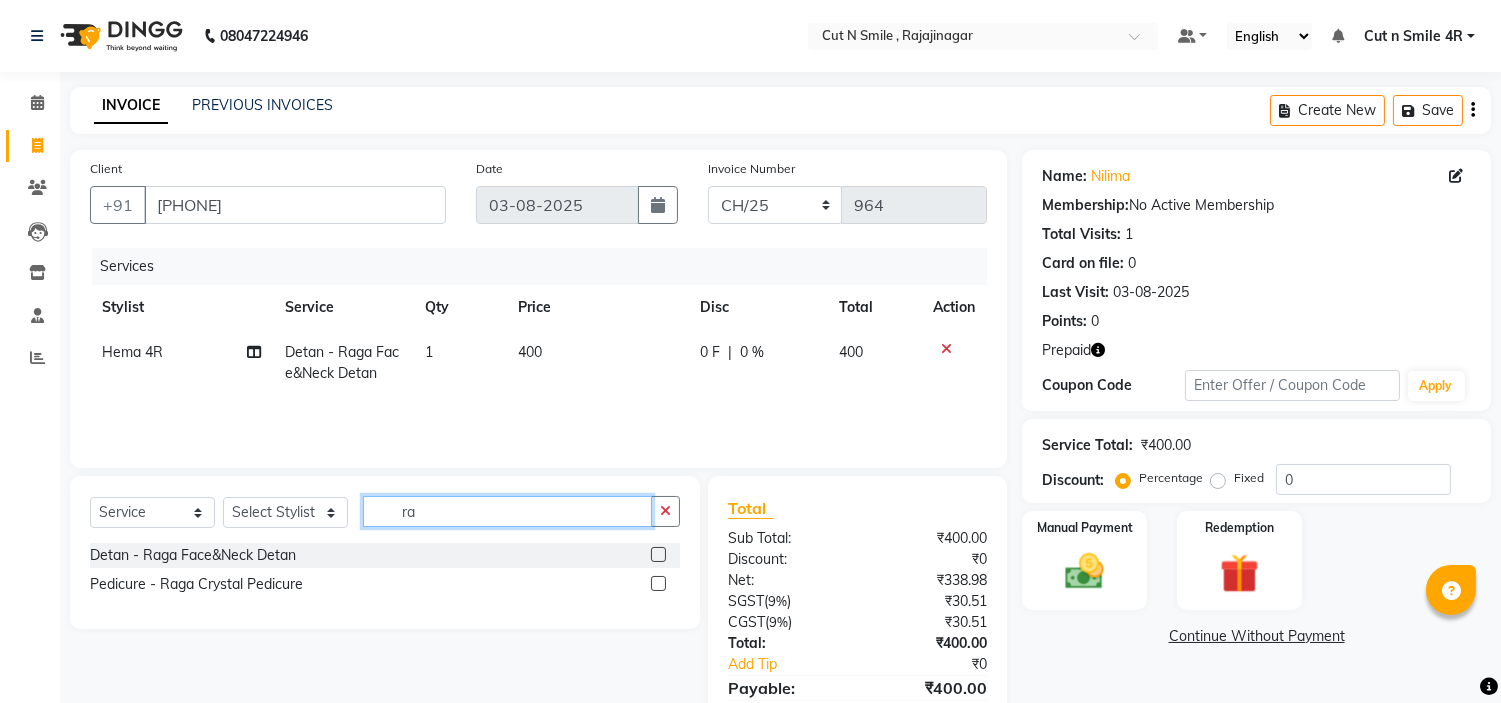 type on "r" 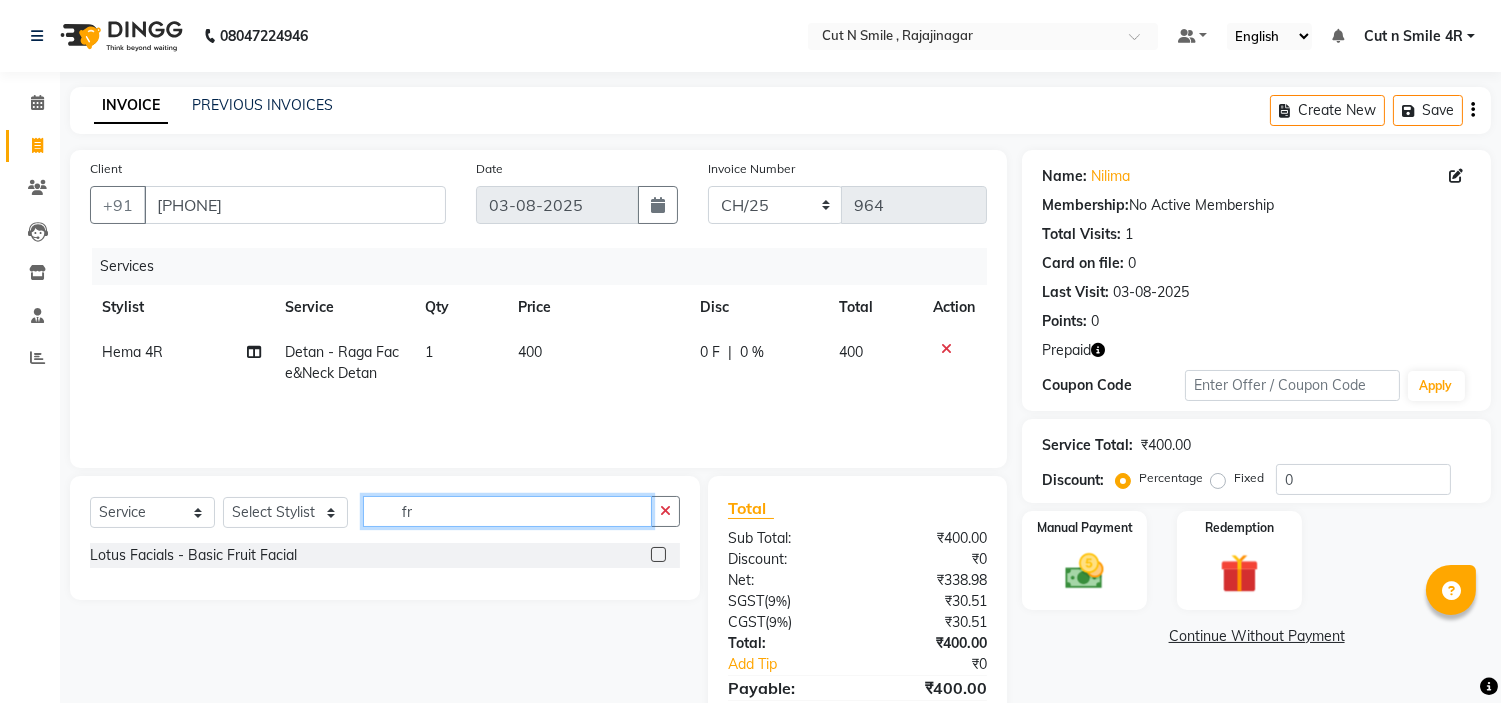 type on "f" 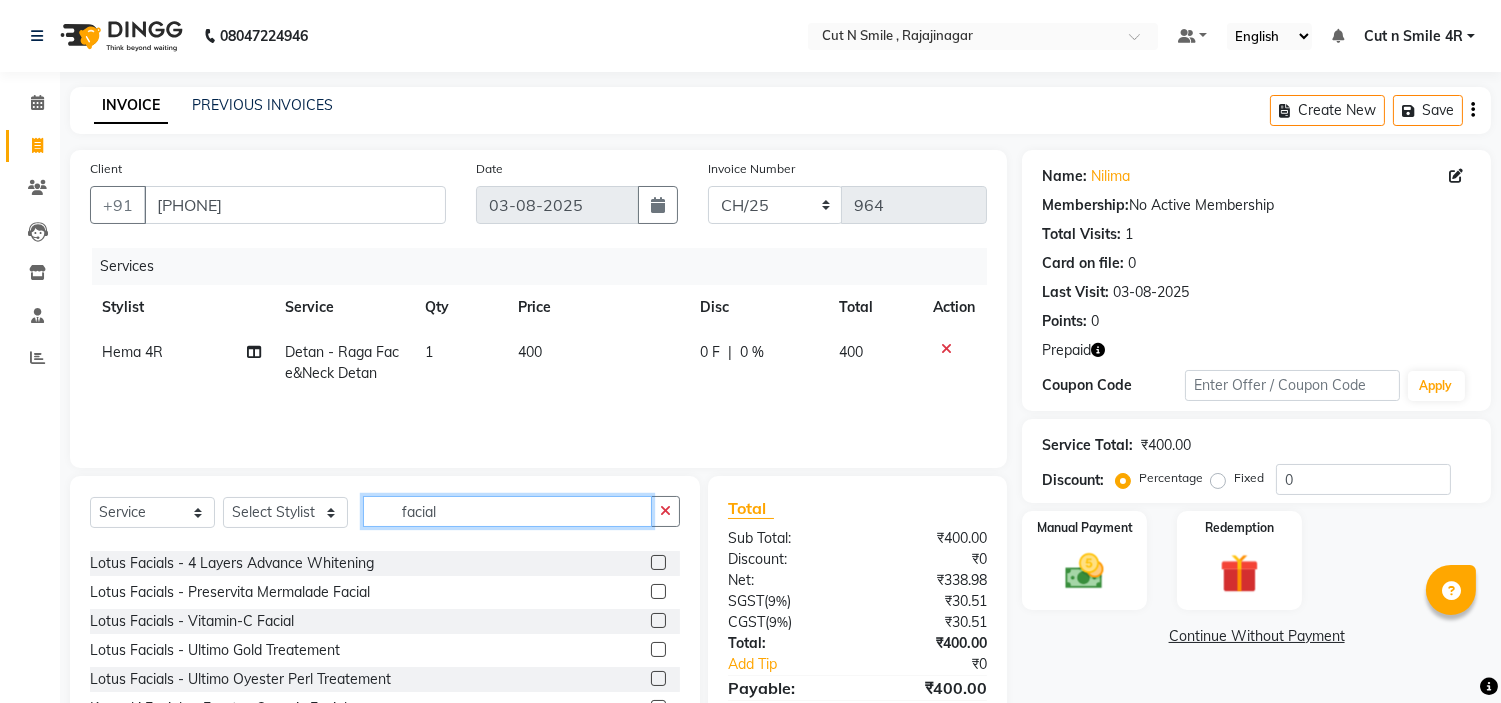 scroll, scrollTop: 176, scrollLeft: 0, axis: vertical 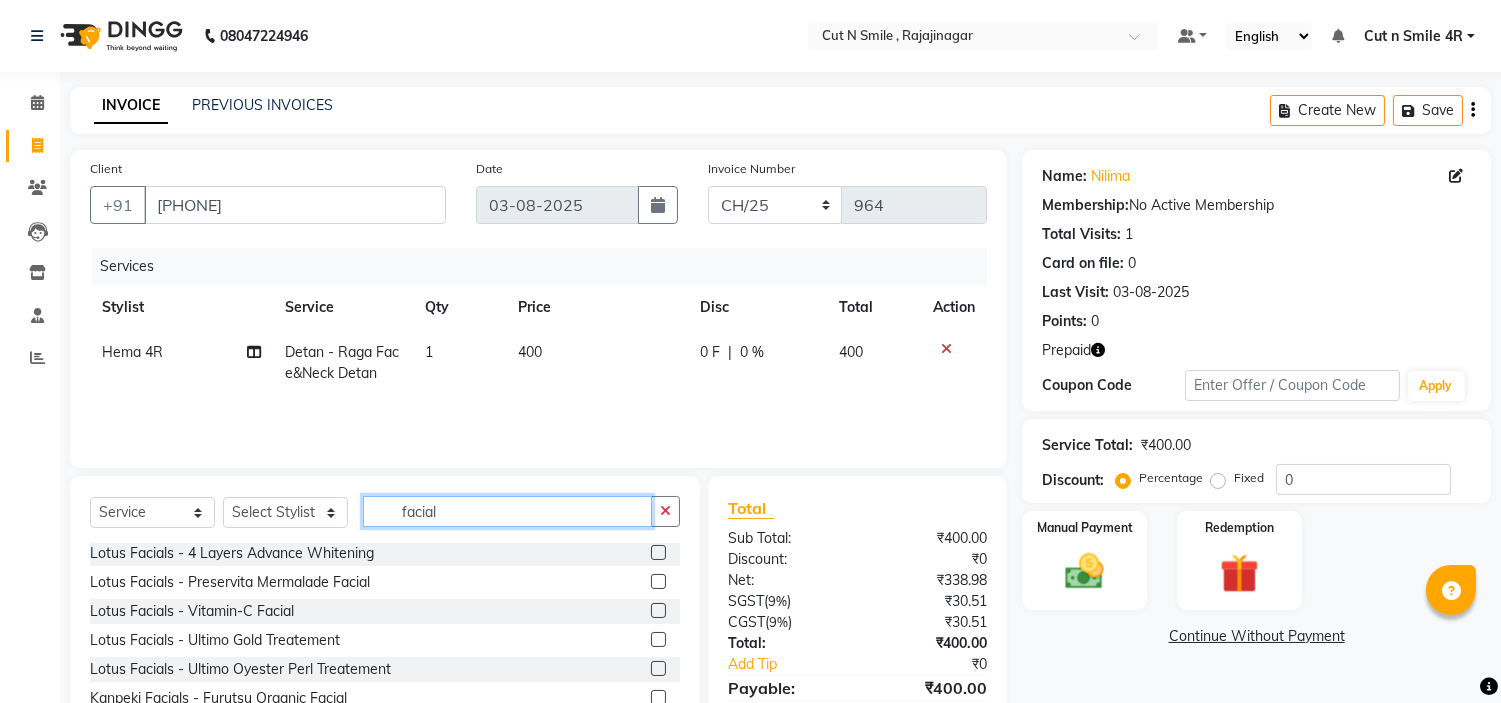 type on "facial" 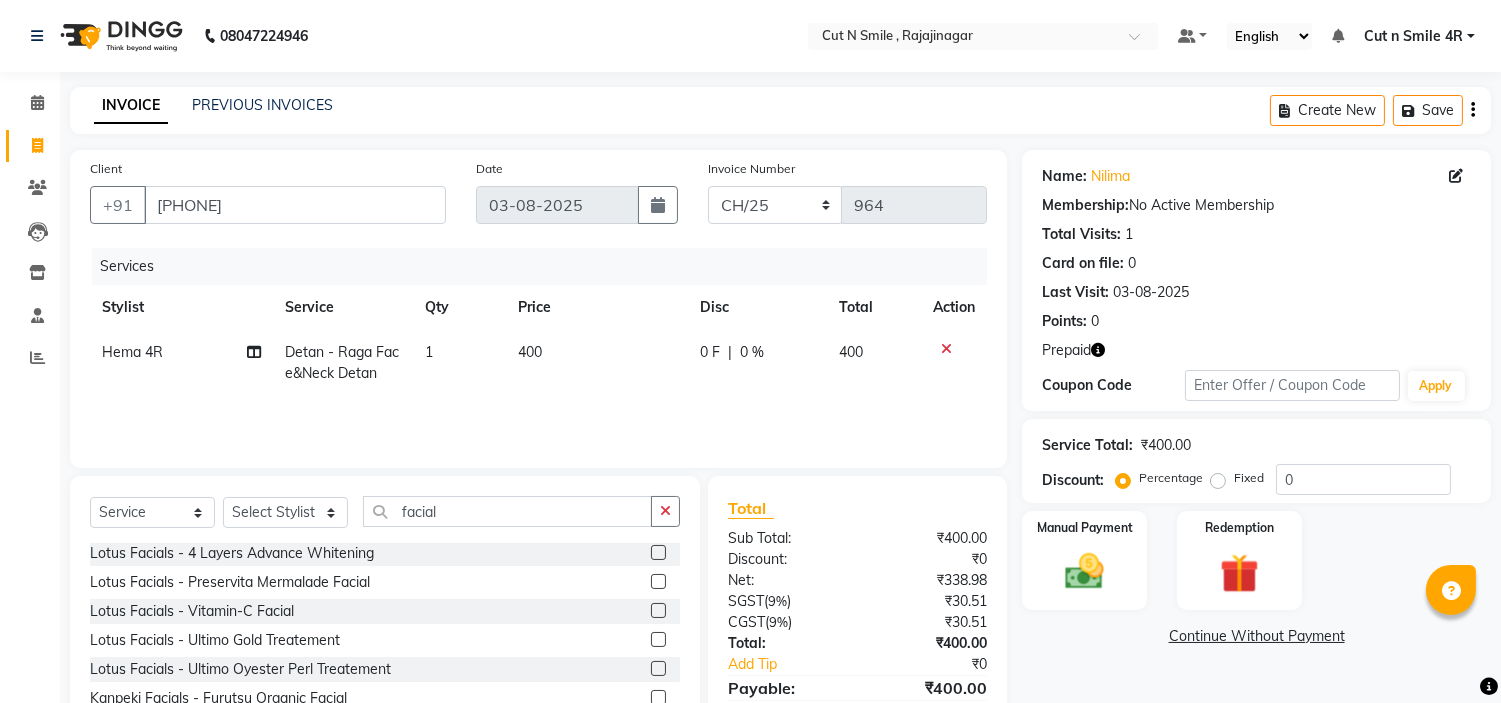 click 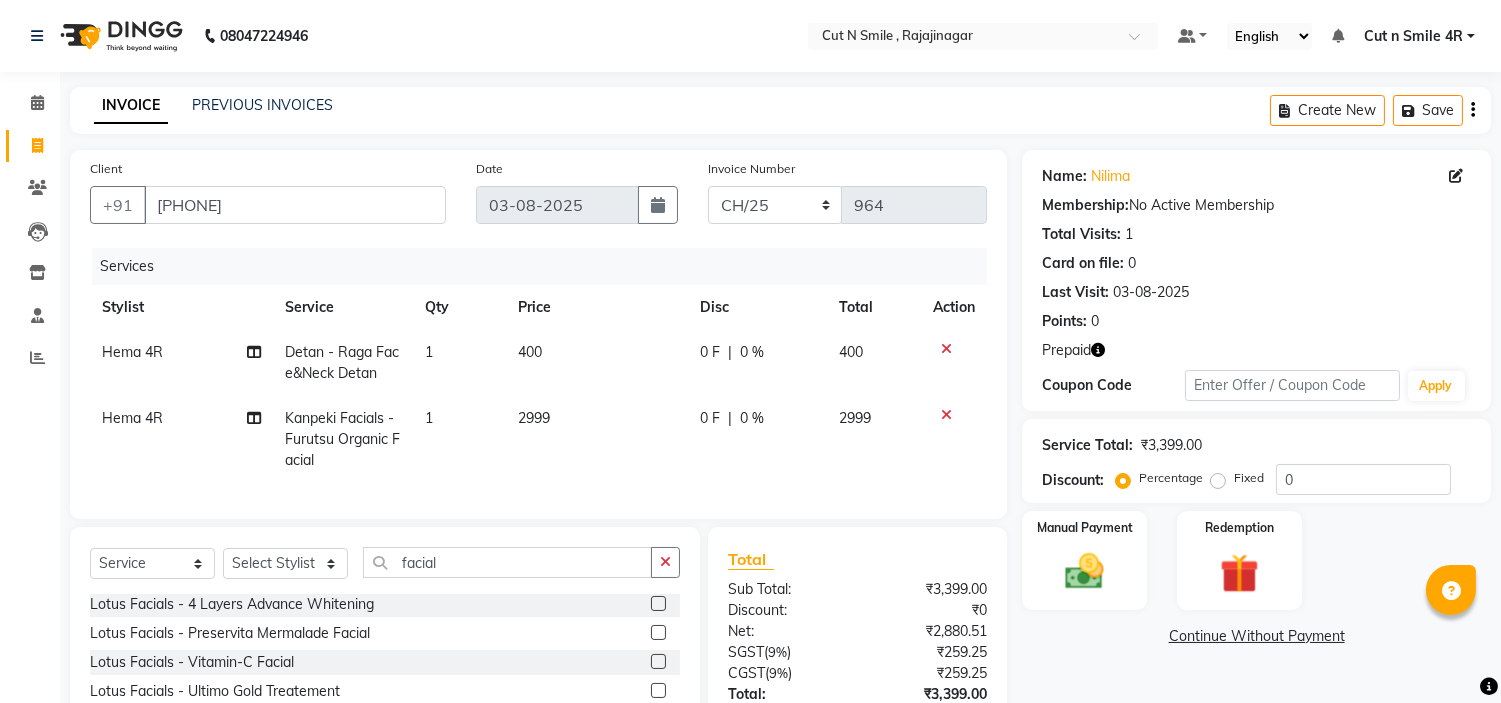 checkbox on "false" 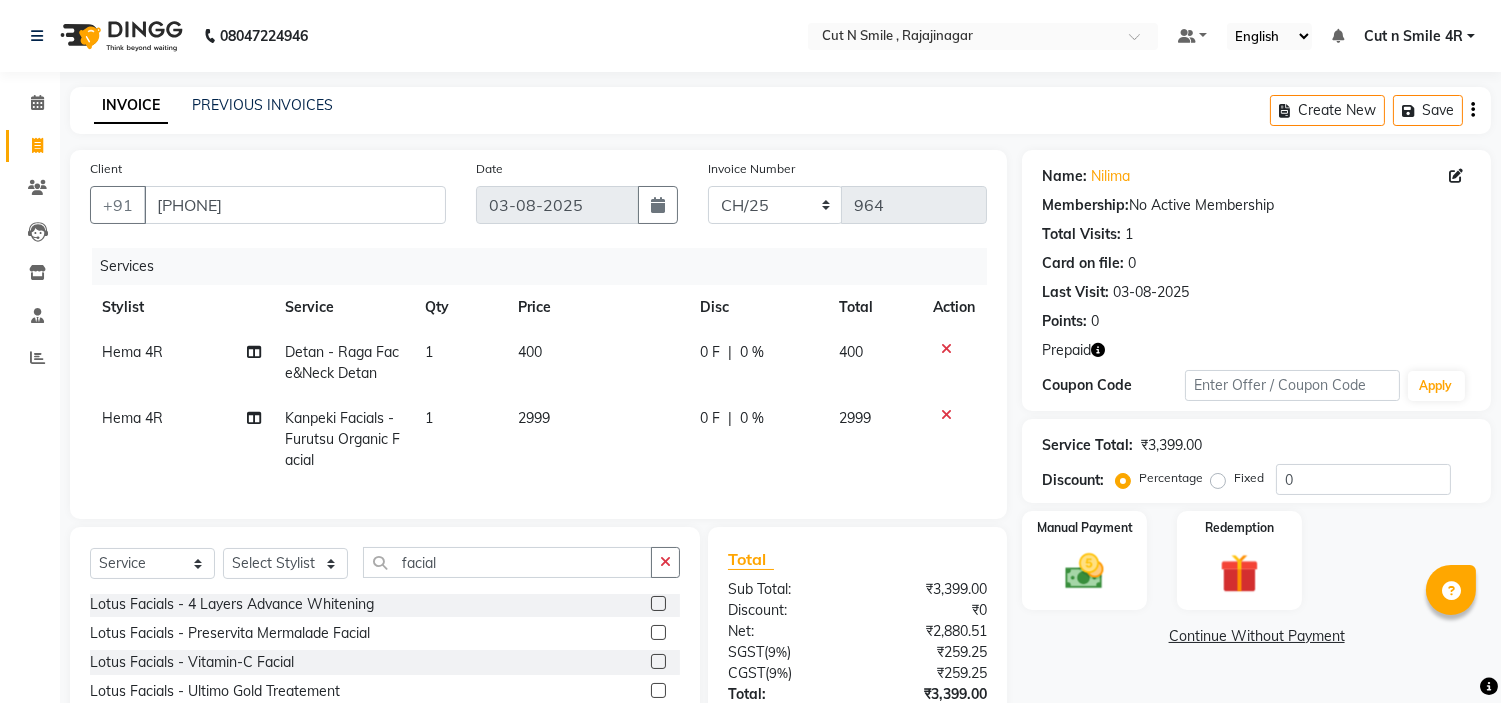 click on "2999" 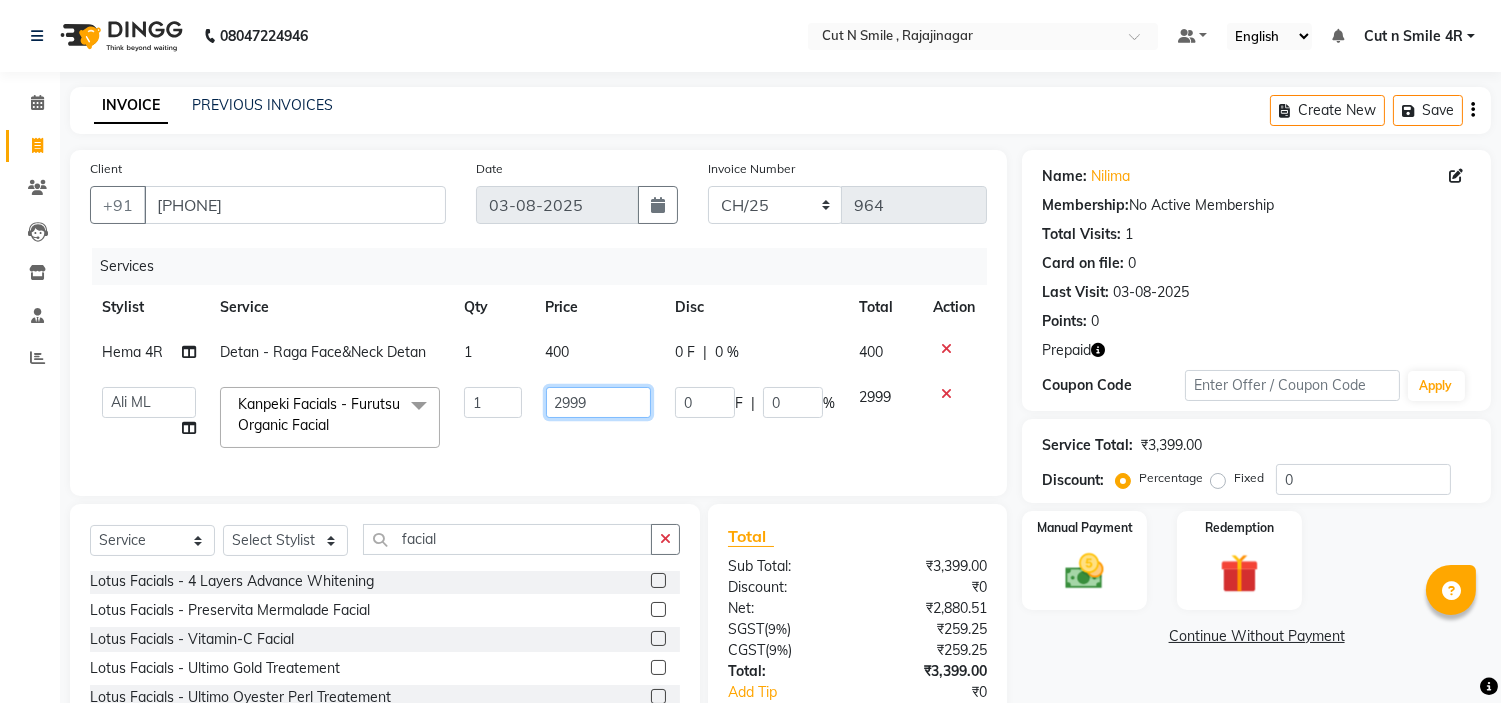 click on "2999" 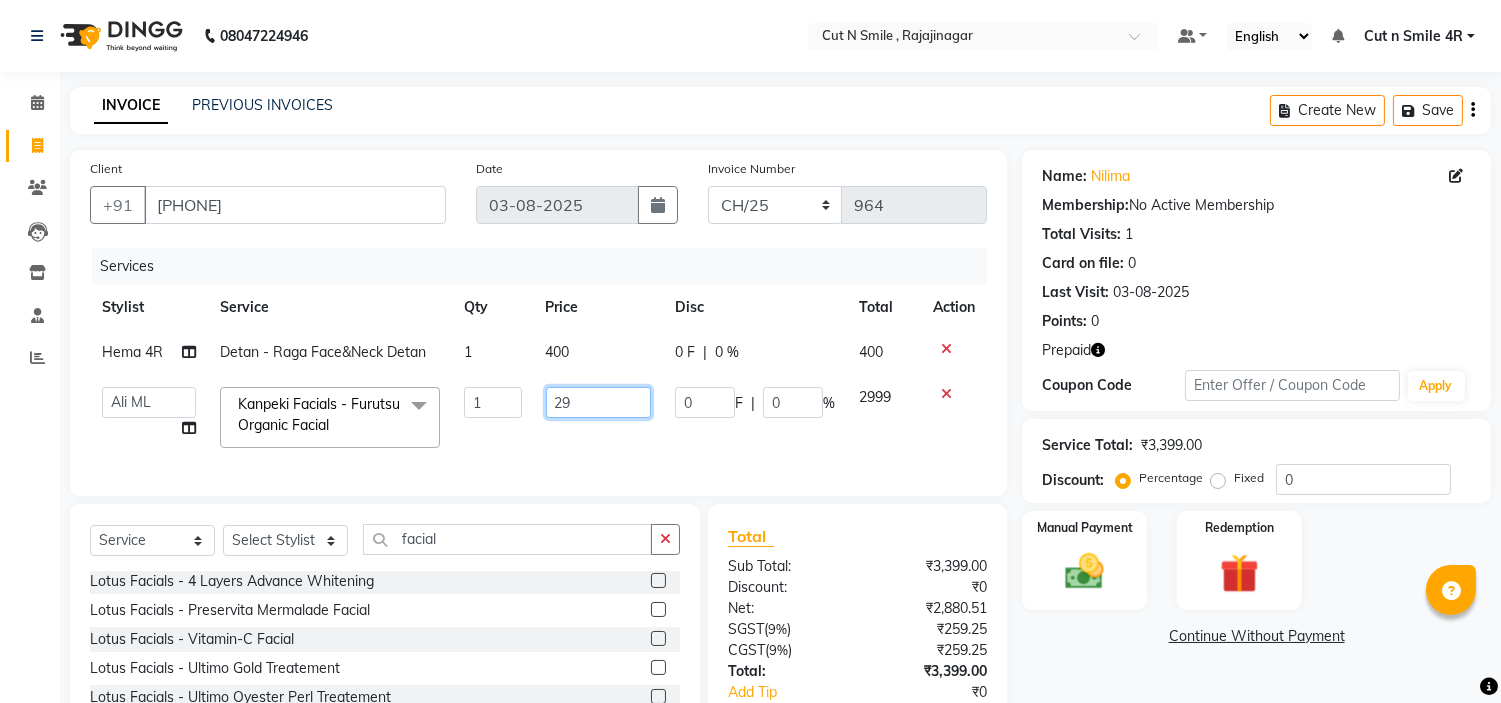 type on "2" 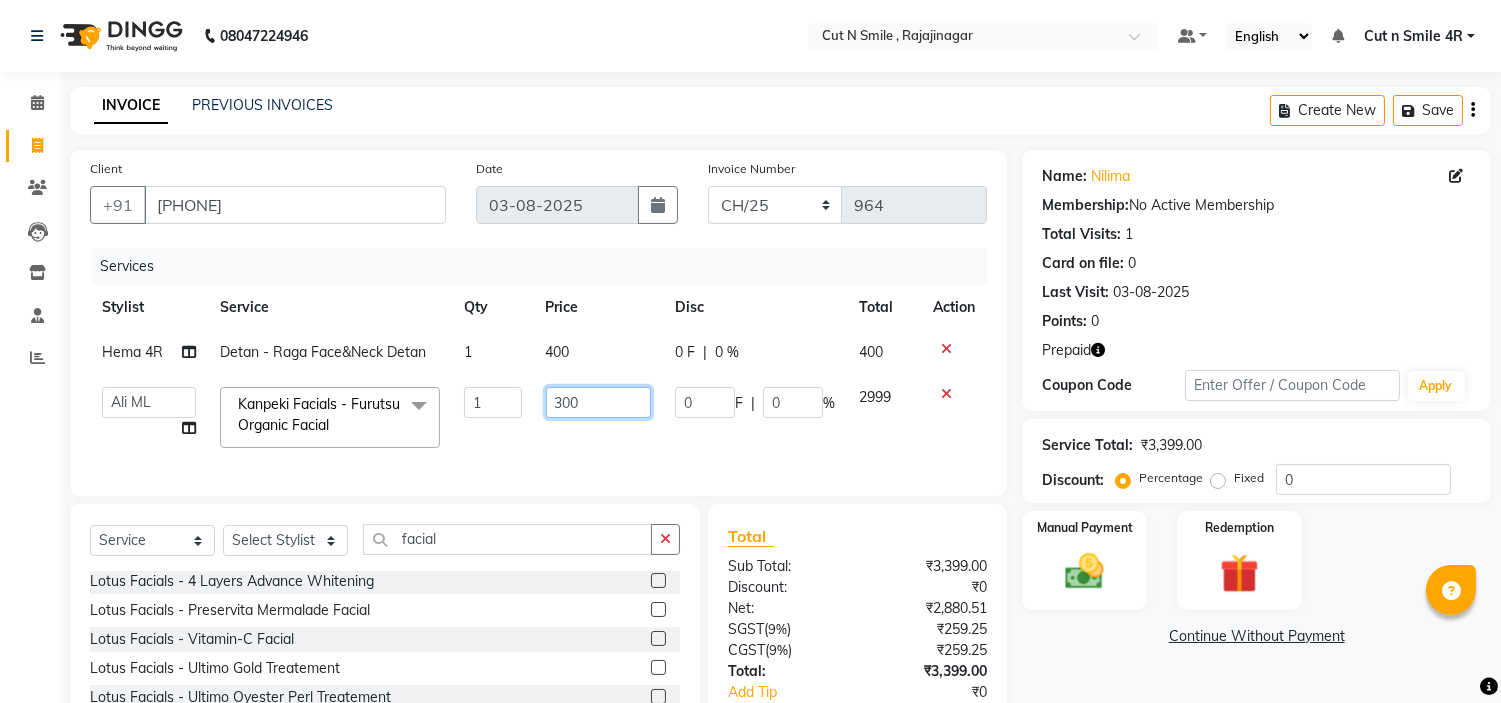 type on "3000" 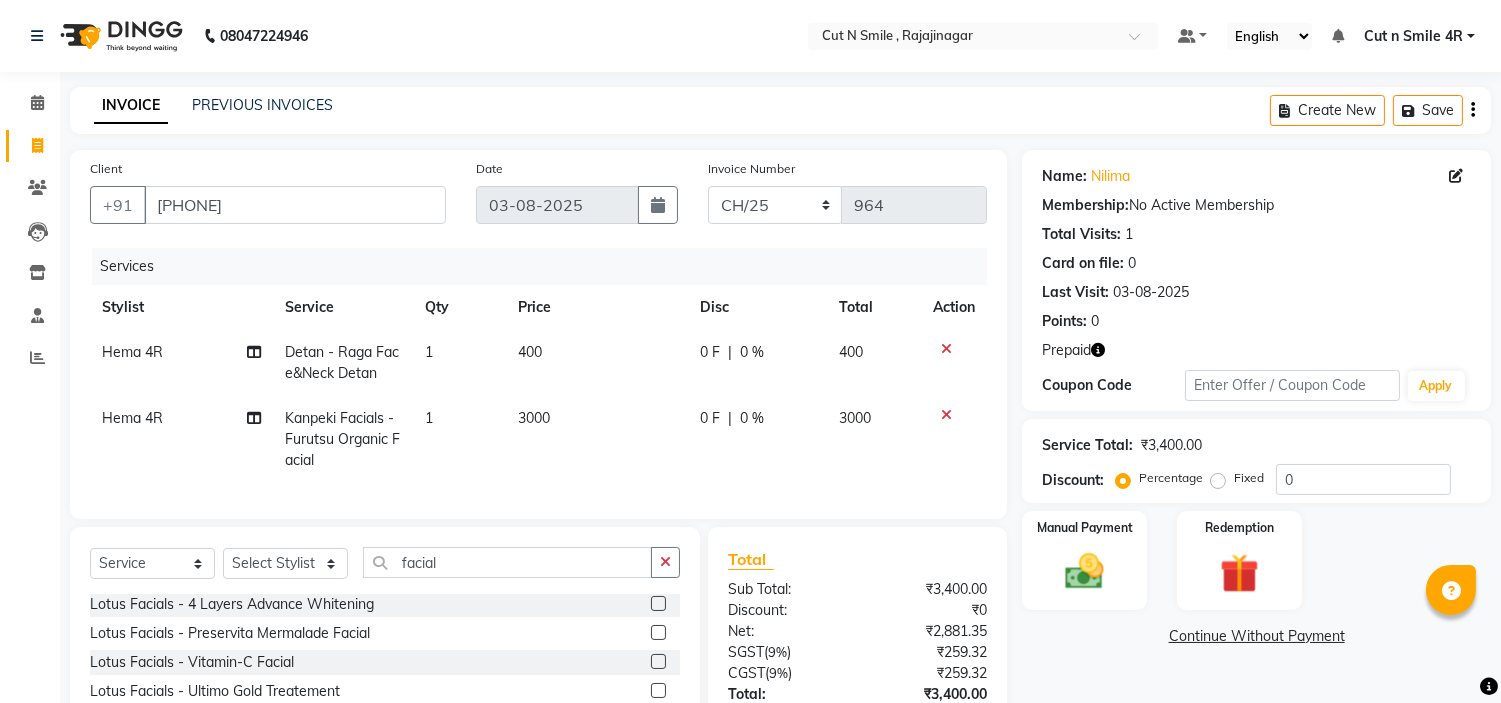 click on "3000" 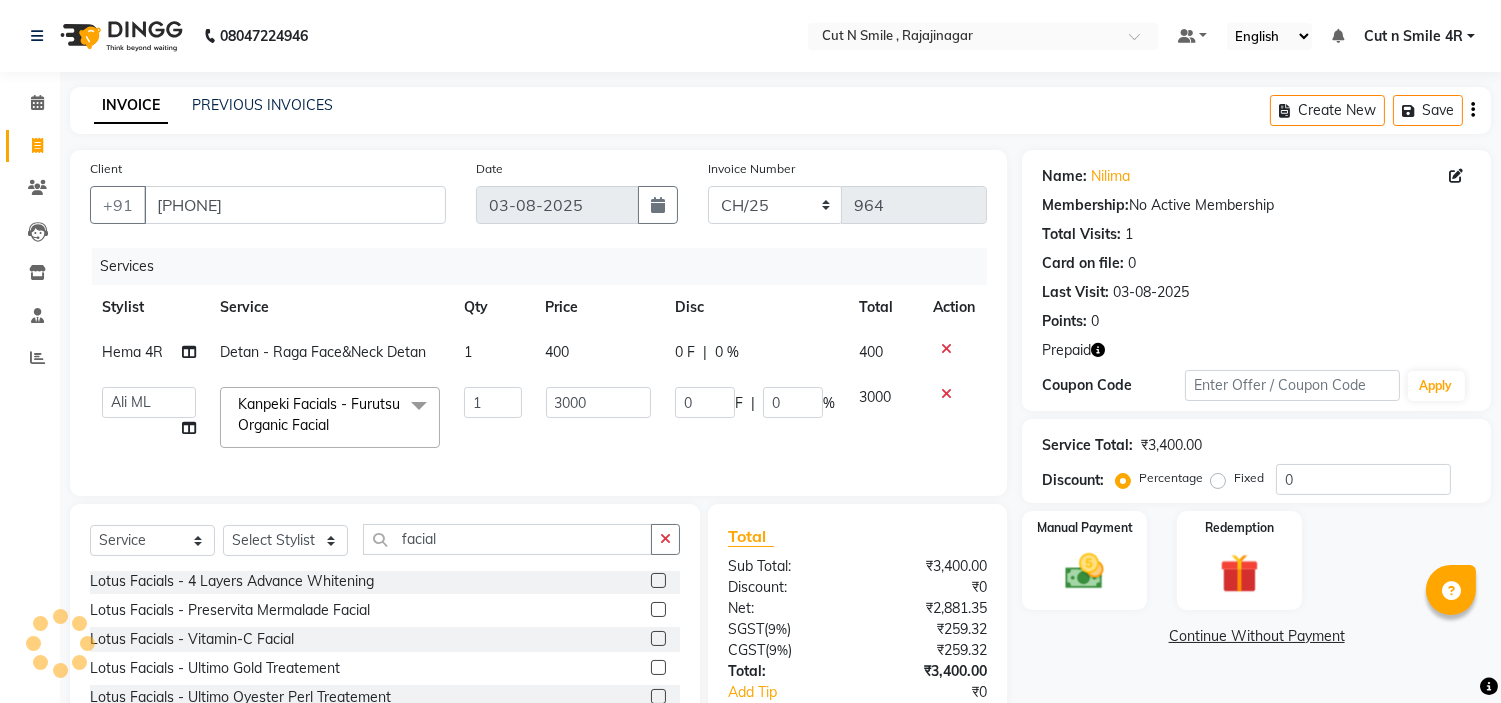 click on "Fixed" 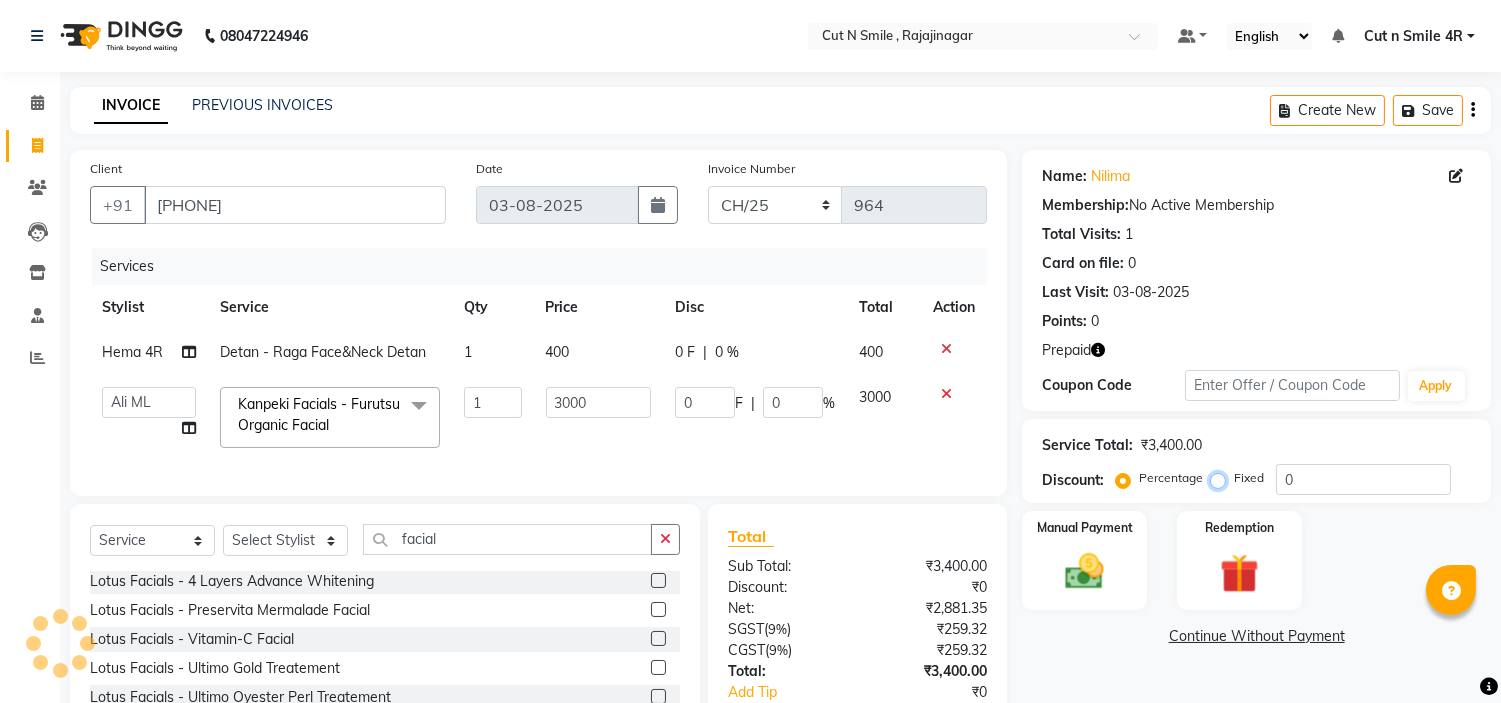 click on "Fixed" at bounding box center (1222, 478) 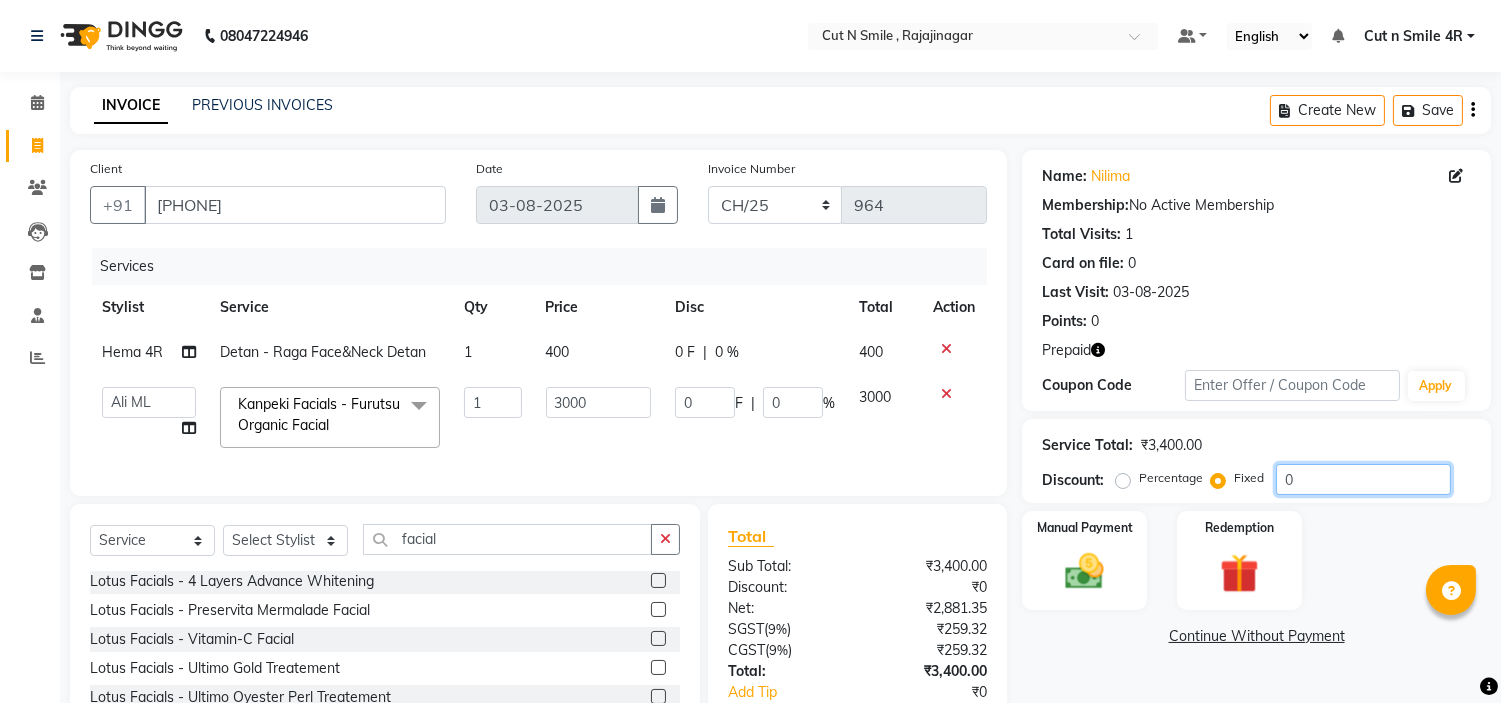 click on "0" 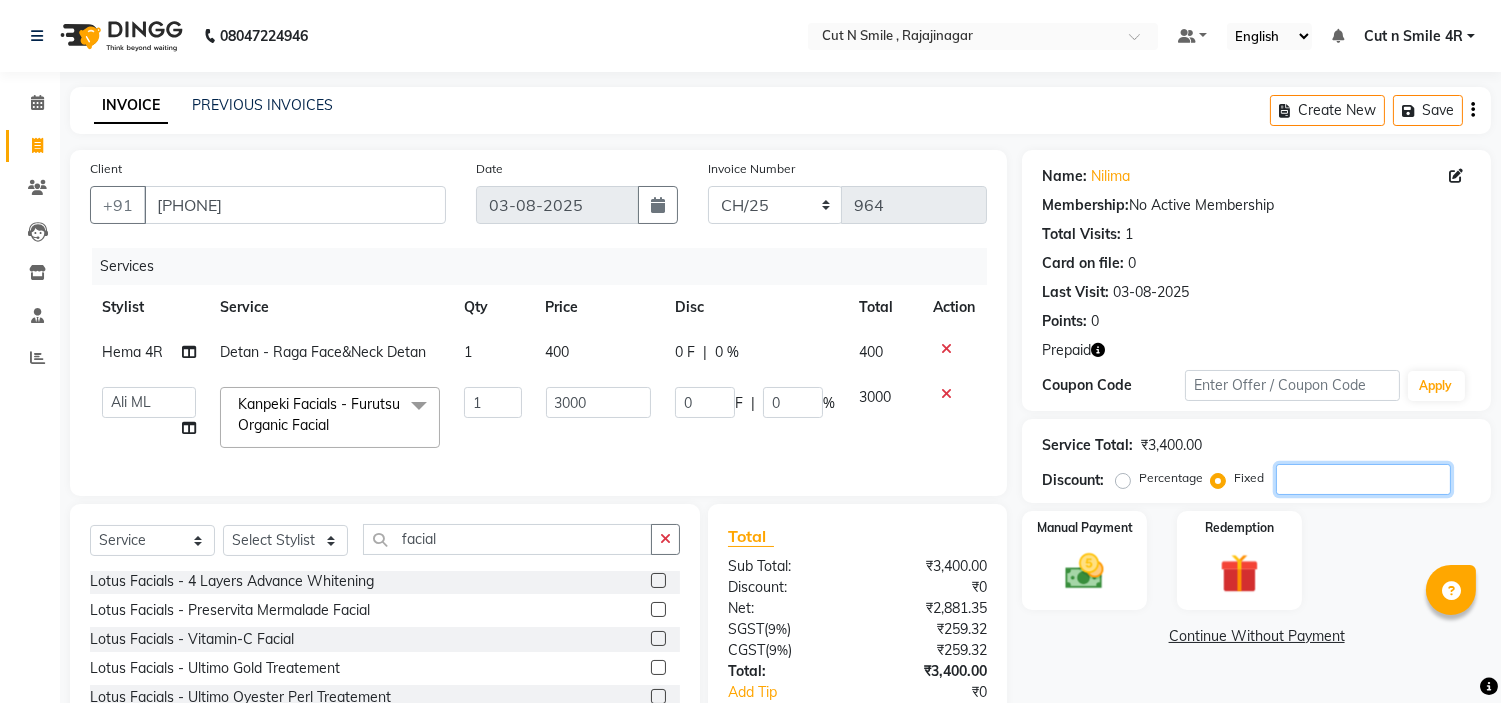 click 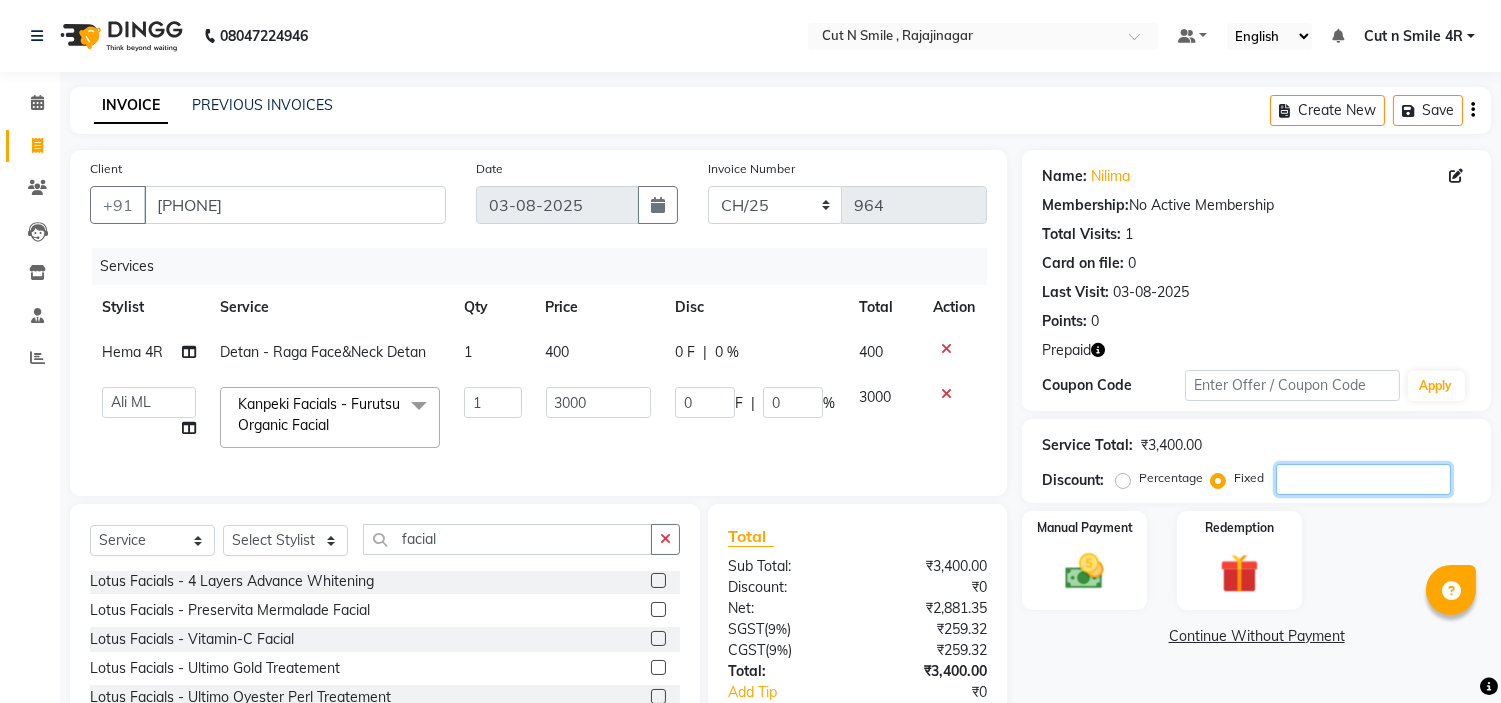 type on "1" 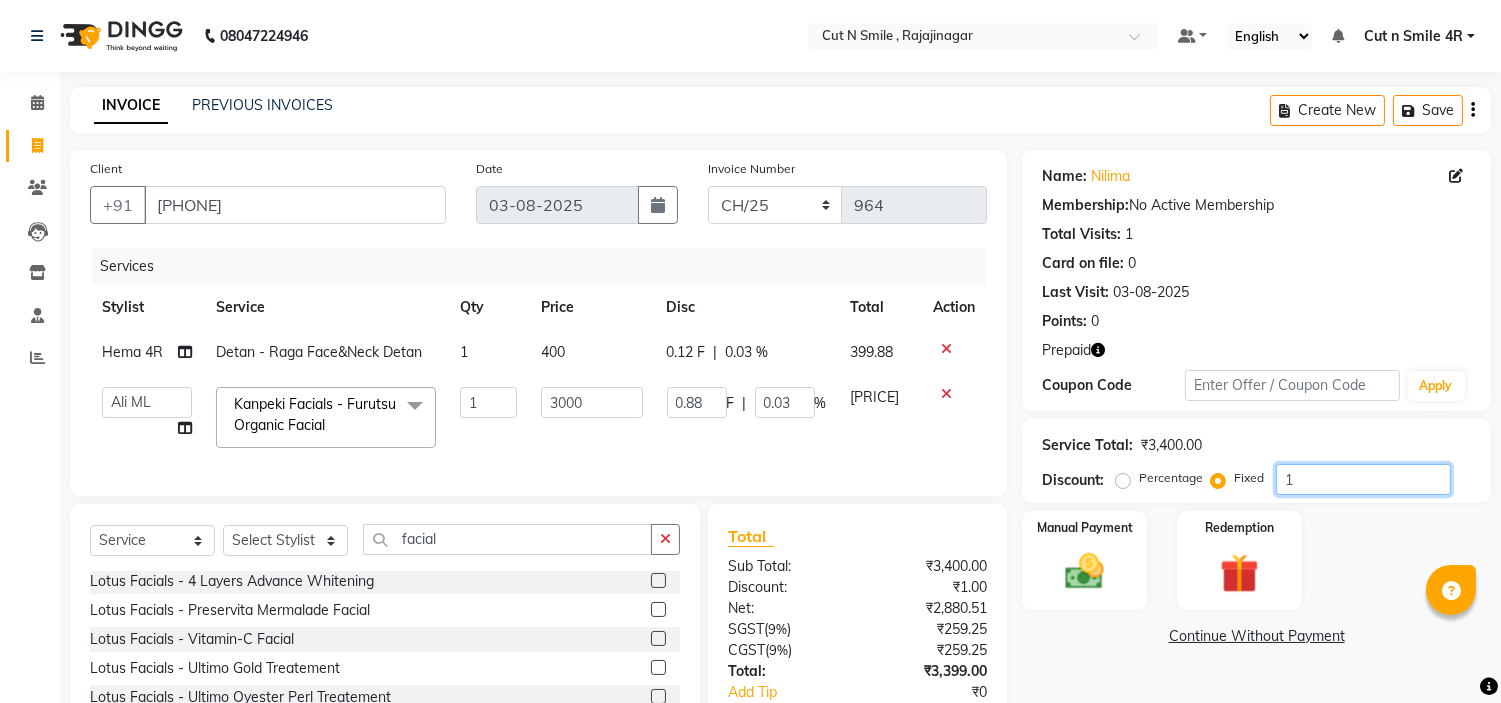 type on "16" 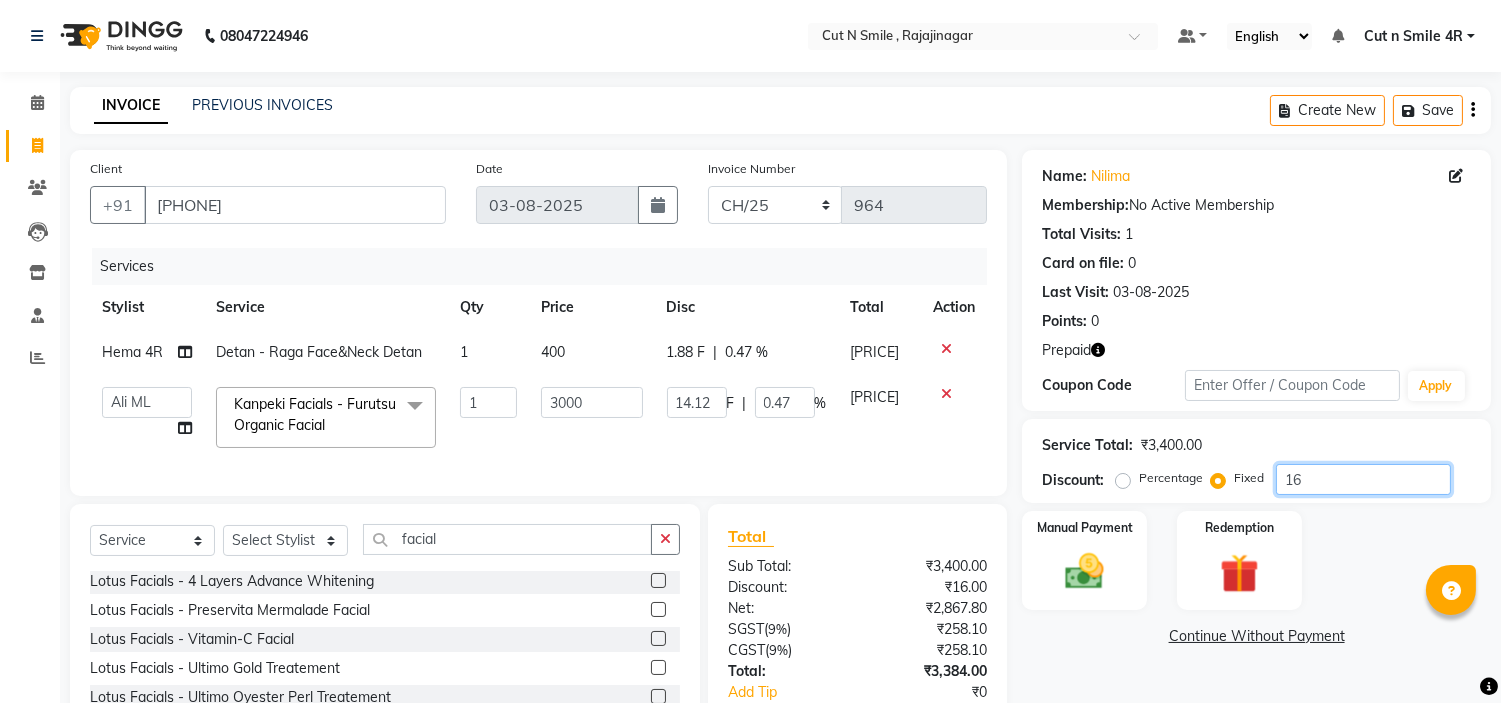 type on "165" 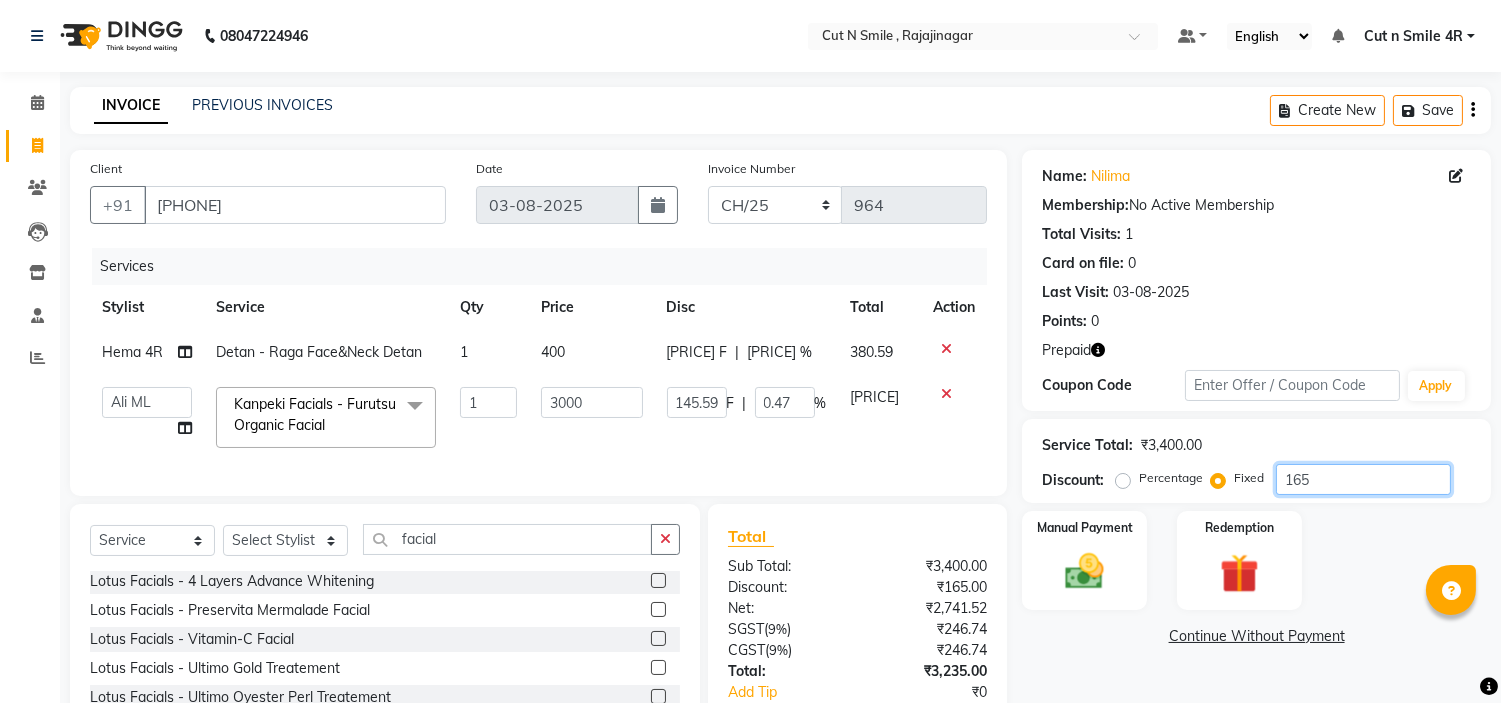 type on "1650" 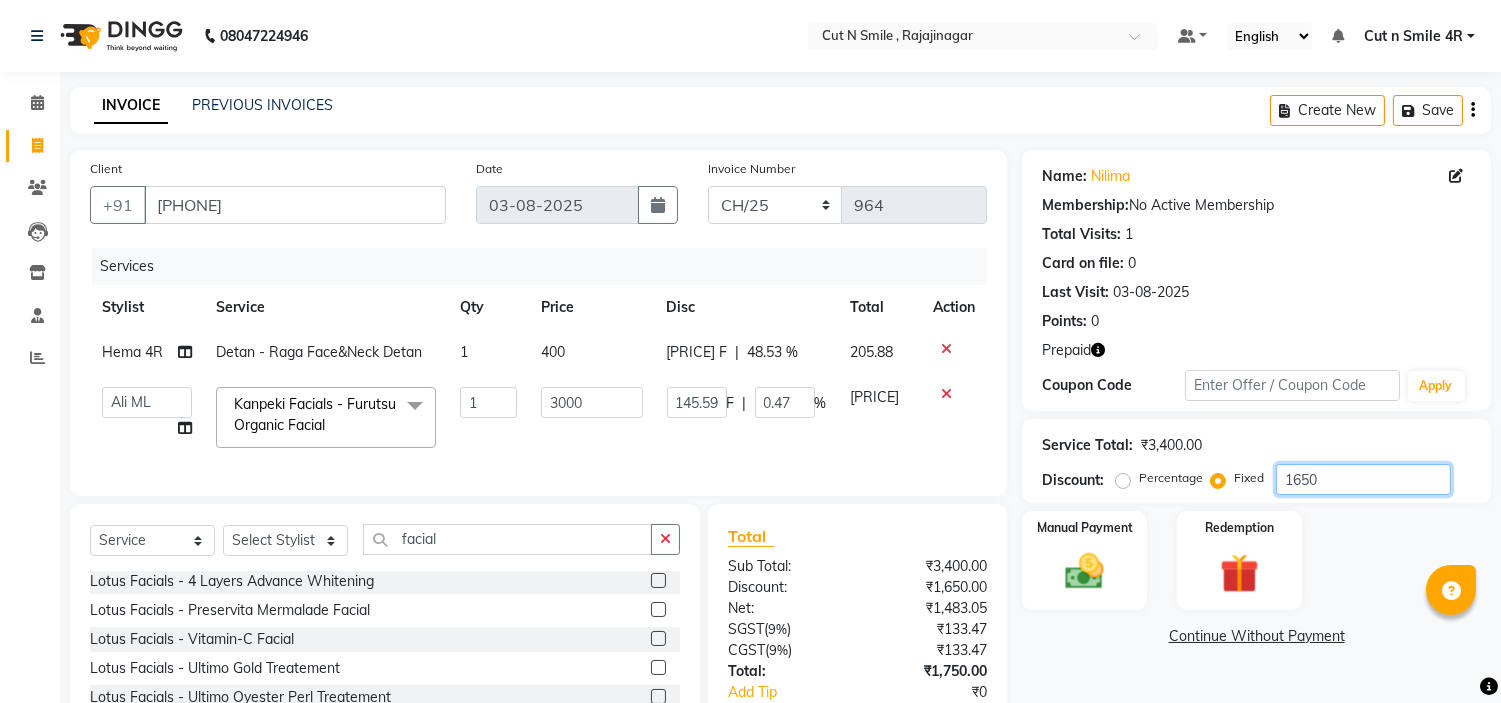 type on "1650" 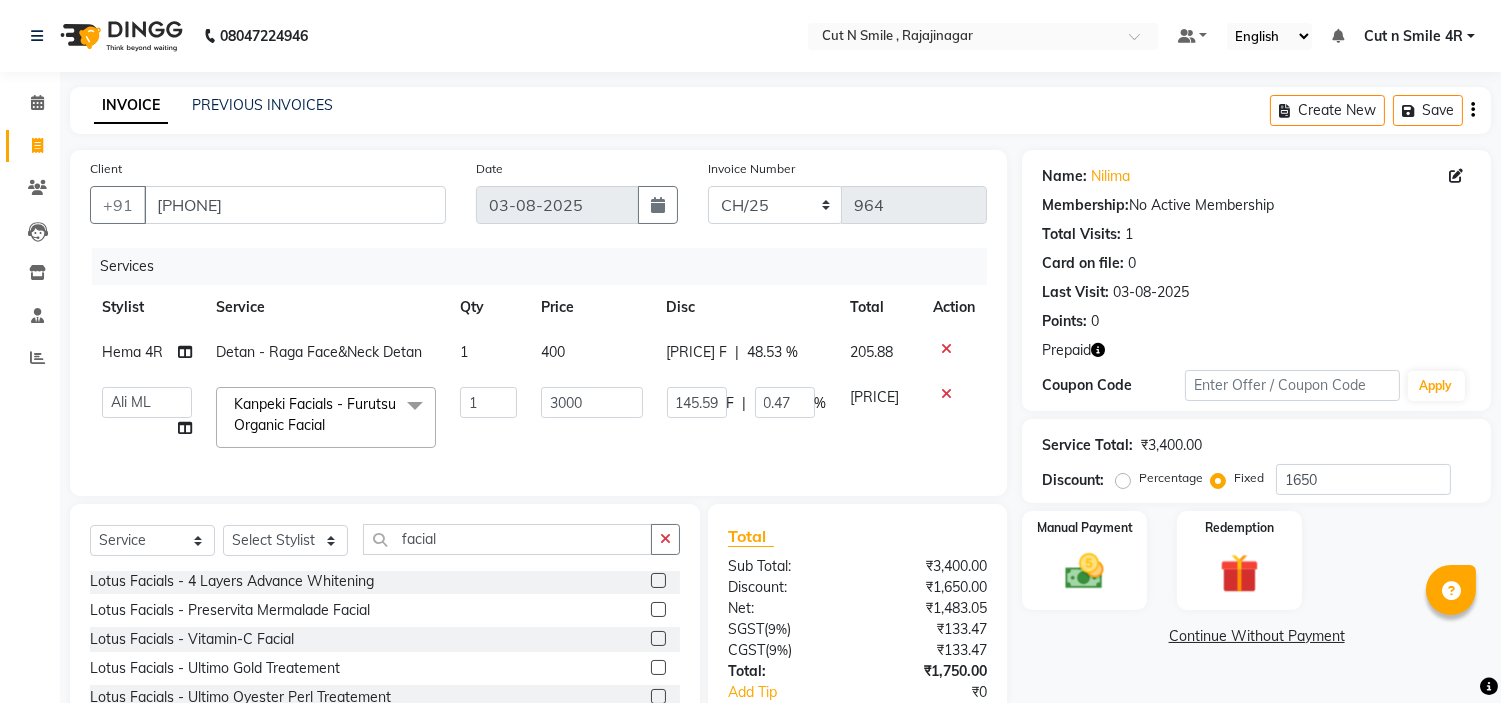 click on "[PRICE] F | [PRICE] %" 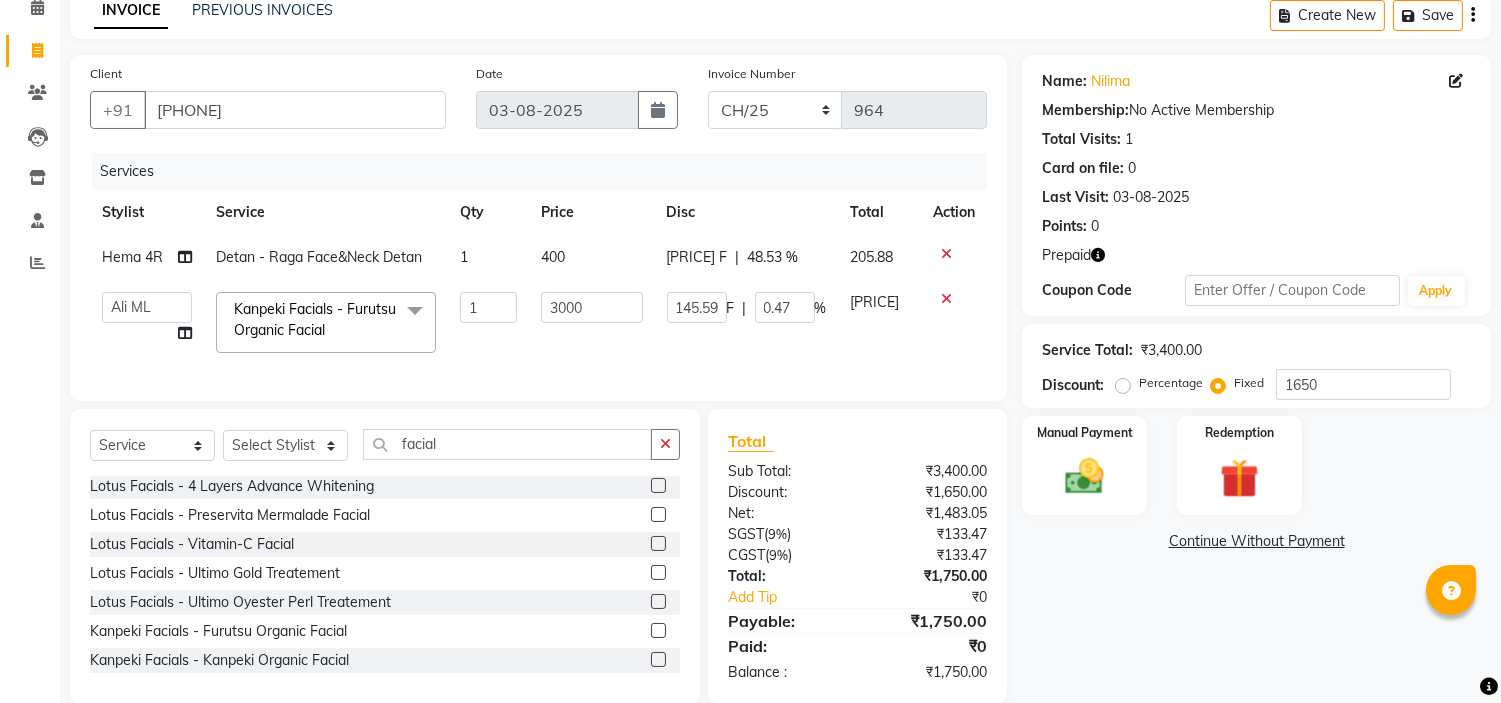 scroll, scrollTop: 96, scrollLeft: 0, axis: vertical 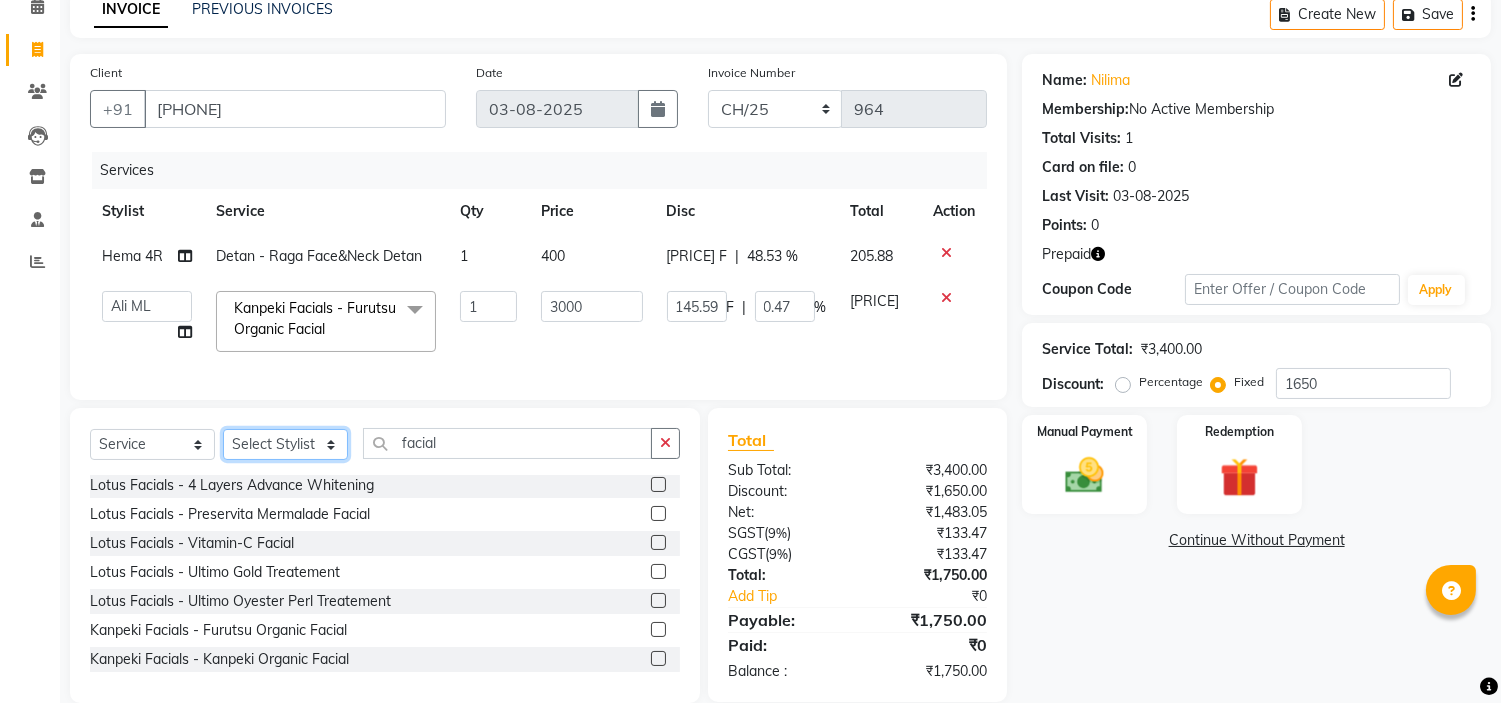 click on "Select Stylist Ali ML Ammu 3R Ankith VN Ash Mohammed 3R Atheek 3R Binitha 3R Bipana 4R CNS BOB  Cut N Smile 17M  Cut N Smile 3R Cut n Smile 4R Cut N Smile 9M Cut N Smile ML Cut N Smile V Fazil Ali 4R Govind VN Hema 4R Jayashree VN Karan VN Love 4R Mani Singh 3R Manu 4R  Muskaan VN Nadeem 4R N D M 4R NDM Alam 4R Noushad VN Pavan 4R Priya BOB Priyanka 3R Rahul 3R Ravi 3R Riya BOB Rohith 4R Roobina 3R Roopa 4R Rubina BOB Sahil Ahmed 3R Sahil Bhatti 4R Sameer 3R Sanajana BOB  Sanjana BOB Sarita VN Shaan 4R Shahid 4R Shakir VN Shanavaaz BOB Shiney 3R Shivu Raj 4R Srijana BOB Sunil Laddi 4R Sunny VN Supriya BOB Sushmitha 4R Vakeel 3R Varas 4R Varas BOB Vishwa VN" 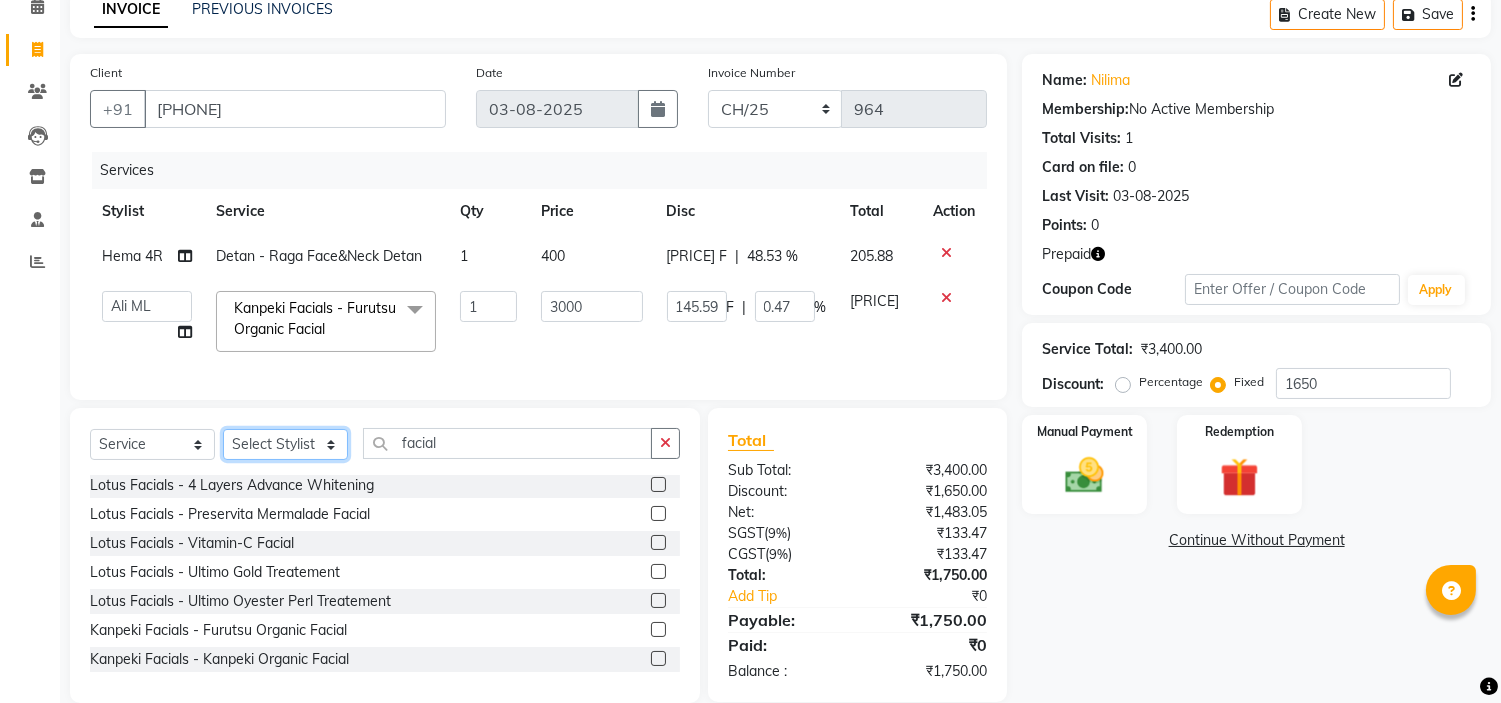 select on "57483" 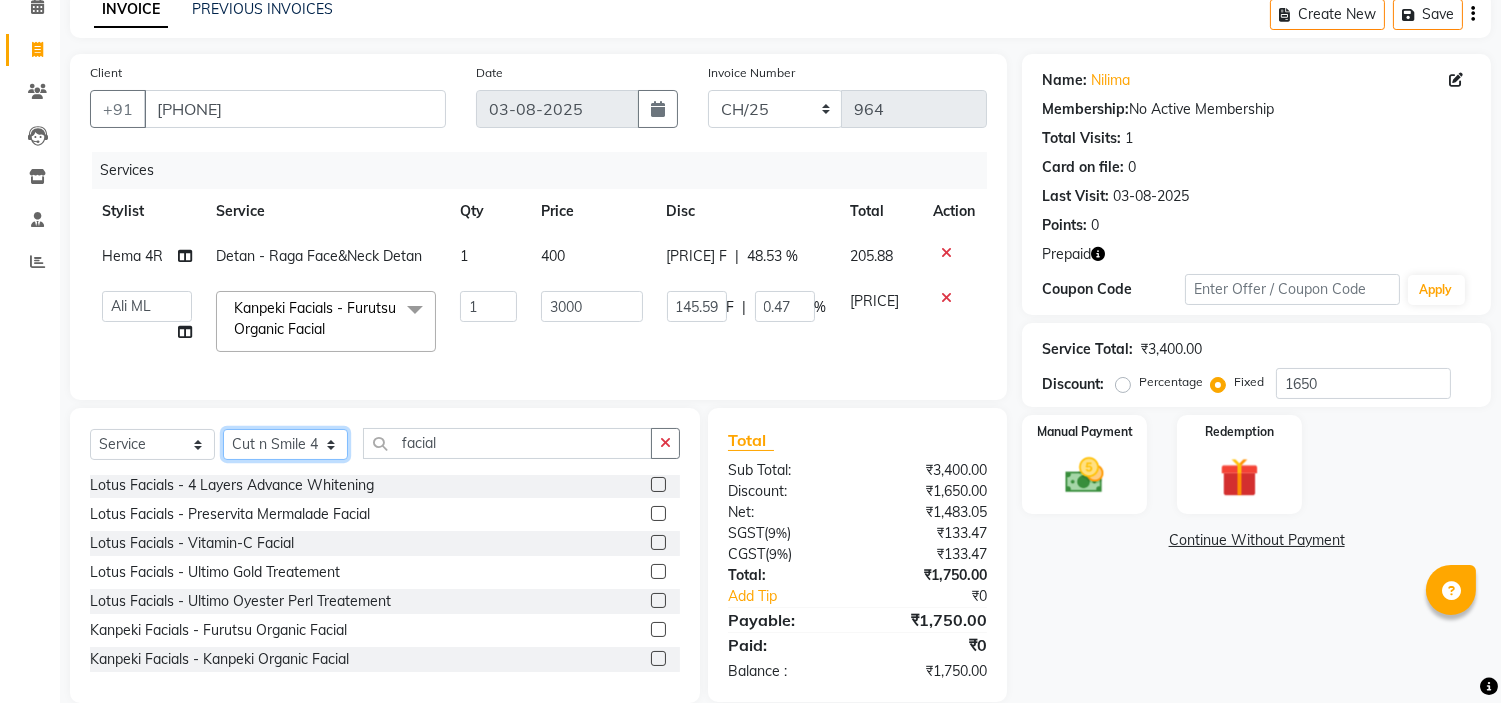 click on "Select Stylist Ali ML Ammu 3R Ankith VN Ash Mohammed 3R Atheek 3R Binitha 3R Bipana 4R CNS BOB  Cut N Smile 17M  Cut N Smile 3R Cut n Smile 4R Cut N Smile 9M Cut N Smile ML Cut N Smile V Fazil Ali 4R Govind VN Hema 4R Jayashree VN Karan VN Love 4R Mani Singh 3R Manu 4R  Muskaan VN Nadeem 4R N D M 4R NDM Alam 4R Noushad VN Pavan 4R Priya BOB Priyanka 3R Rahul 3R Ravi 3R Riya BOB Rohith 4R Roobina 3R Roopa 4R Rubina BOB Sahil Ahmed 3R Sahil Bhatti 4R Sameer 3R Sanajana BOB  Sanjana BOB Sarita VN Shaan 4R Shahid 4R Shakir VN Shanavaaz BOB Shiney 3R Shivu Raj 4R Srijana BOB Sunil Laddi 4R Sunny VN Supriya BOB Sushmitha 4R Vakeel 3R Varas 4R Varas BOB Vishwa VN" 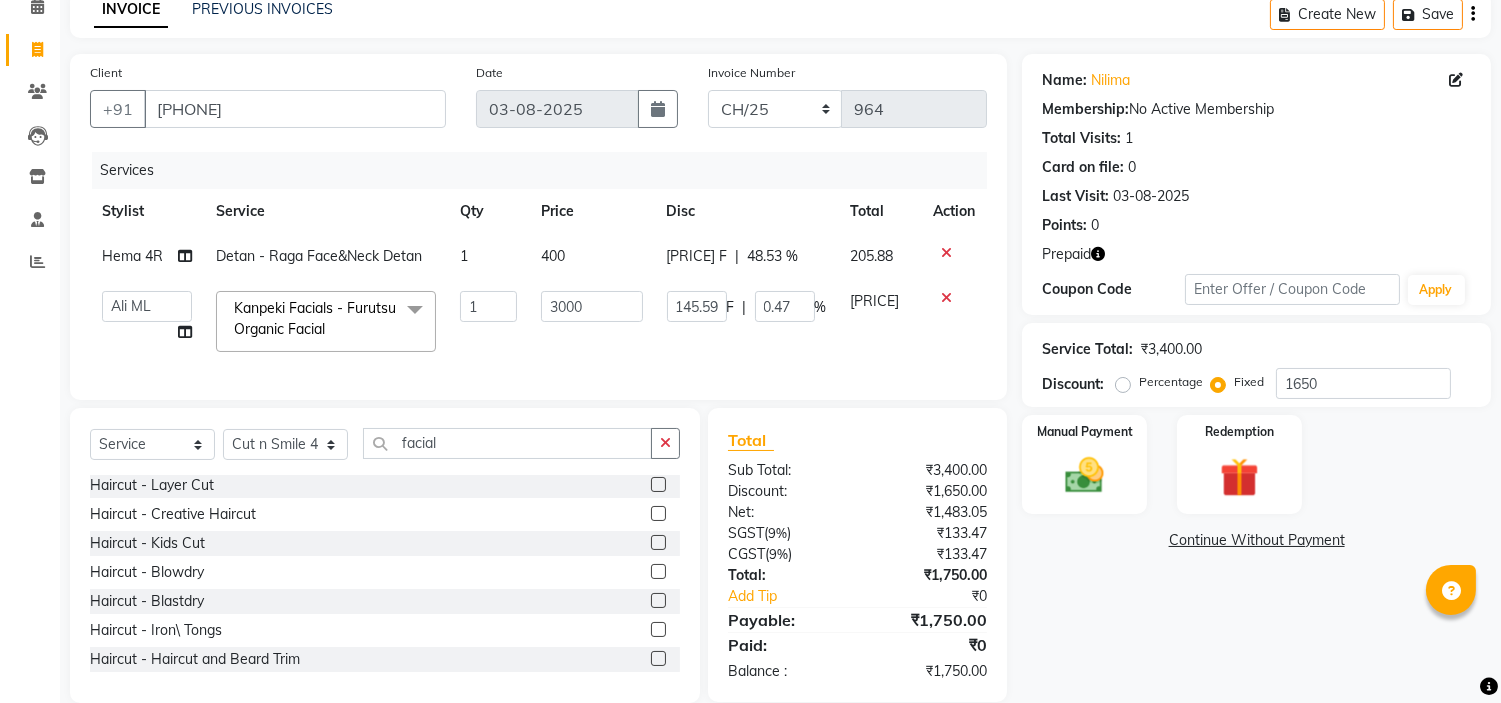 click on "Select Service Product Membership Package Voucher Prepaid Gift Card Select Stylist [PERSON] [PERSON] [PERSON] [PERSON] [PERSON] [PERSON] [PERSON] [PERSON] [PERSON] [PERSON] [PERSON] [PERSON] [PERSON] [PERSON] [PERSON] [PERSON] [PERSON] [PERSON] [PERSON] [PERSON] [PERSON] [PERSON] [PERSON] [PERSON] [PERSON] [PERSON] [PERSON] [PERSON] [PERSON] [PERSON] [PERSON] [PERSON] [PERSON] [PERSON] [PERSON] [PERSON] [PERSON] [PERSON] [PERSON] [PERSON] [PERSON] [PERSON] [PERSON] [PERSON] [PERSON] [PERSON] [PERSON] [PERSON] [PERSON] [PERSON] [PERSON] facial Haircut - Men's Haircut Haircut - Creative Cut Haircut - Shave Haircut - Beard Trim/Shave Haircut - Hairwash and Styling Haircut - Basic Haircuts Haircut - Layer Cut Haircut - Creative Haircut Haircut - Kids Cut Haircut - Blowdry Haircut - Blastdry Nail art" 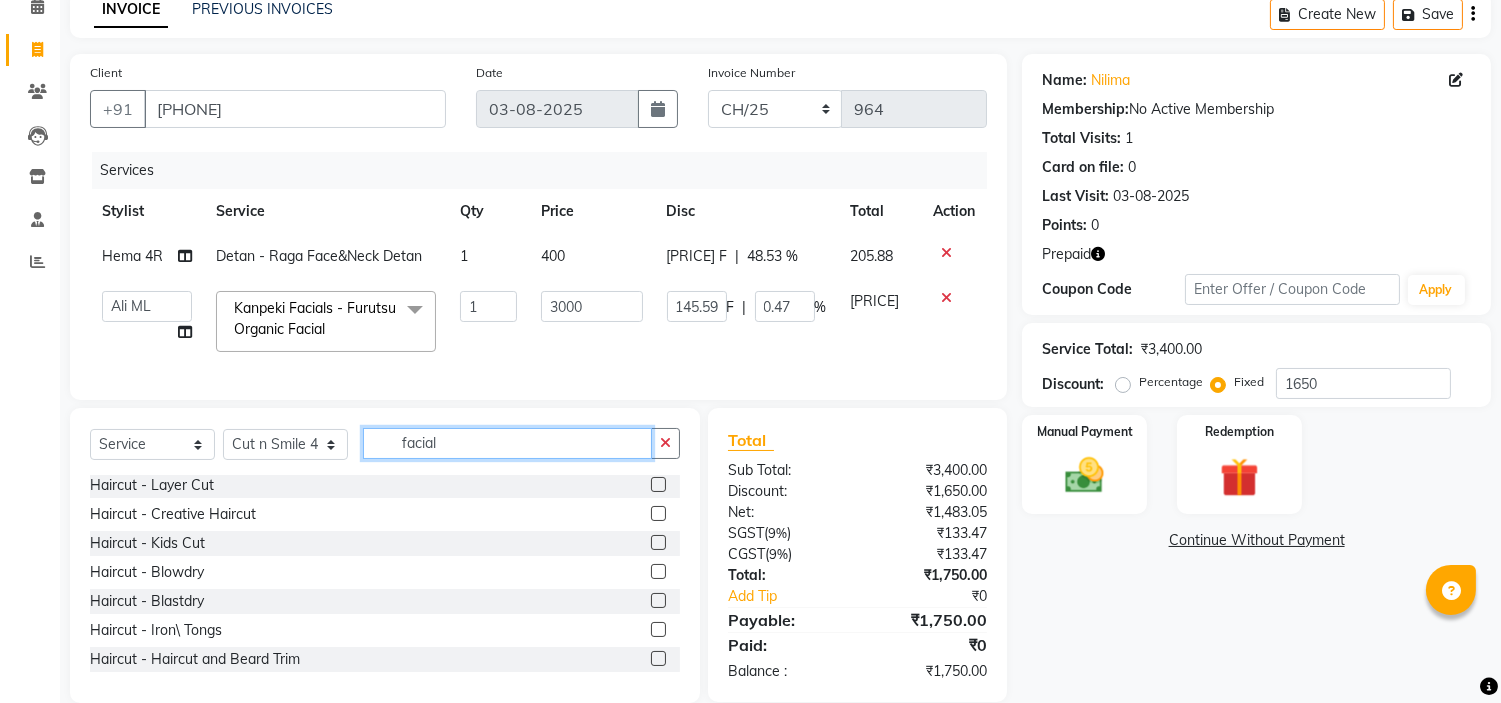 click on "facial" 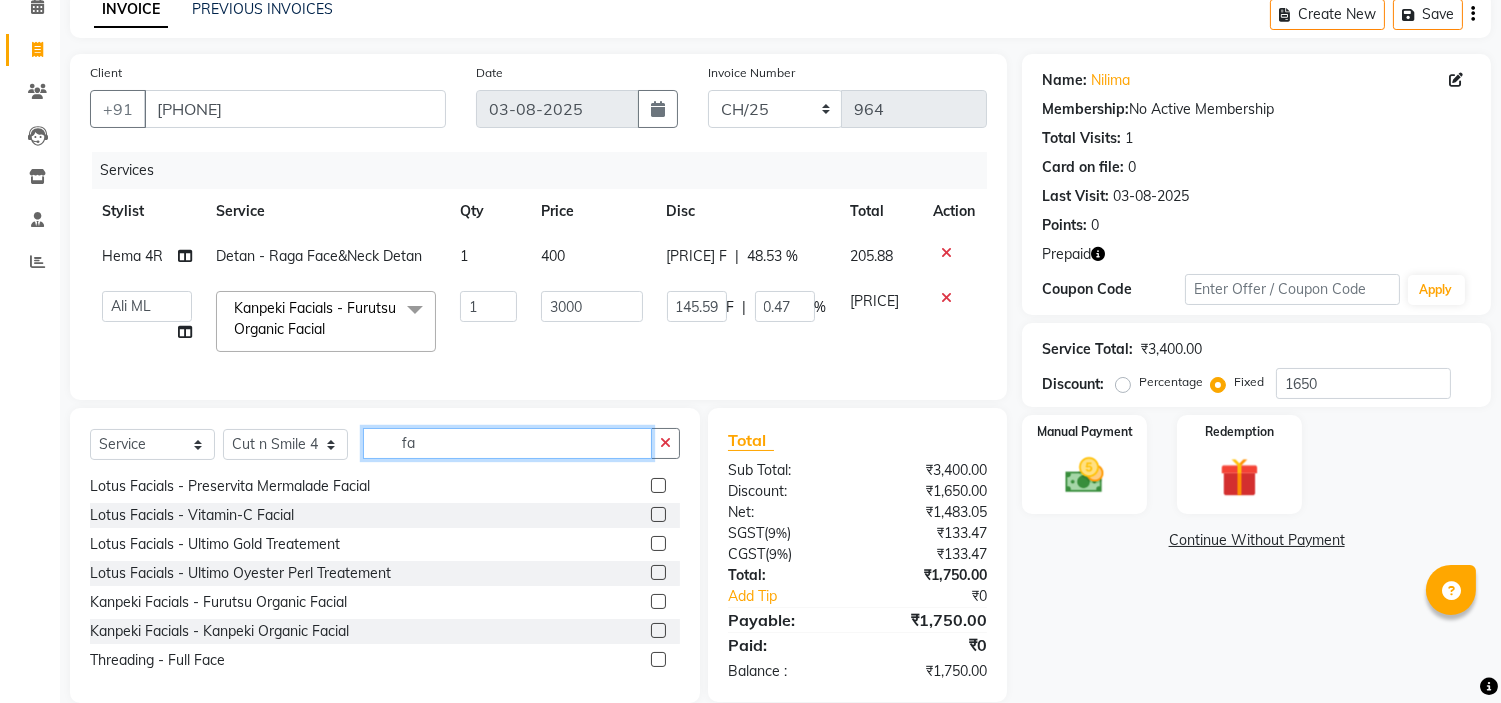type on "f" 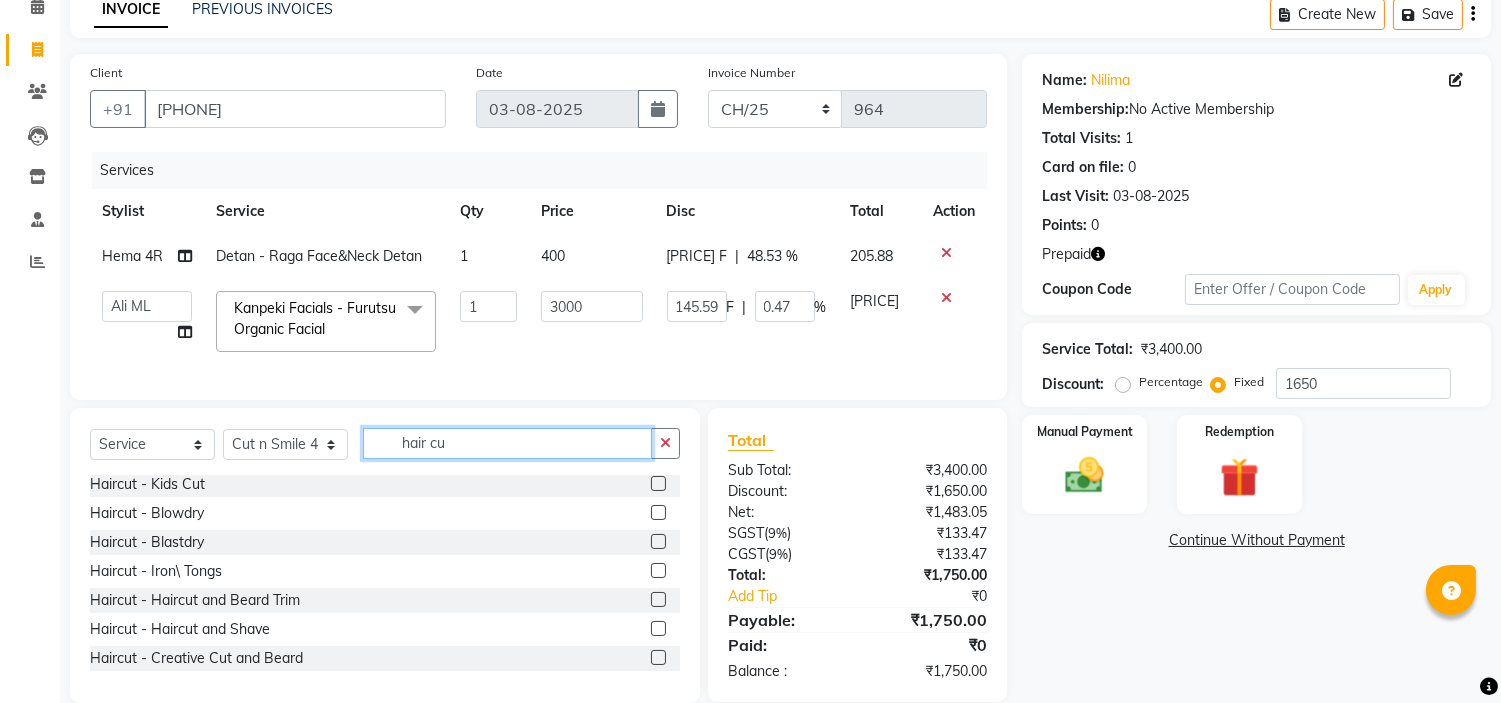 scroll, scrollTop: 234, scrollLeft: 0, axis: vertical 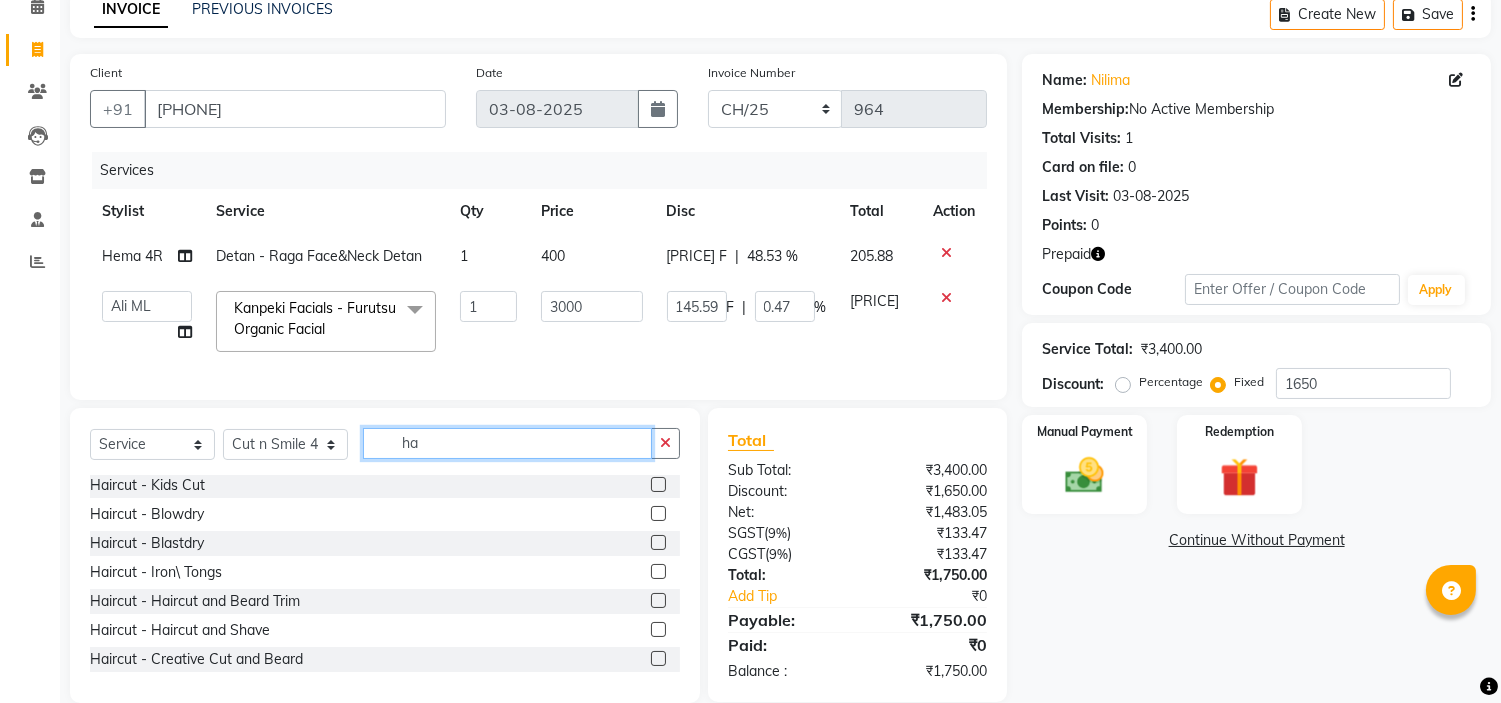 type on "h" 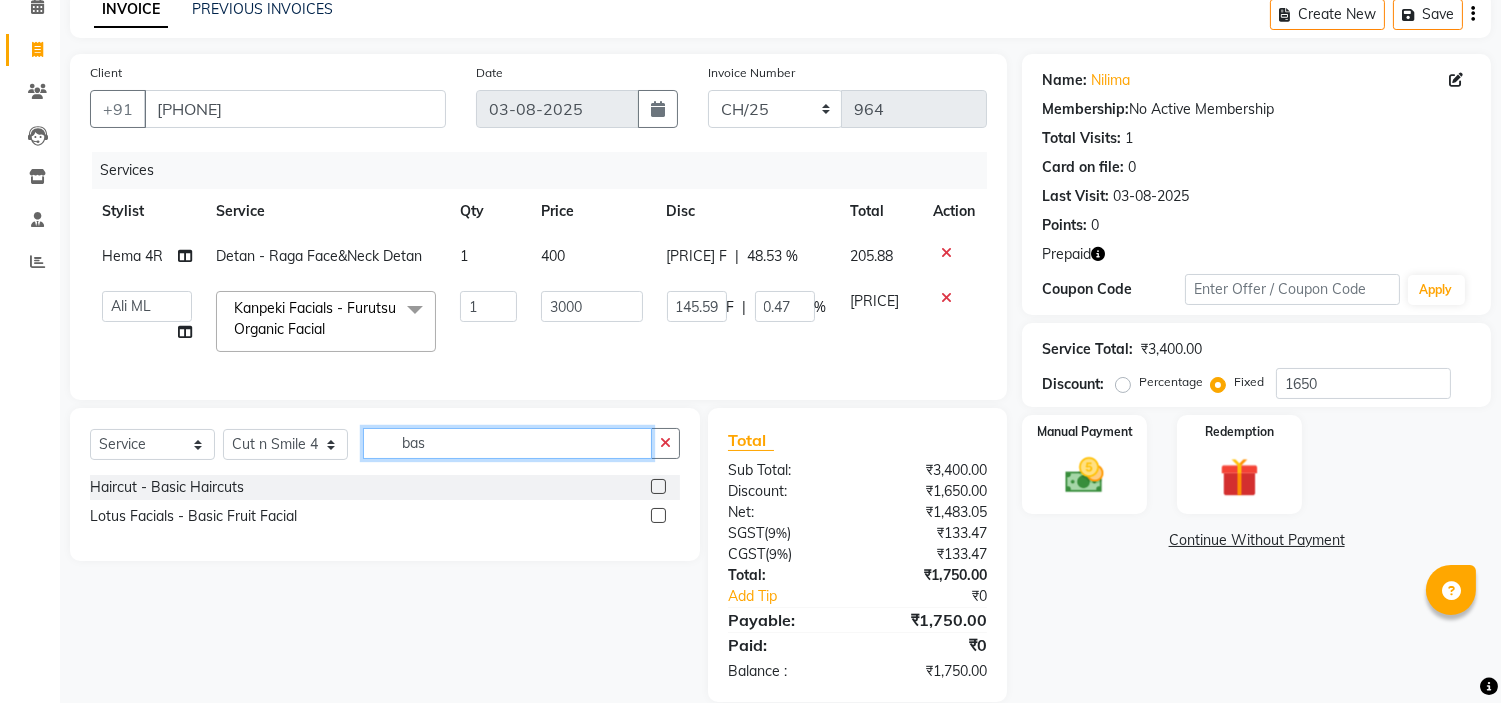 scroll, scrollTop: 0, scrollLeft: 0, axis: both 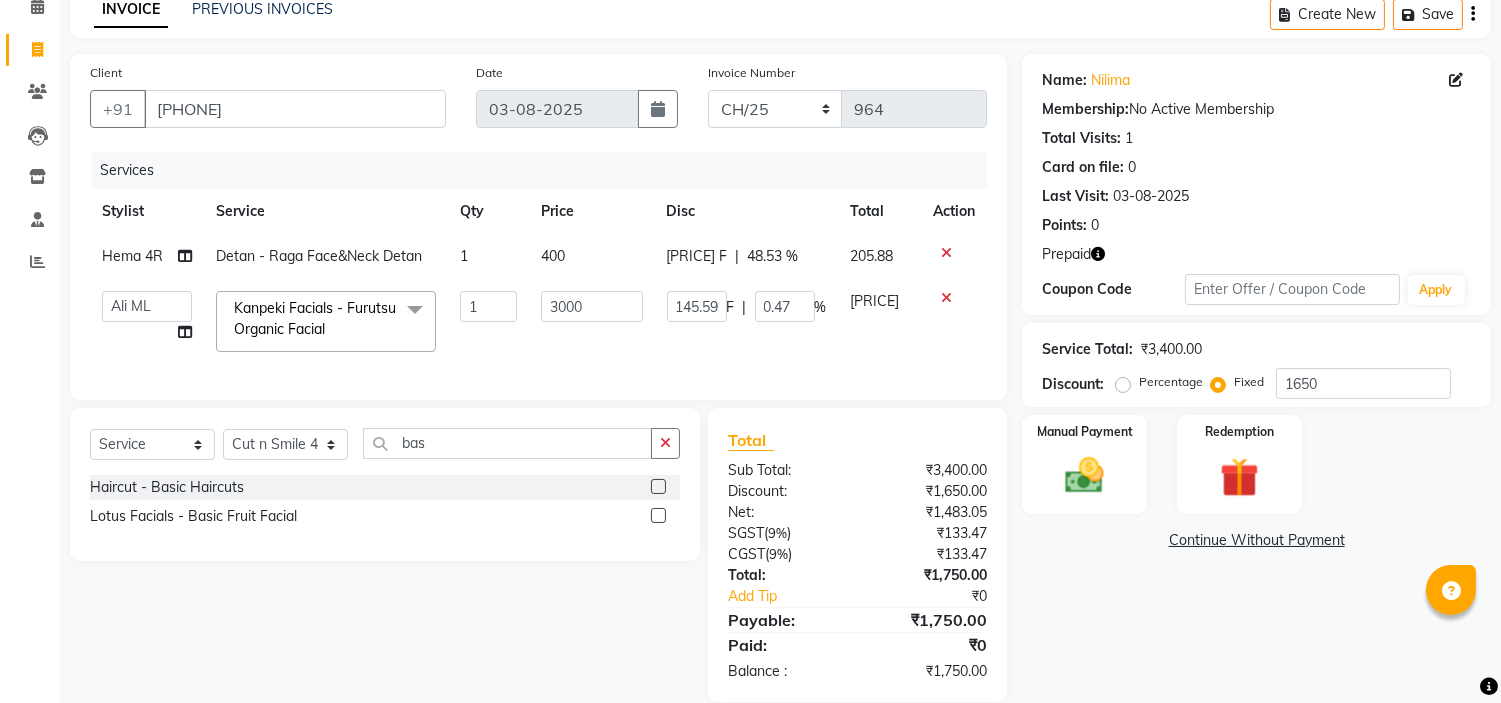click 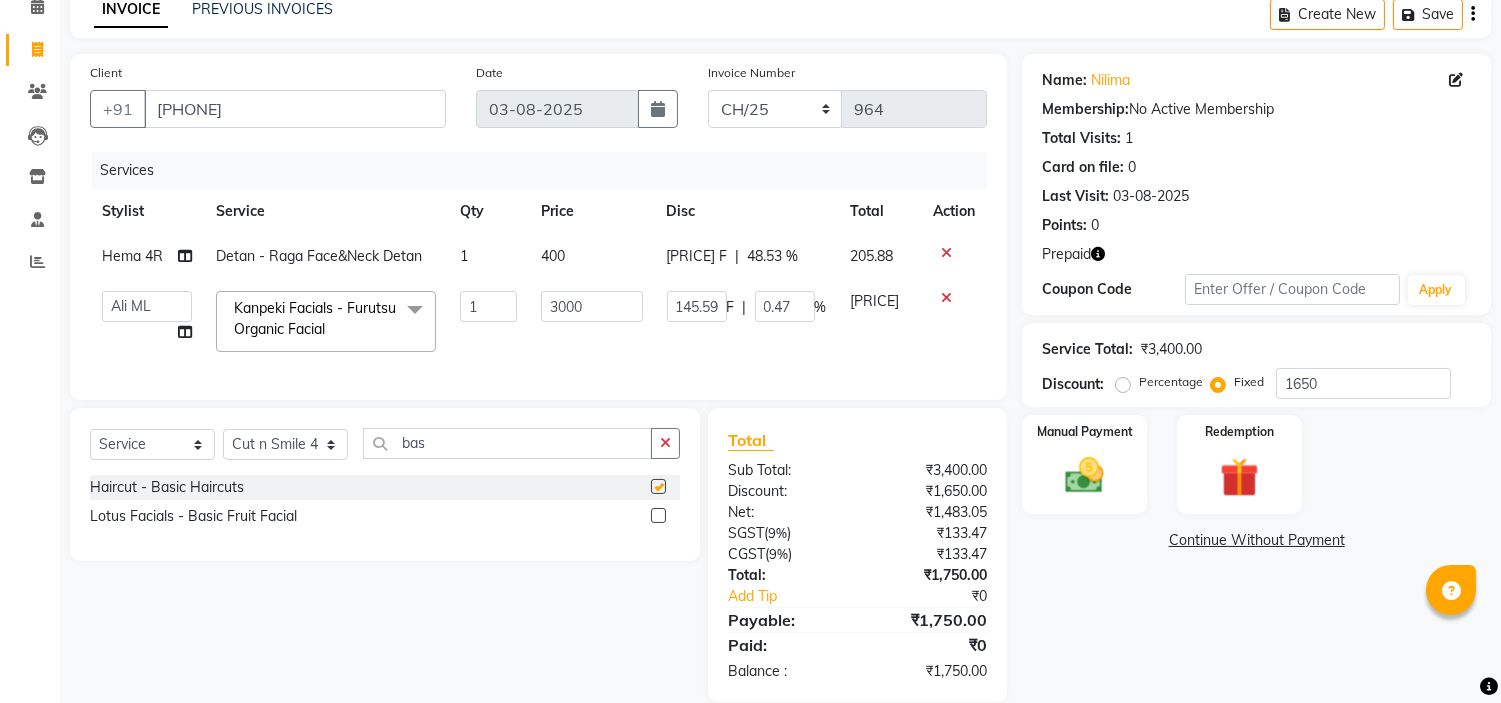 type on "[PRICE]" 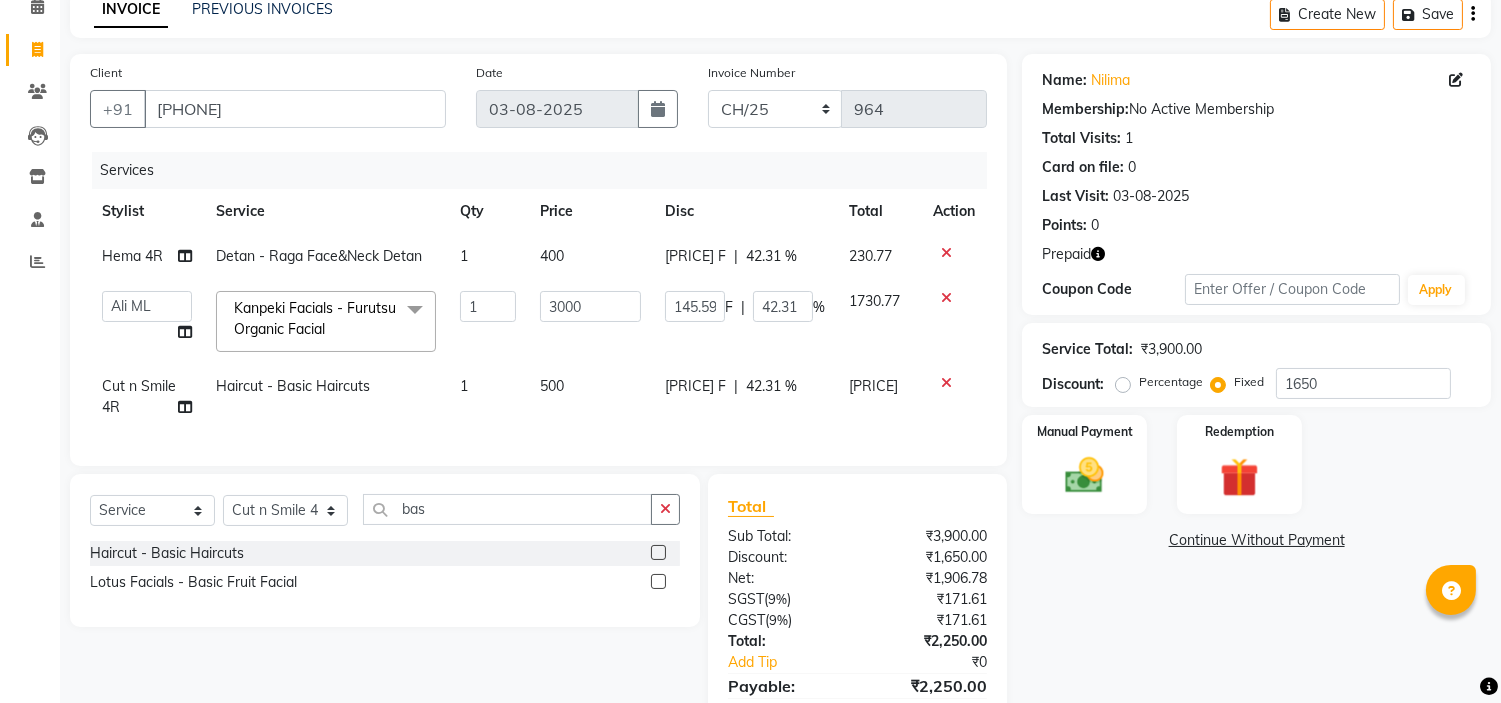 checkbox on "false" 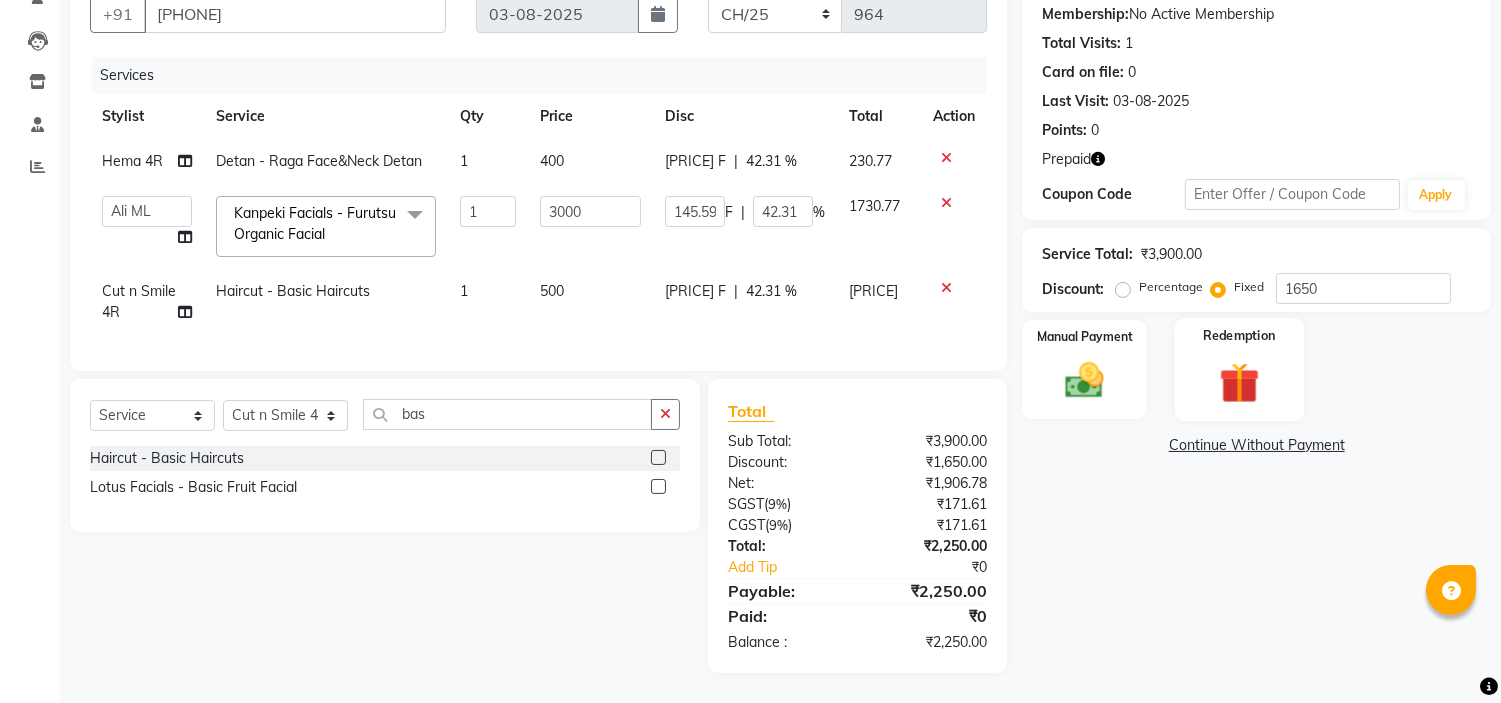 click 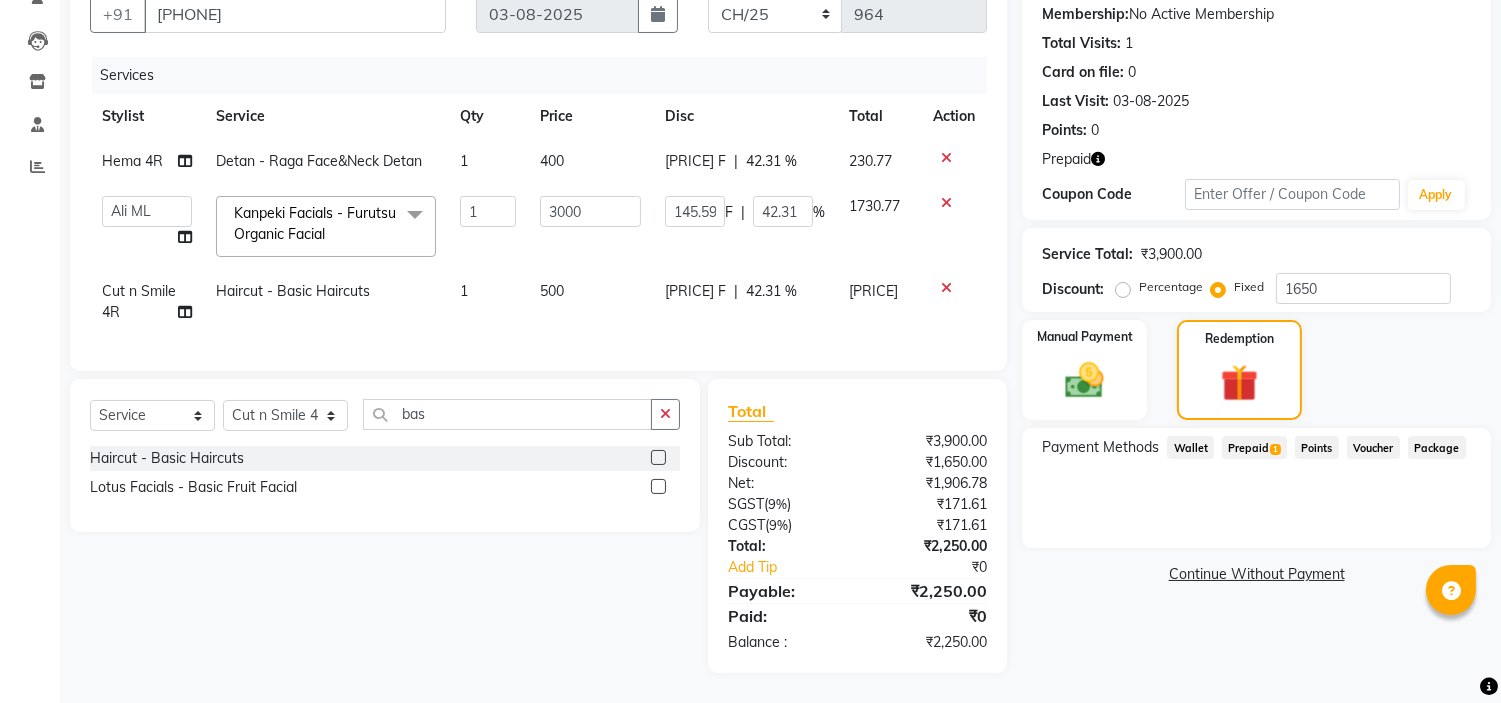 click on "Prepaid  1" 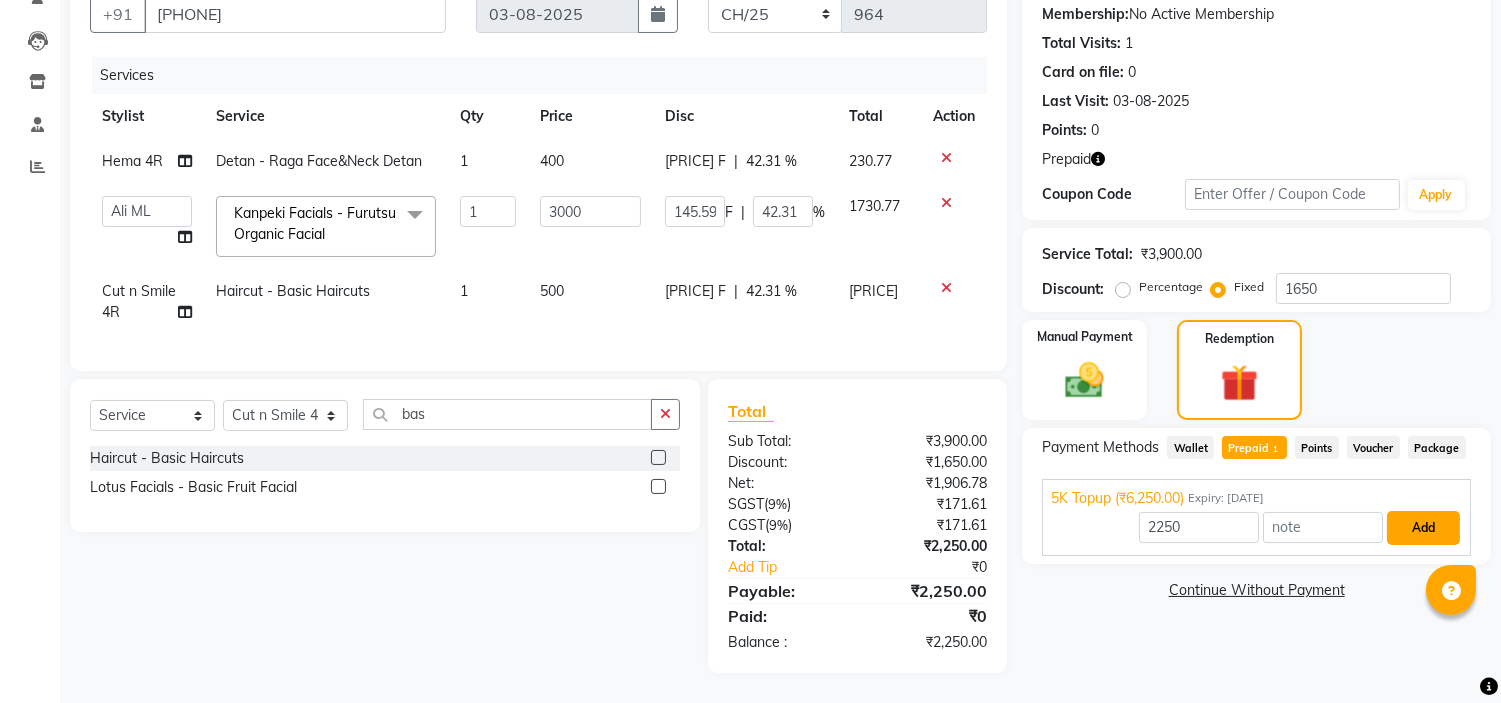 click on "Add" at bounding box center [1423, 528] 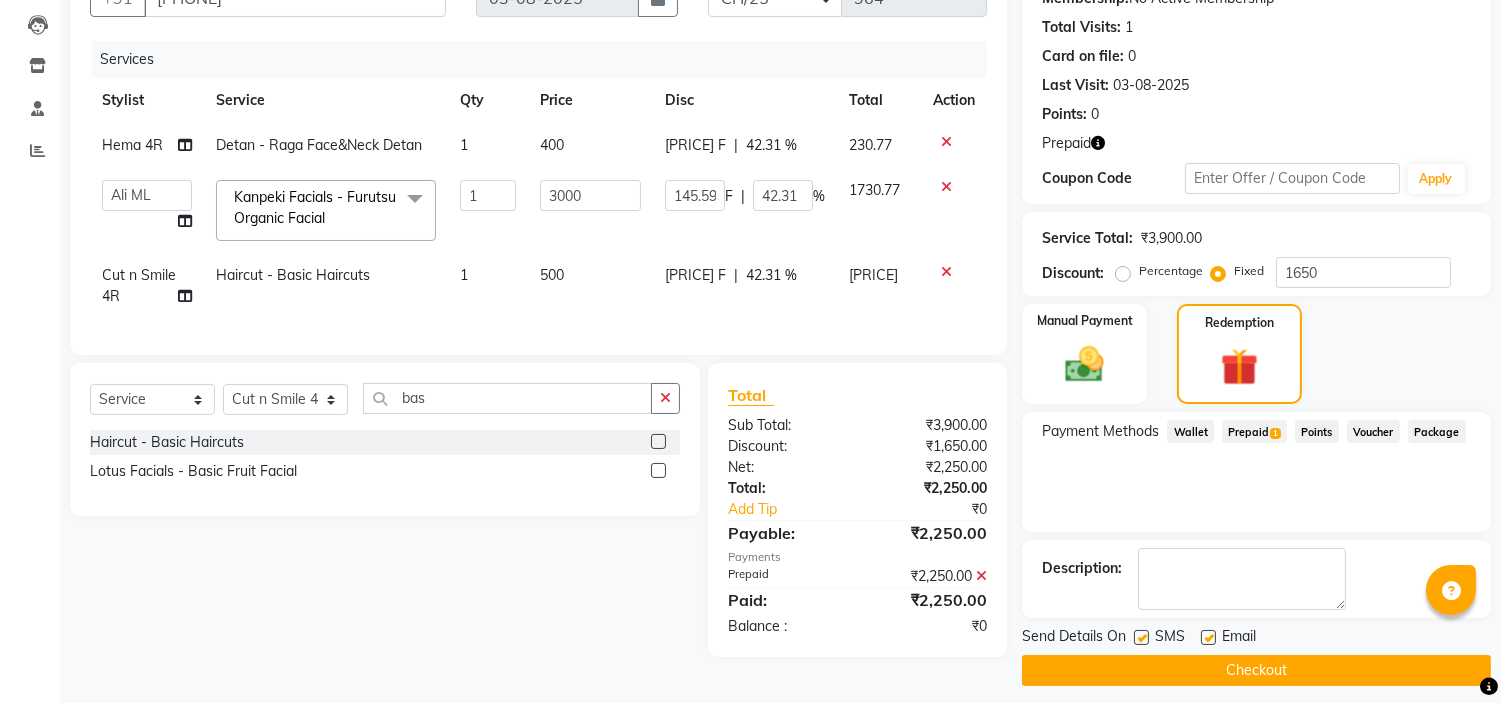 click on "Checkout" 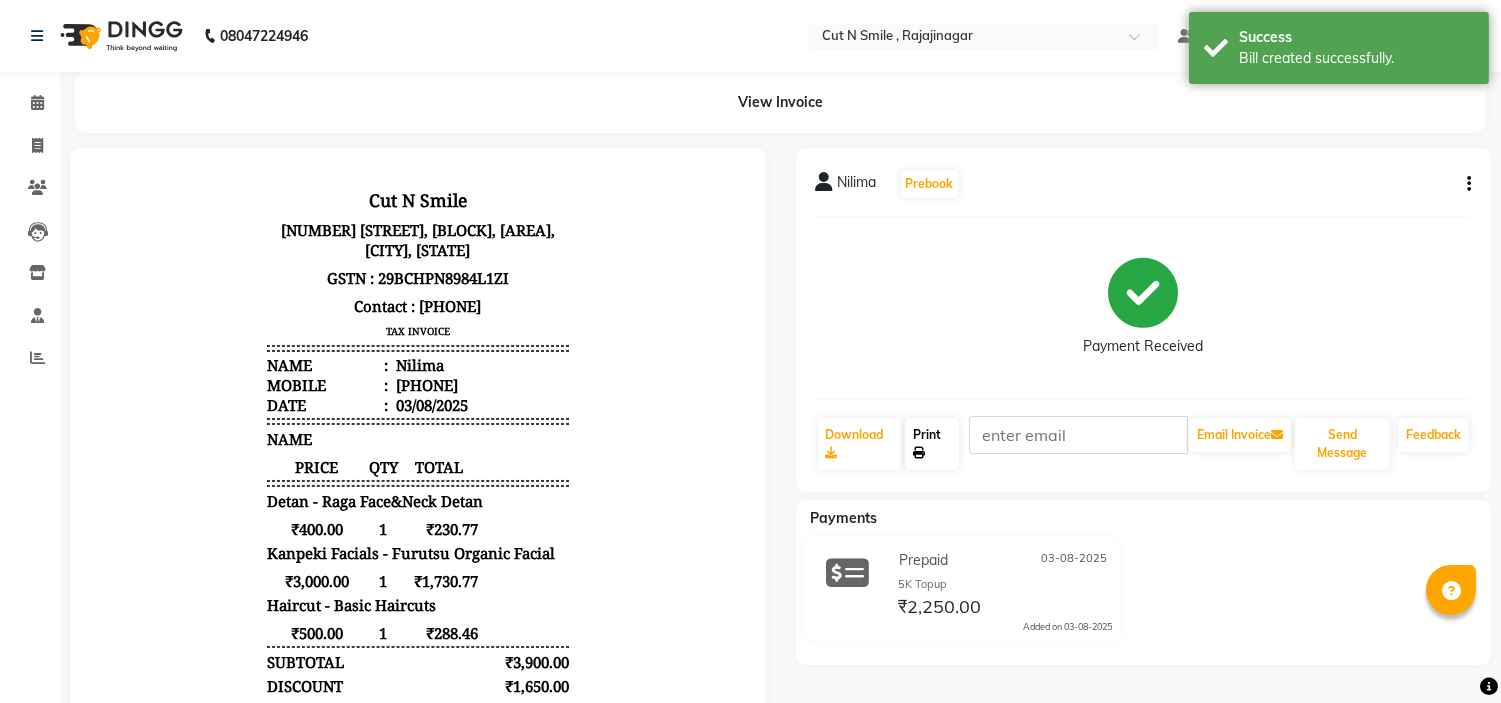 scroll, scrollTop: 0, scrollLeft: 0, axis: both 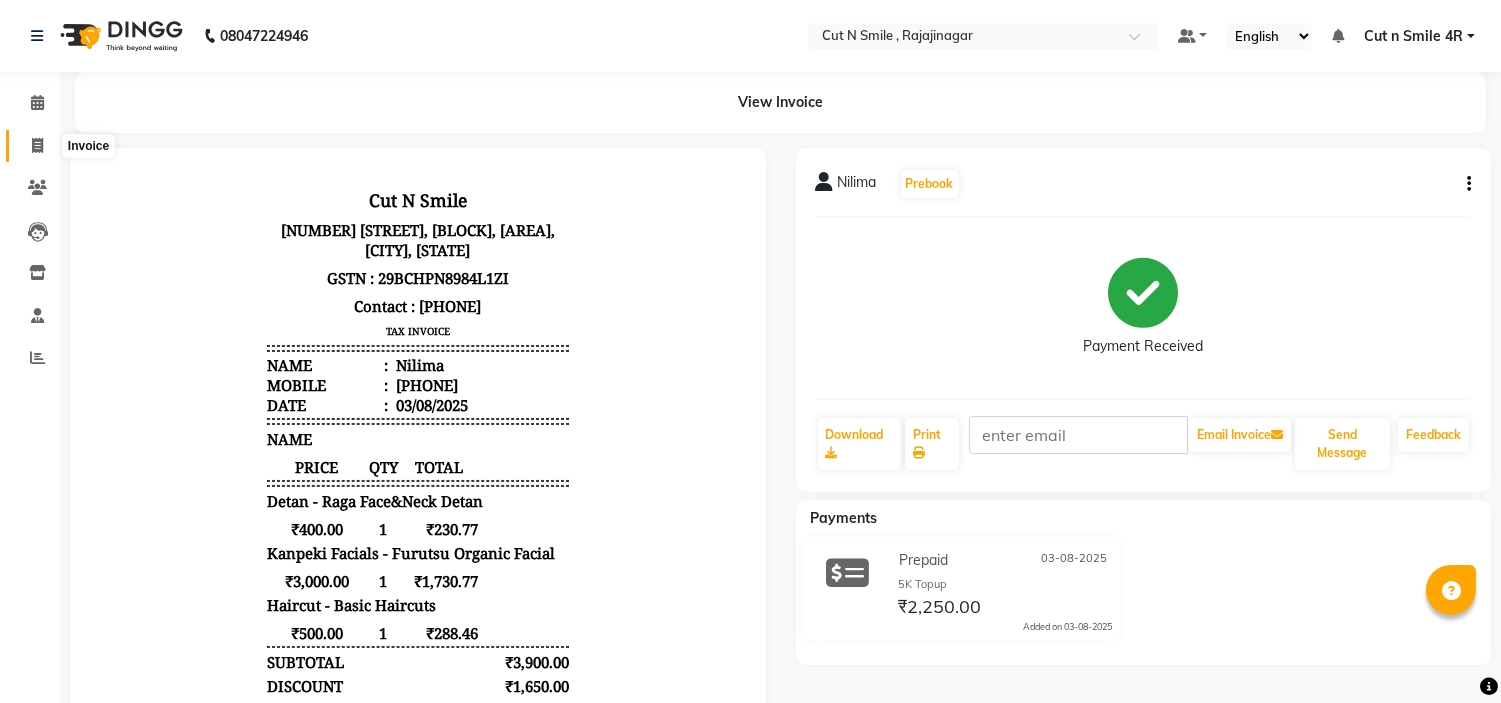 click 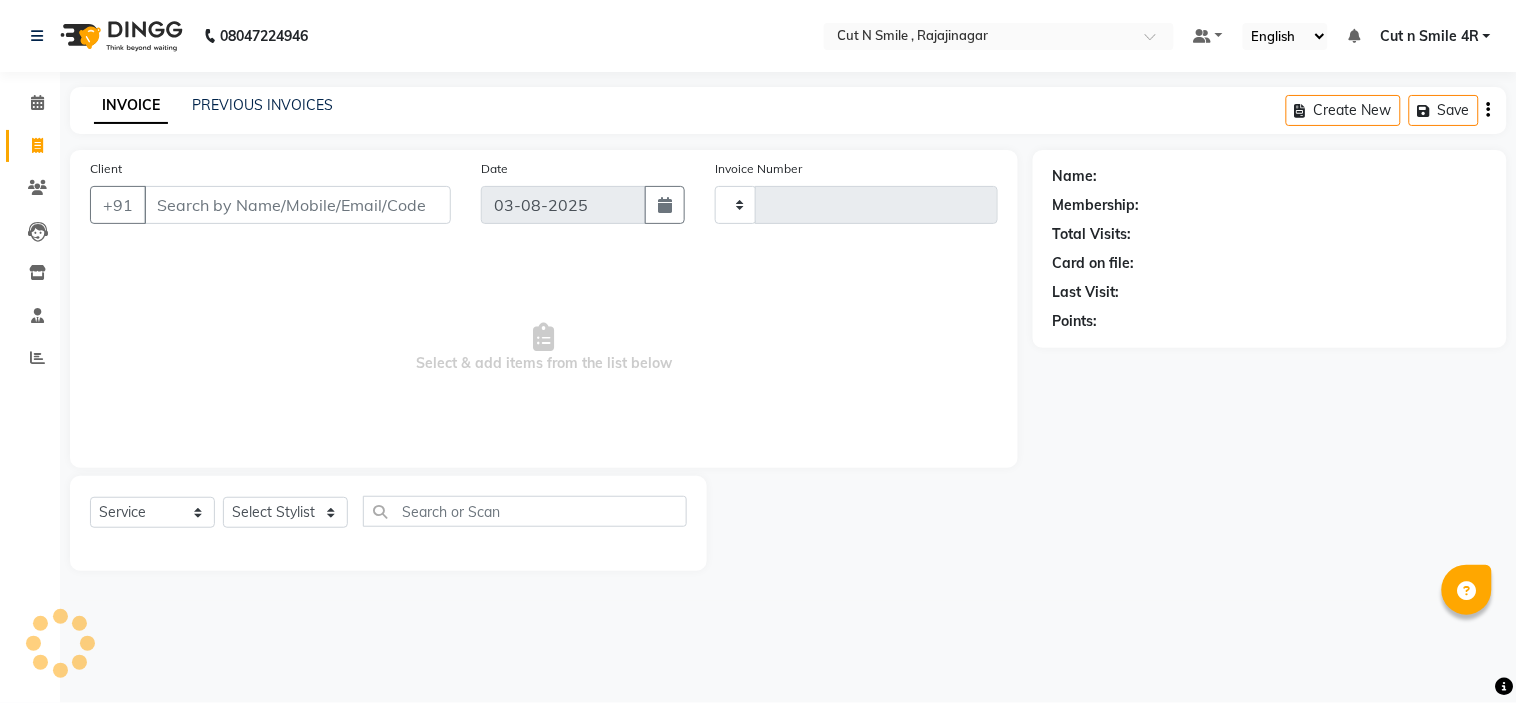 type on "116" 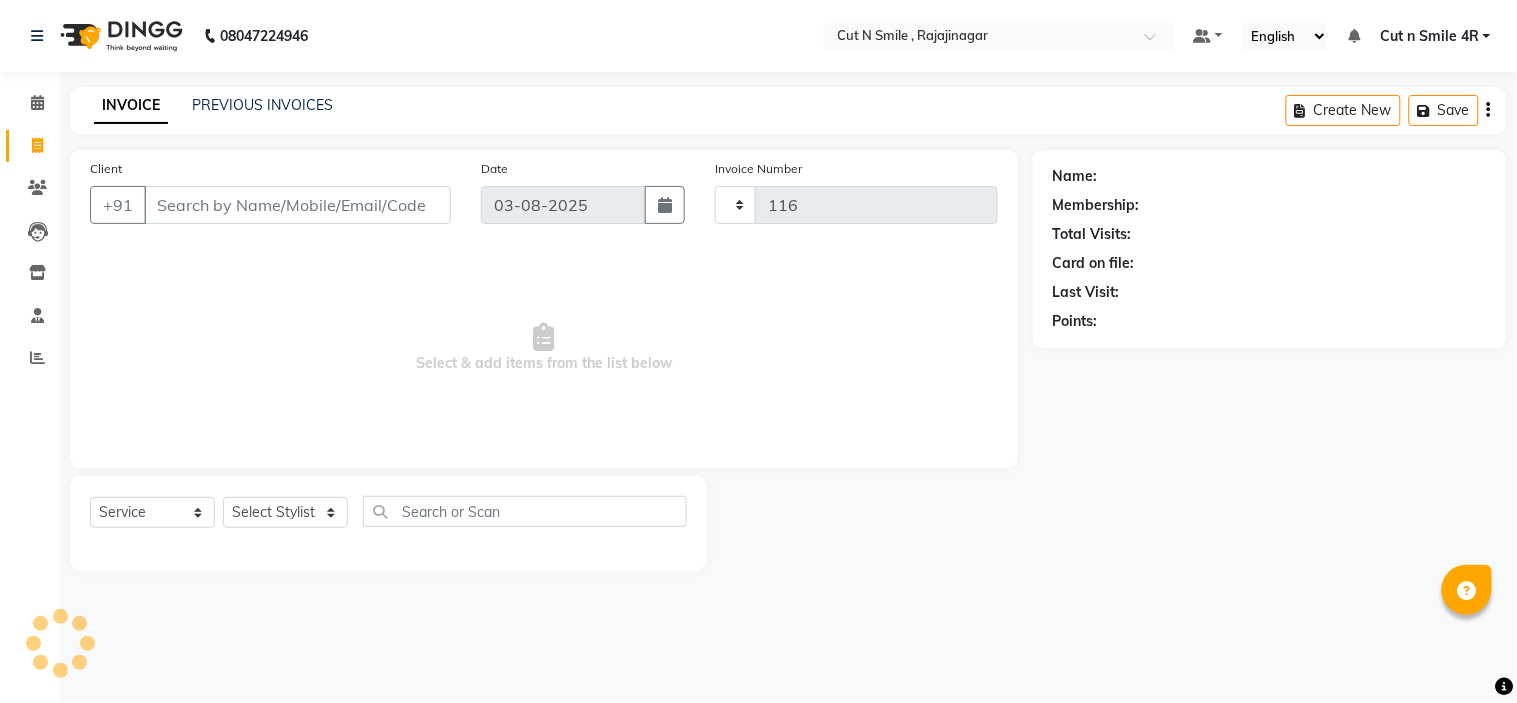 select on "7187" 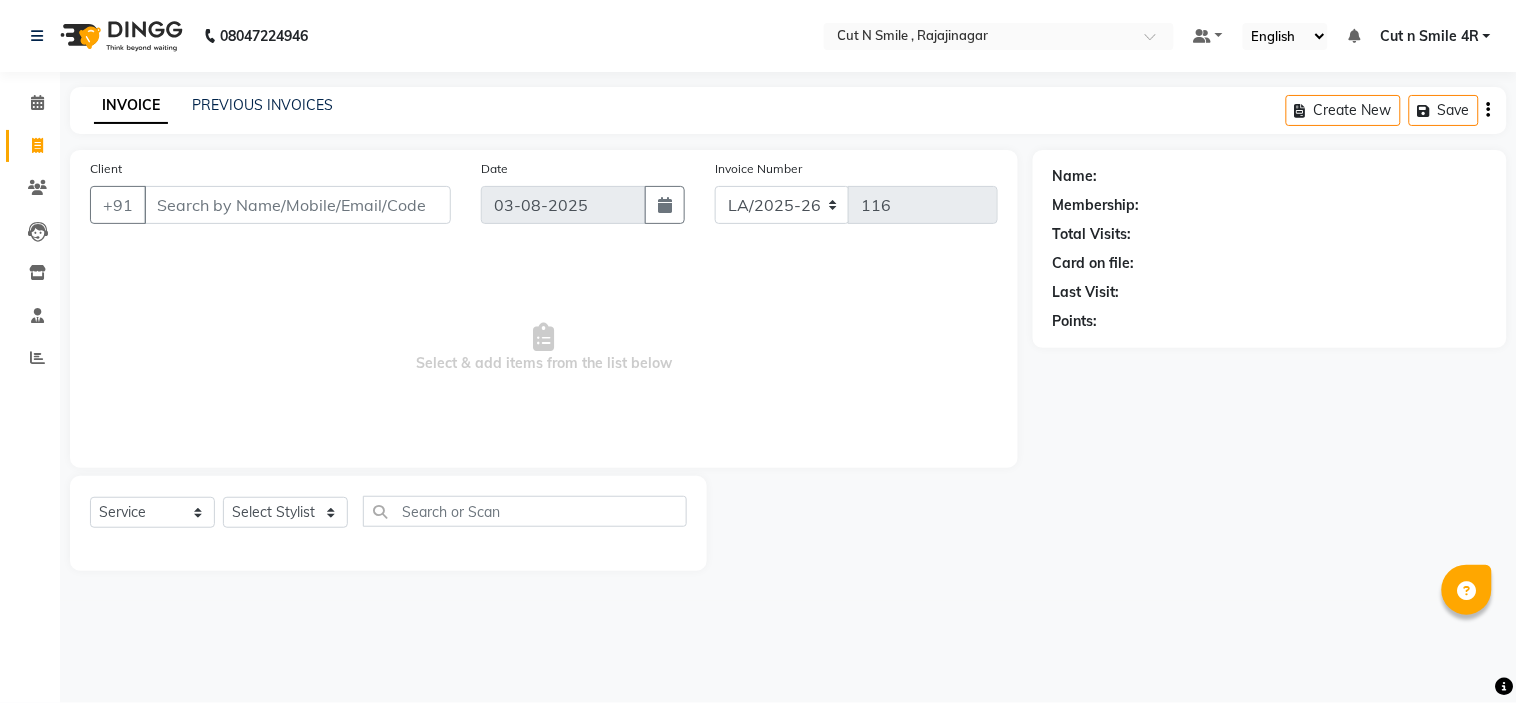 click on "Client" at bounding box center [297, 205] 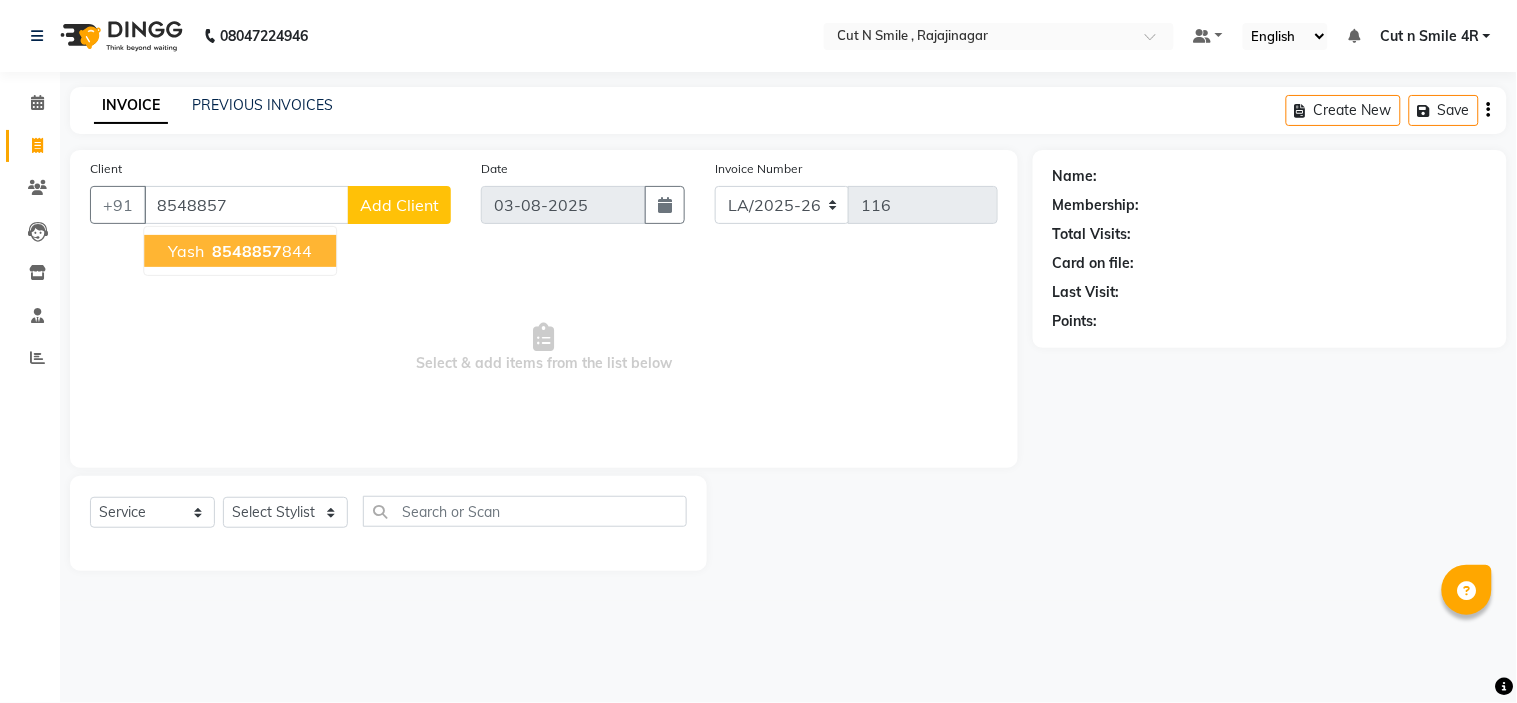 click on "8548857" at bounding box center (247, 251) 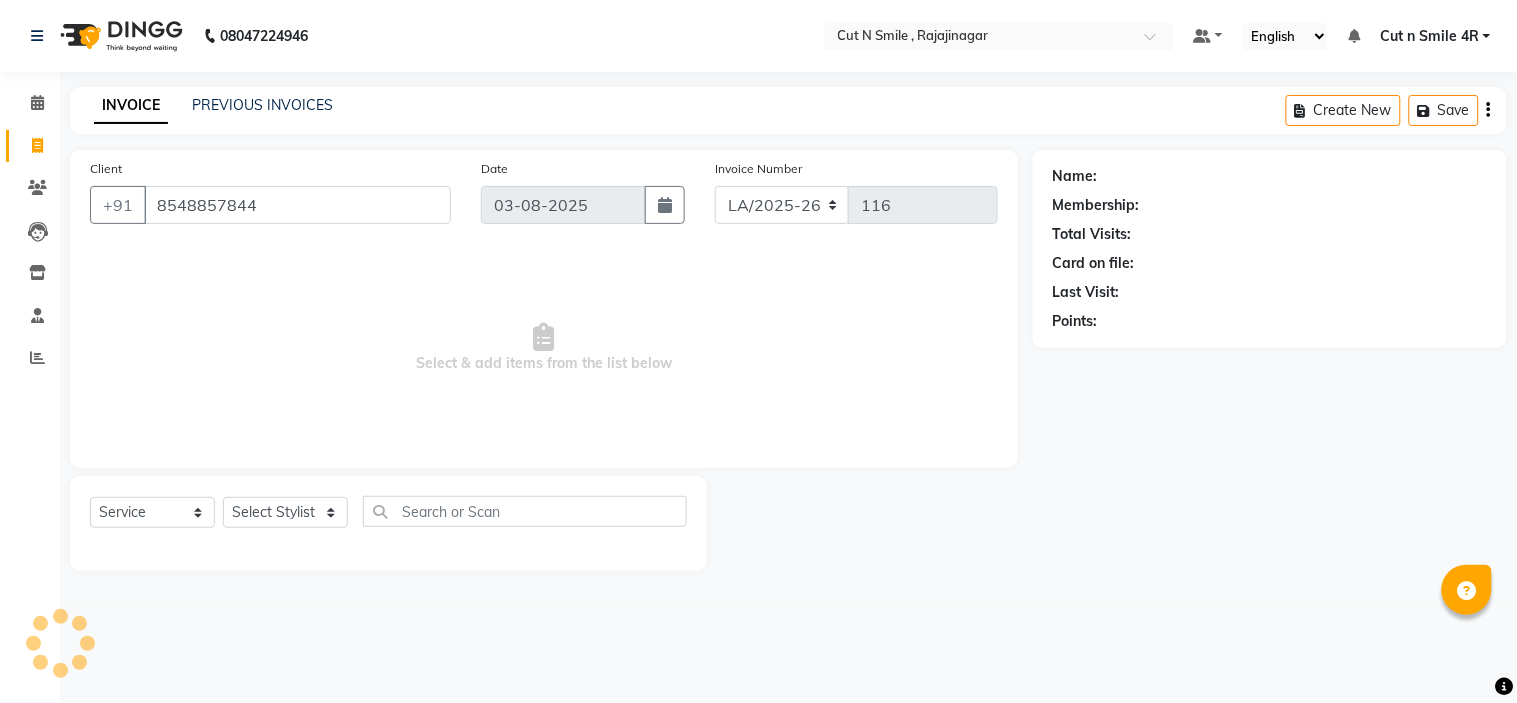 type on "8548857844" 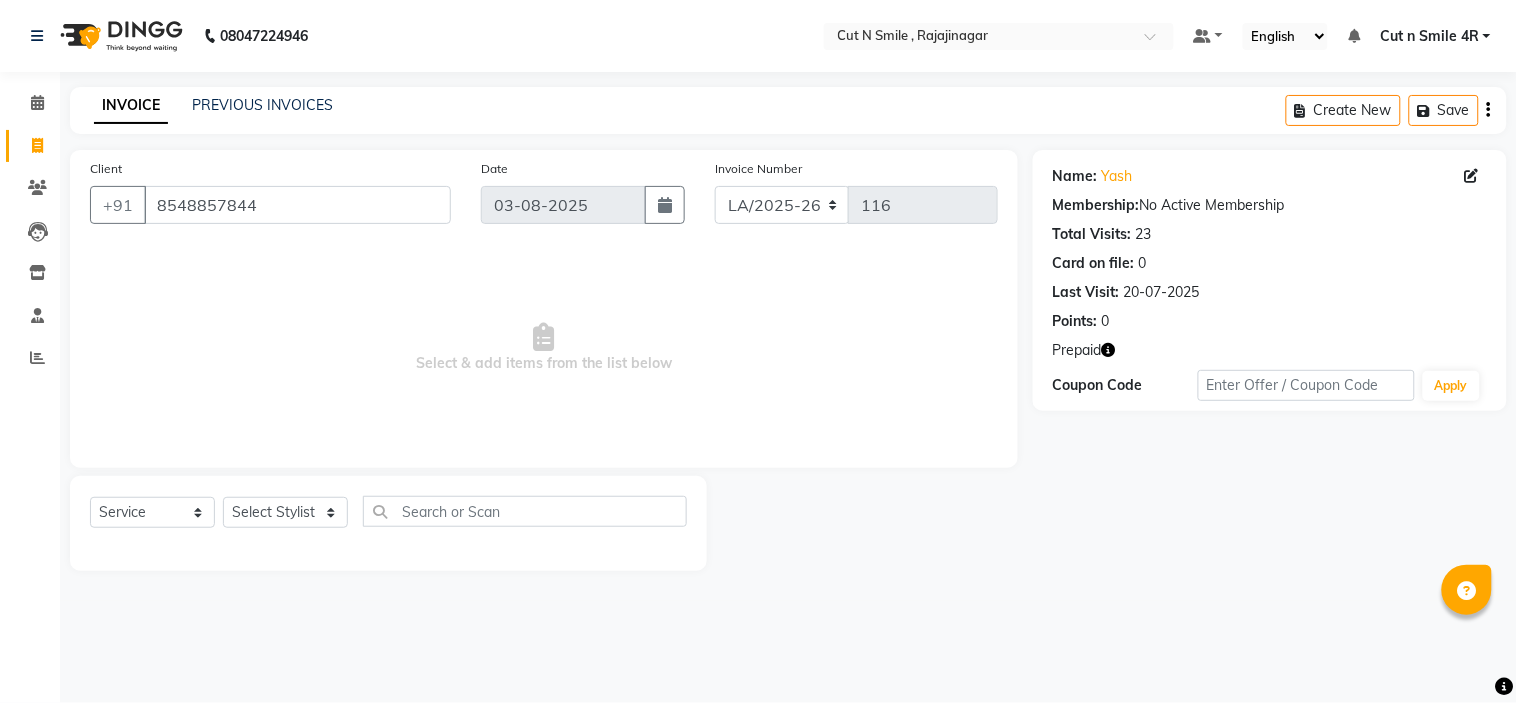click 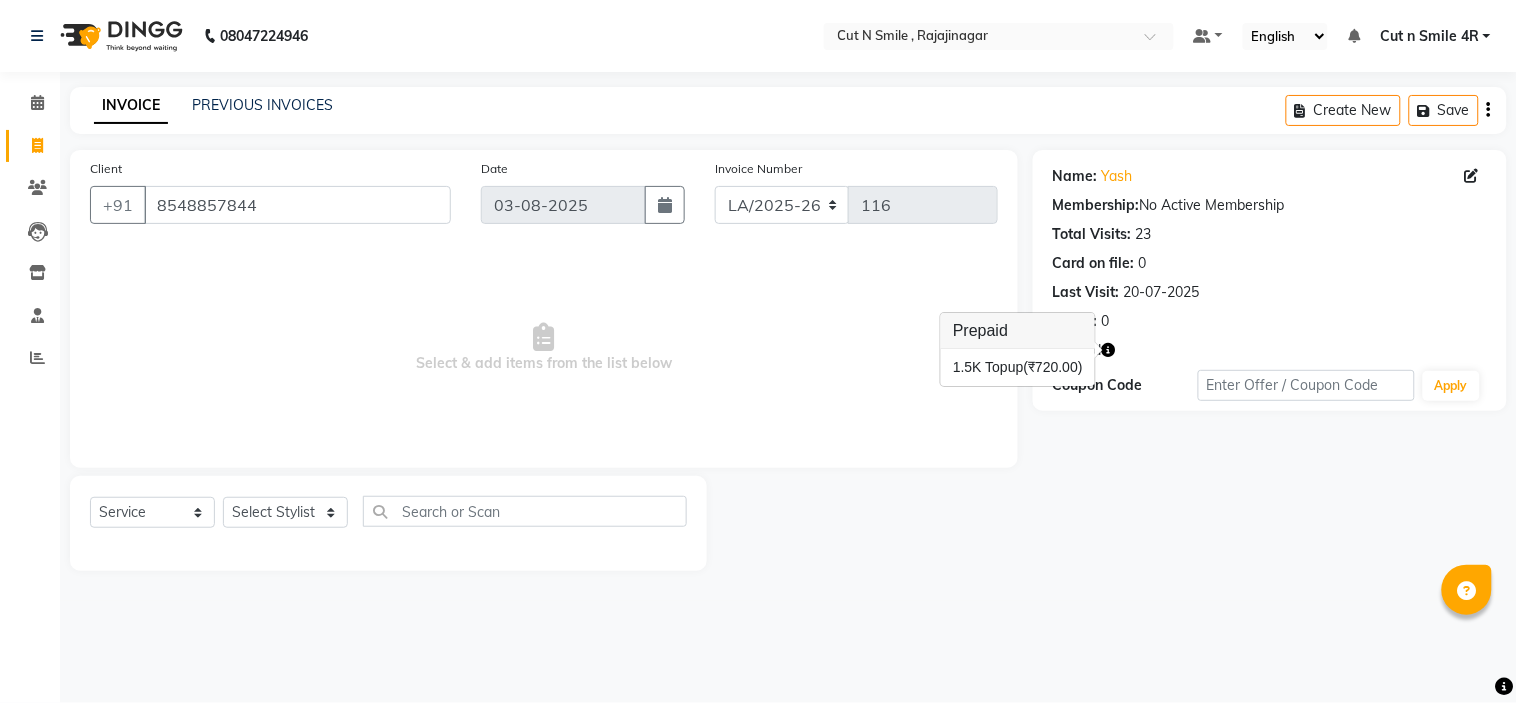 click on "Select & add items from the list below" at bounding box center [544, 348] 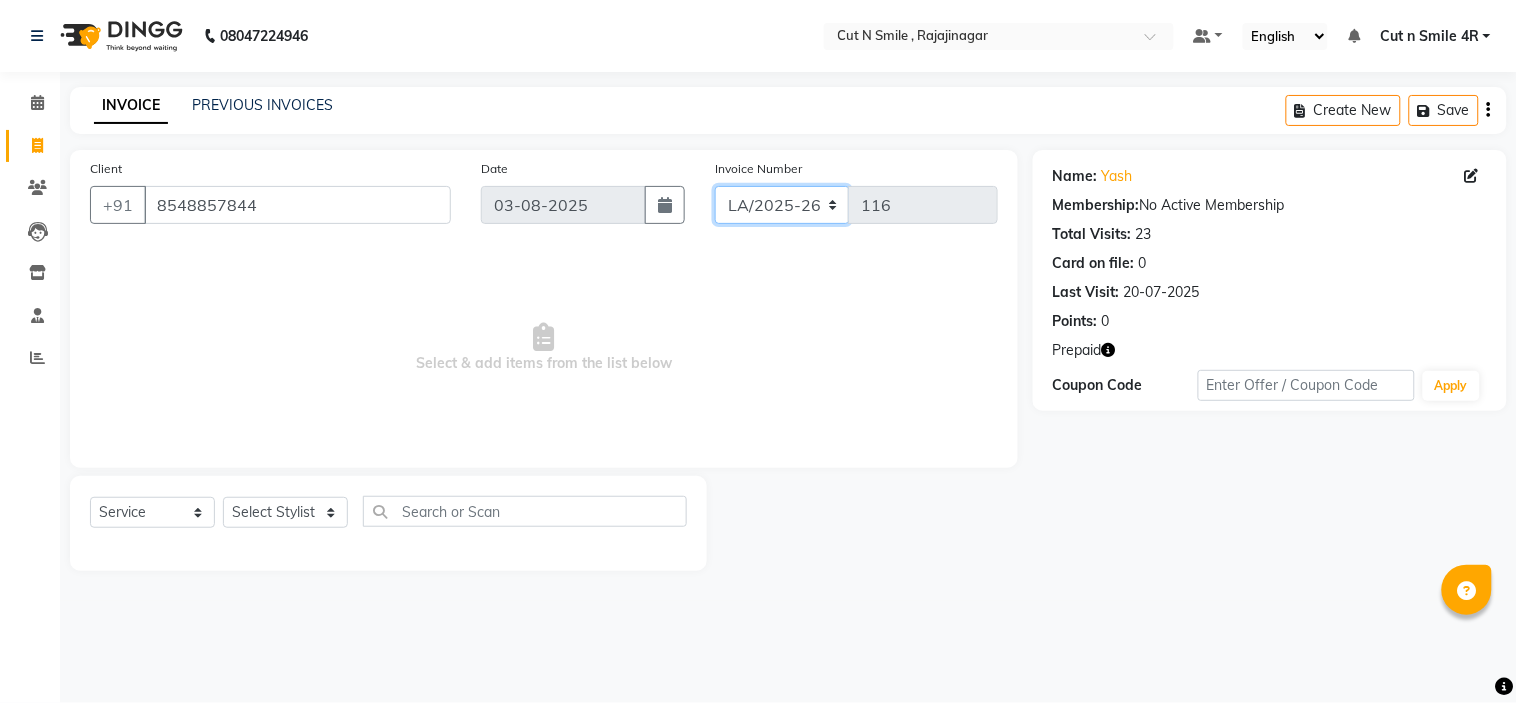 click on "BOB/25-26 LA/2025-26 SH/25 CH/25 SA/25" 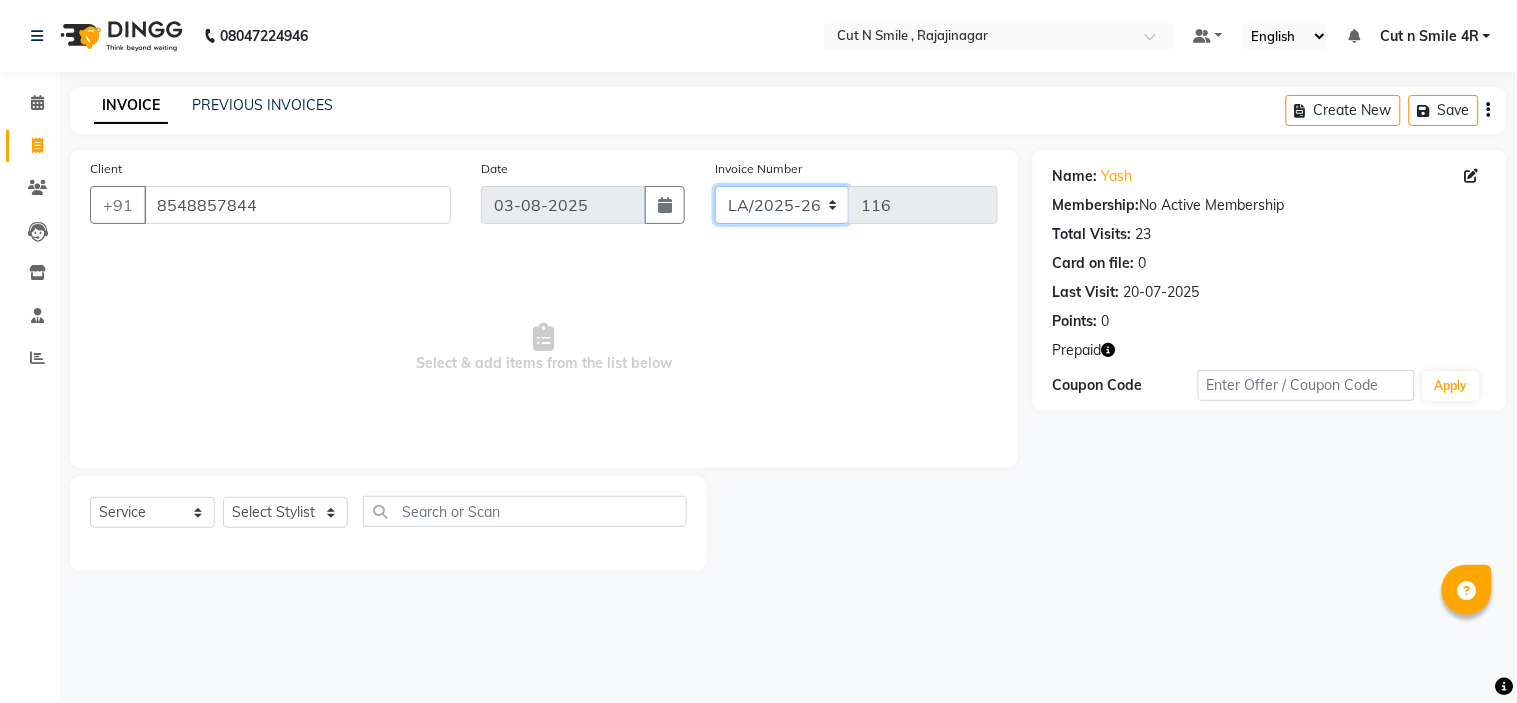 select on "7182" 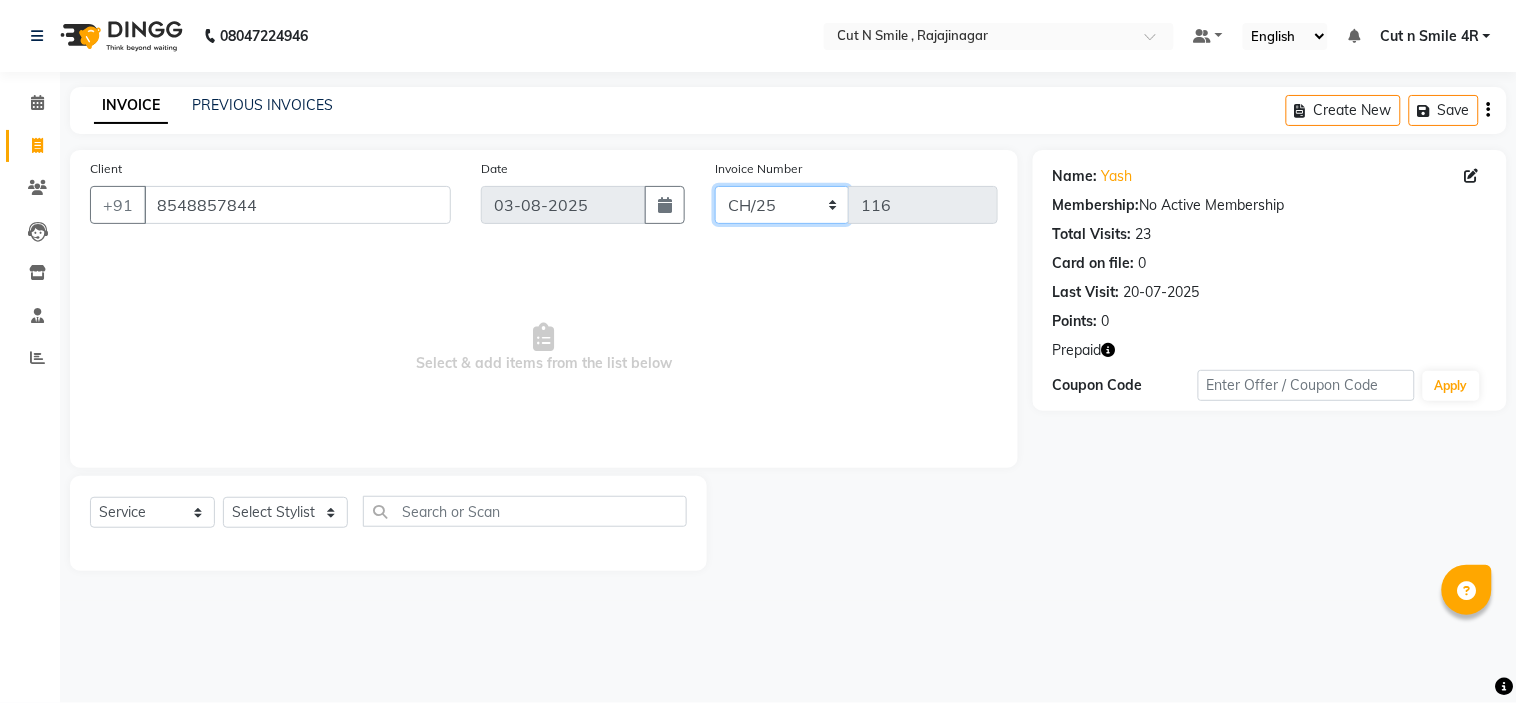 click on "BOB/25-26 LA/2025-26 SH/25 CH/25 SA/25" 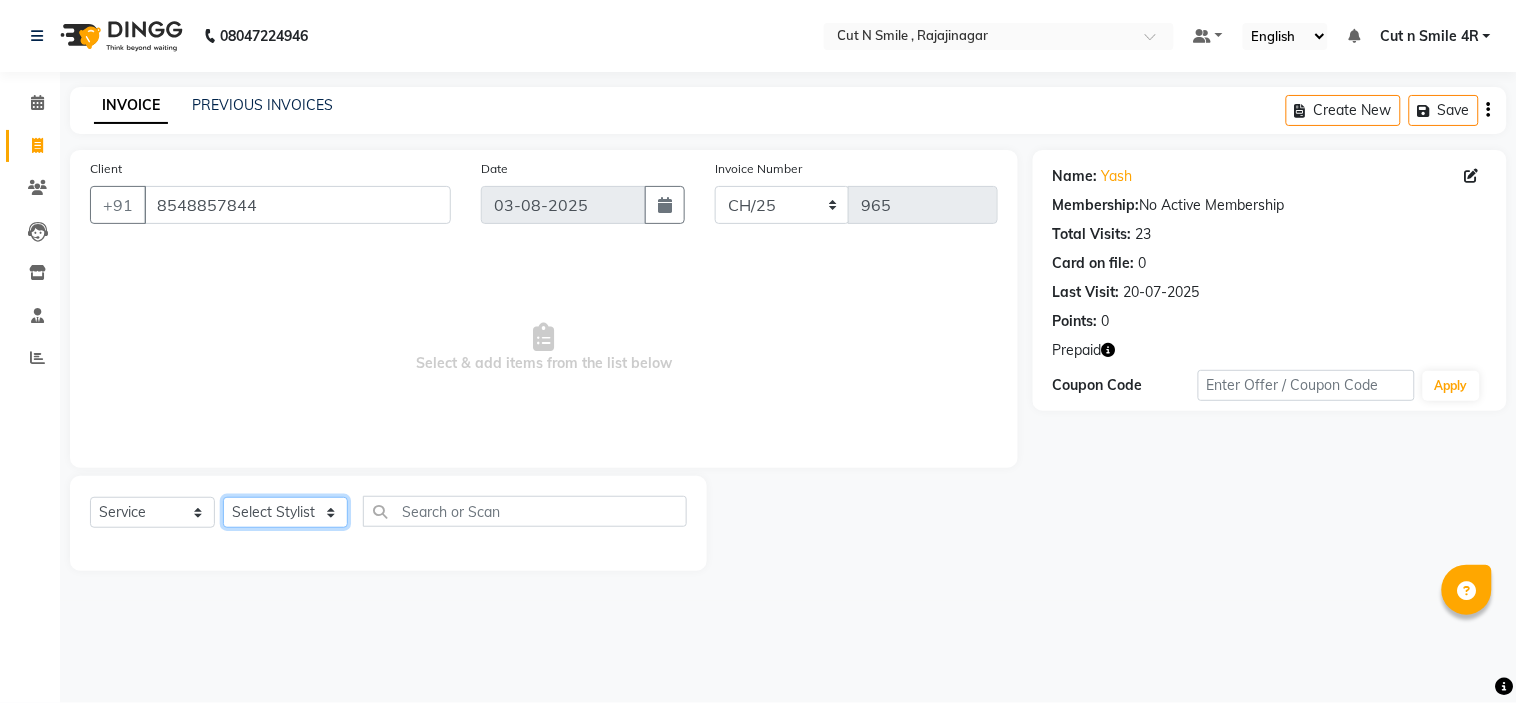 click on "Select Stylist Ali ML Ammu 3R Ankith VN Ash Mohammed 3R Atheek 3R Binitha 3R Bipana 4R CNS BOB  Cut N Smile 17M  Cut N Smile 3R Cut n Smile 4R Cut N Smile 9M Cut N Smile ML Cut N Smile V Fazil Ali 4R Govind VN Hema 4R Jayashree VN Karan VN Love 4R Mani Singh 3R Manu 4R  Muskaan VN Nadeem 4R N D M 4R NDM Alam 4R Noushad VN Pavan 4R Priya BOB Priyanka 3R Rahul 3R Ravi 3R Riya BOB Rohith 4R Roobina 3R Roopa 4R Rubina BOB Sahil Ahmed 3R Sahil Bhatti 4R Sameer 3R Sanajana BOB  Sanjana BOB Sarita VN Shaan 4R Shahid 4R Shakir VN Shanavaaz BOB Shiney 3R Shivu Raj 4R Srijana BOB Sunil Laddi 4R Sunny VN Supriya BOB Sushmitha 4R Vakeel 3R Varas 4R Varas BOB Vishwa VN" 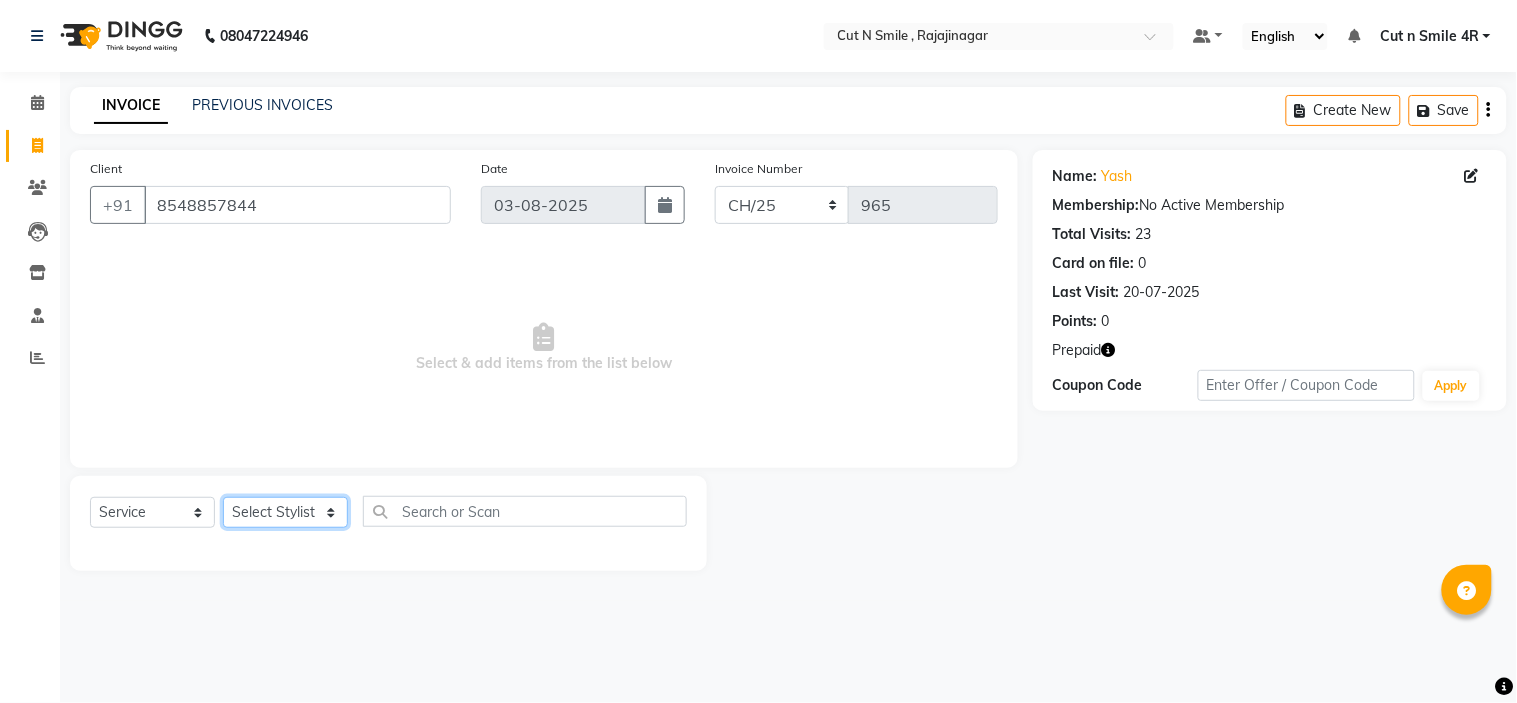 select on "57483" 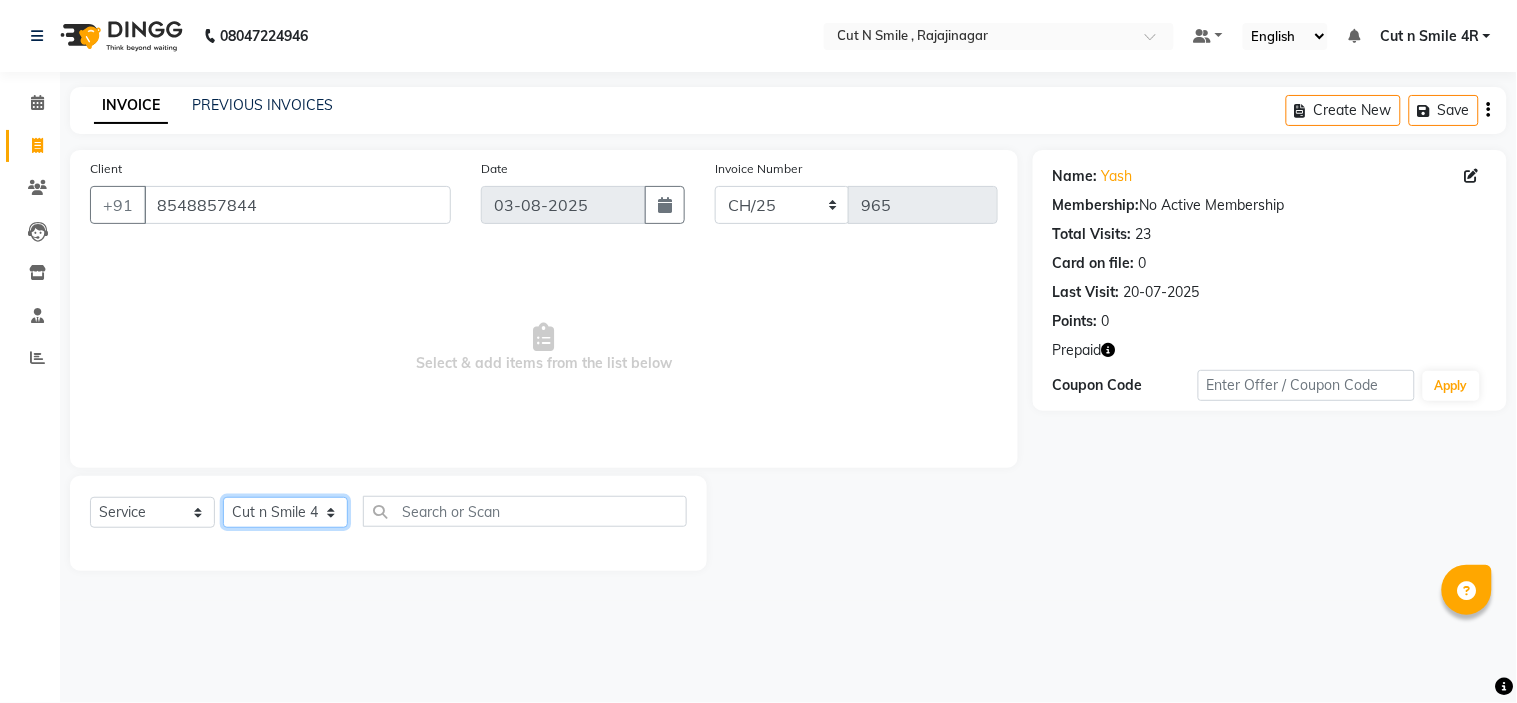 click on "Select Stylist Ali ML Ammu 3R Ankith VN Ash Mohammed 3R Atheek 3R Binitha 3R Bipana 4R CNS BOB  Cut N Smile 17M  Cut N Smile 3R Cut n Smile 4R Cut N Smile 9M Cut N Smile ML Cut N Smile V Fazil Ali 4R Govind VN Hema 4R Jayashree VN Karan VN Love 4R Mani Singh 3R Manu 4R  Muskaan VN Nadeem 4R N D M 4R NDM Alam 4R Noushad VN Pavan 4R Priya BOB Priyanka 3R Rahul 3R Ravi 3R Riya BOB Rohith 4R Roobina 3R Roopa 4R Rubina BOB Sahil Ahmed 3R Sahil Bhatti 4R Sameer 3R Sanajana BOB  Sanjana BOB Sarita VN Shaan 4R Shahid 4R Shakir VN Shanavaaz BOB Shiney 3R Shivu Raj 4R Srijana BOB Sunil Laddi 4R Sunny VN Supriya BOB Sushmitha 4R Vakeel 3R Varas 4R Varas BOB Vishwa VN" 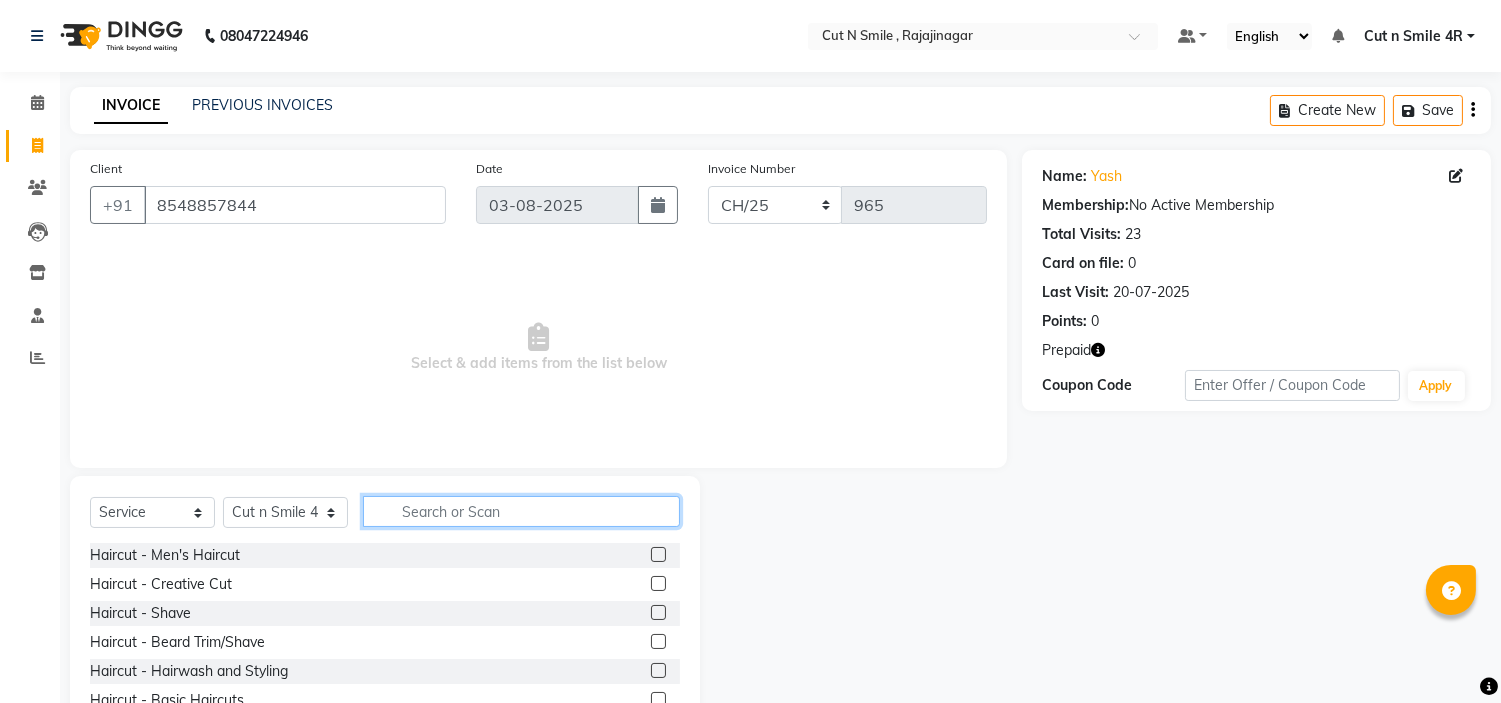 click 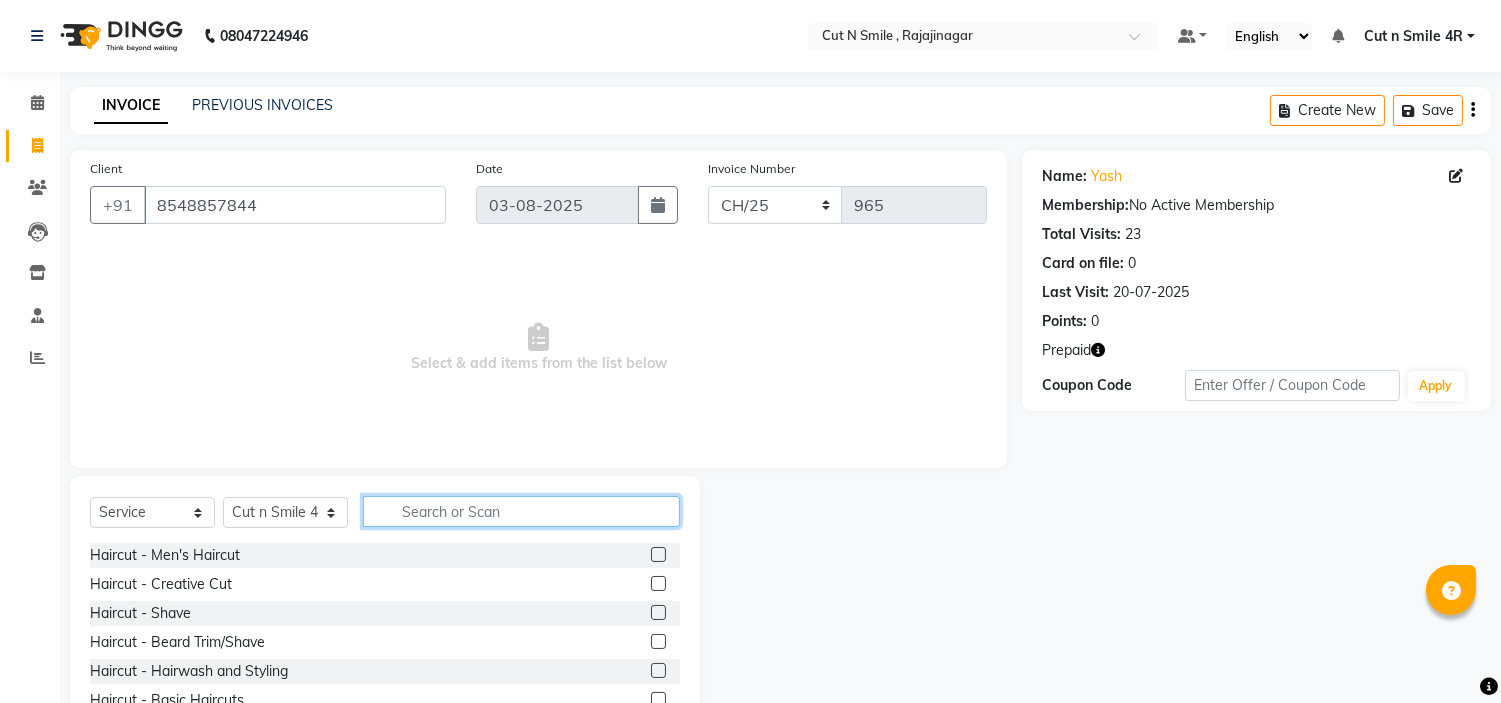 type on "b" 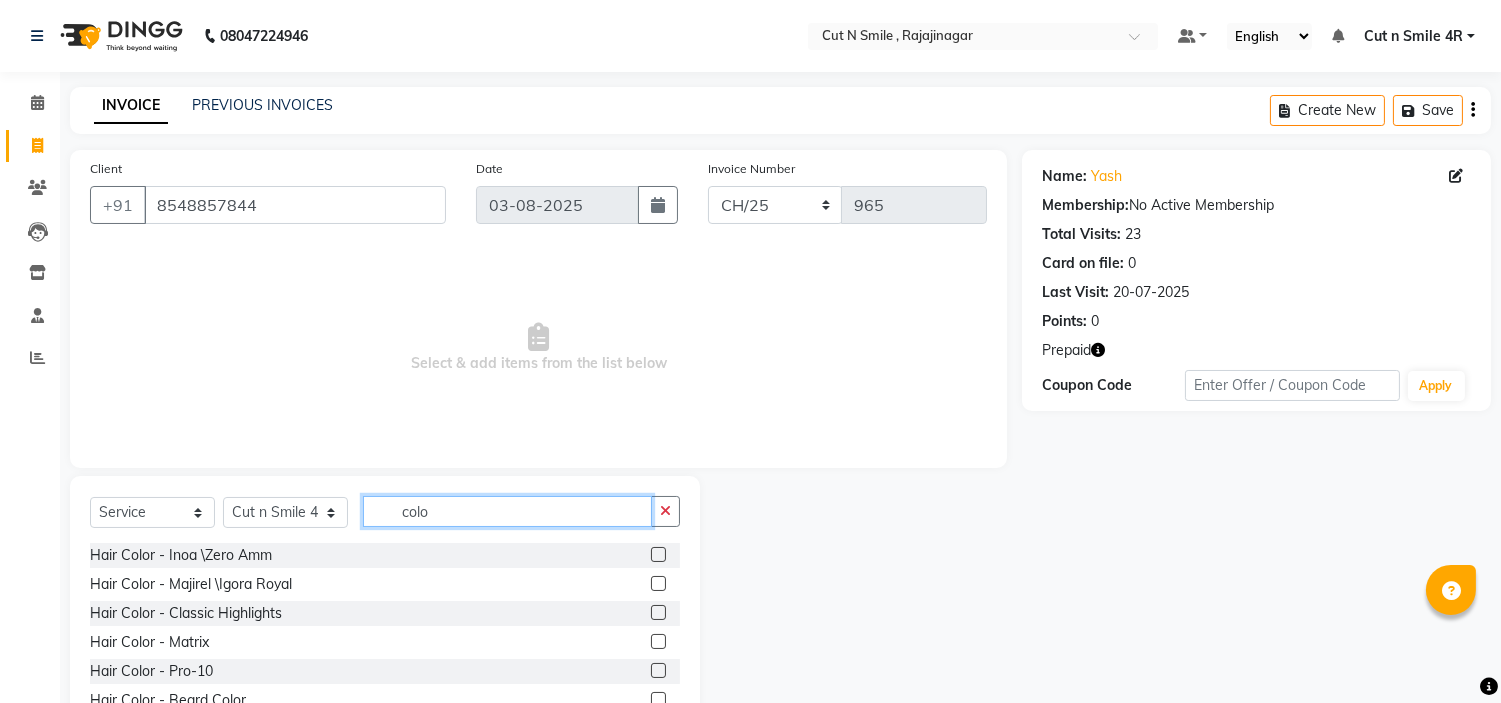 type on "colo" 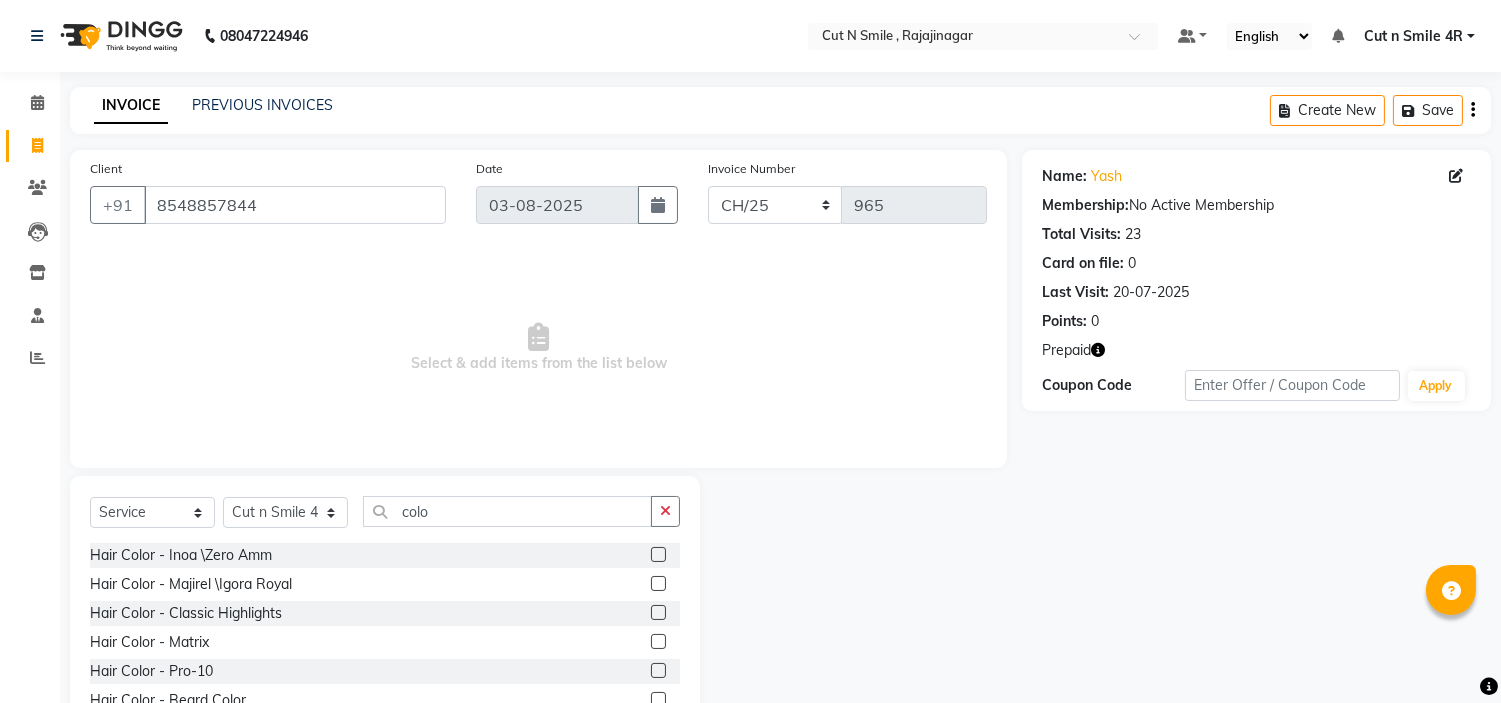 click 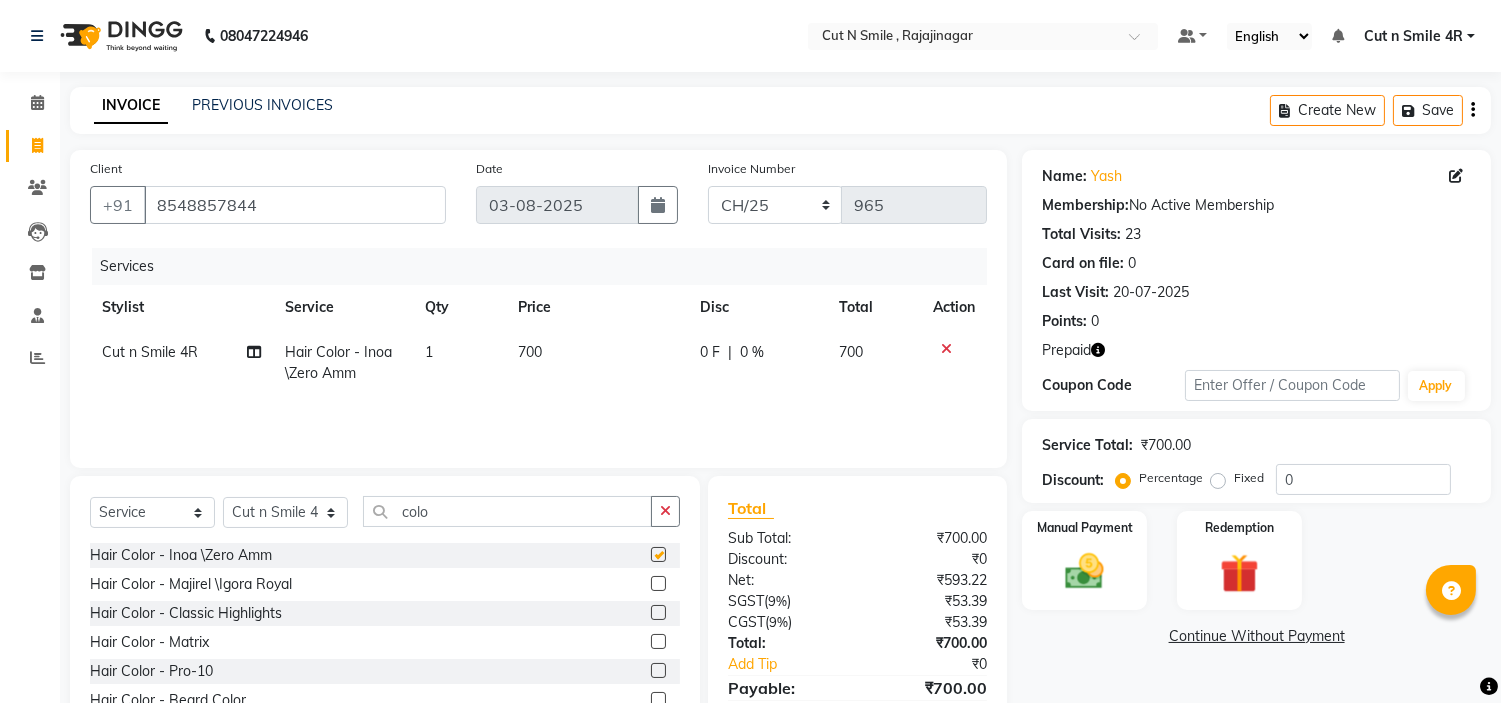 checkbox on "false" 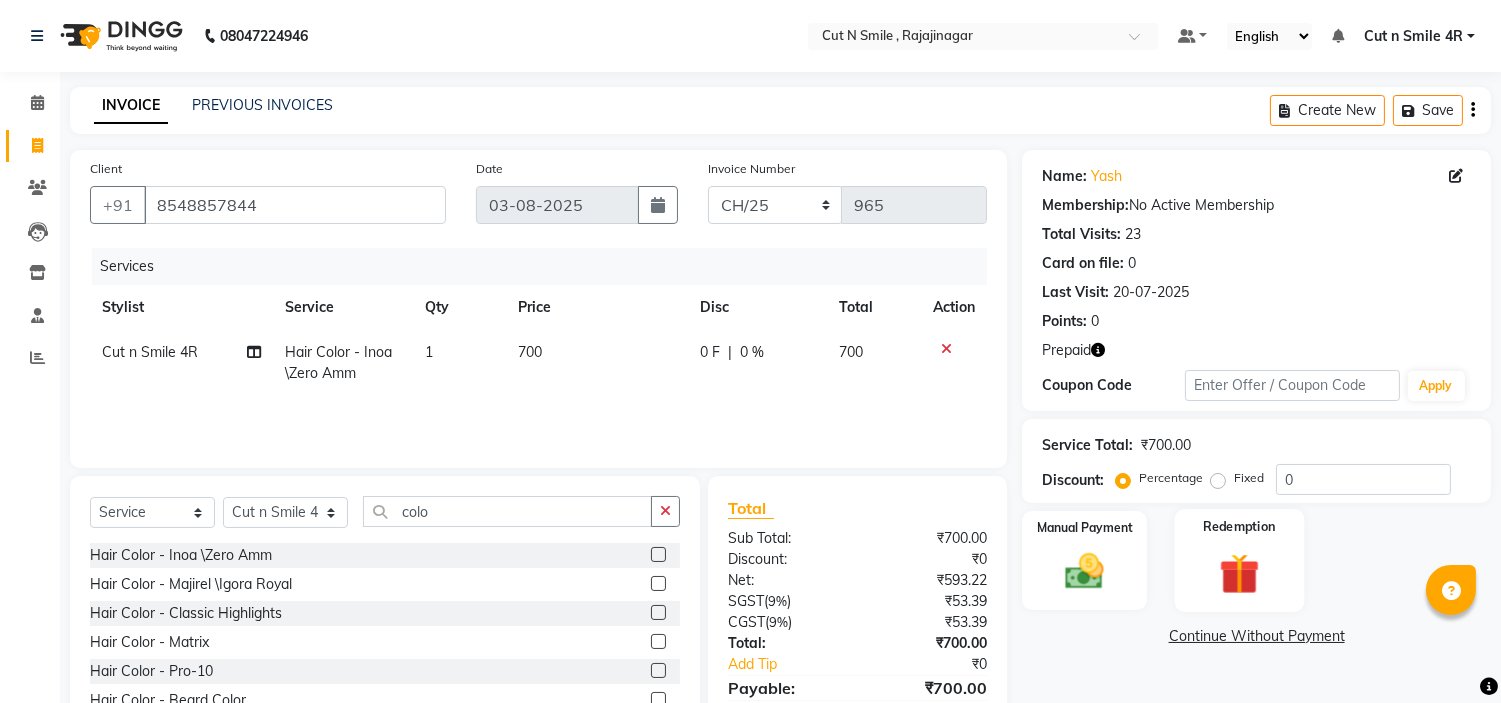 click 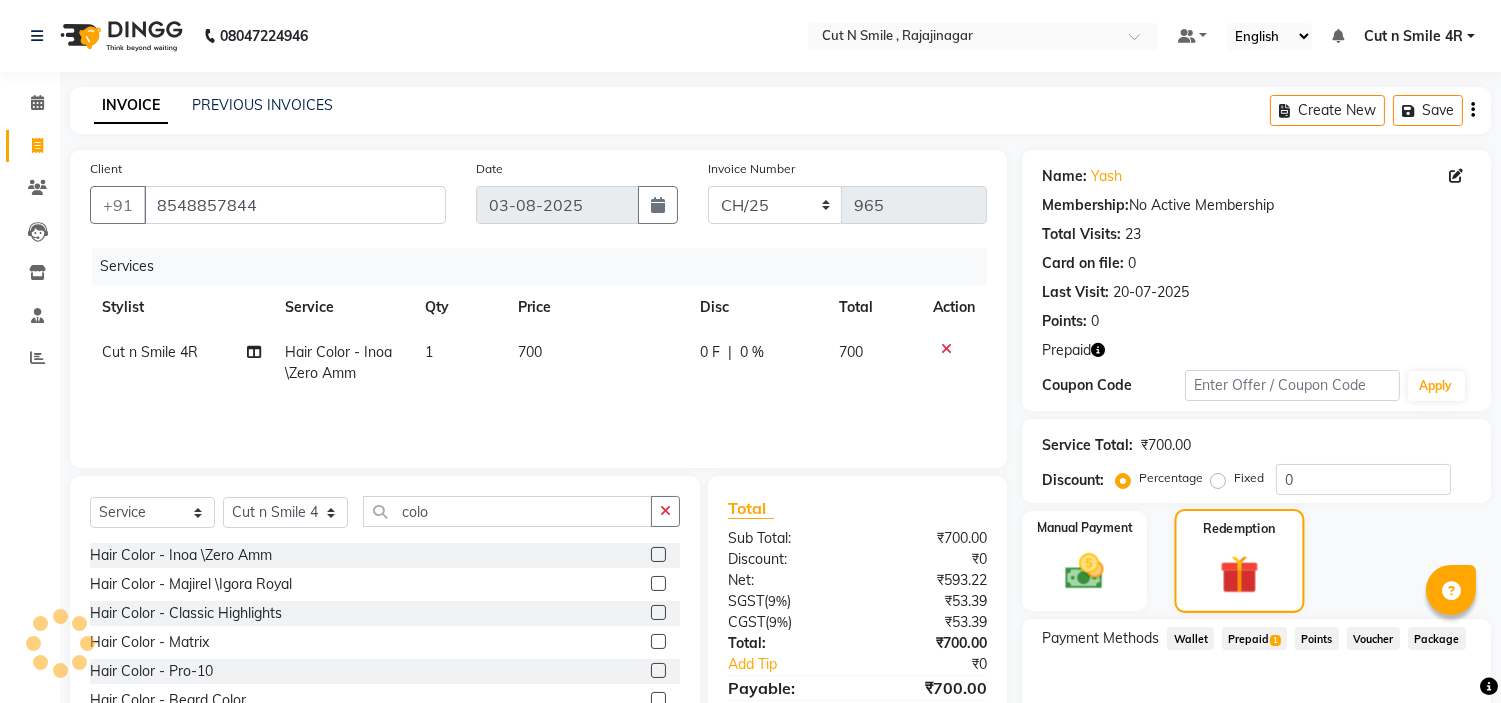 scroll, scrollTop: 105, scrollLeft: 0, axis: vertical 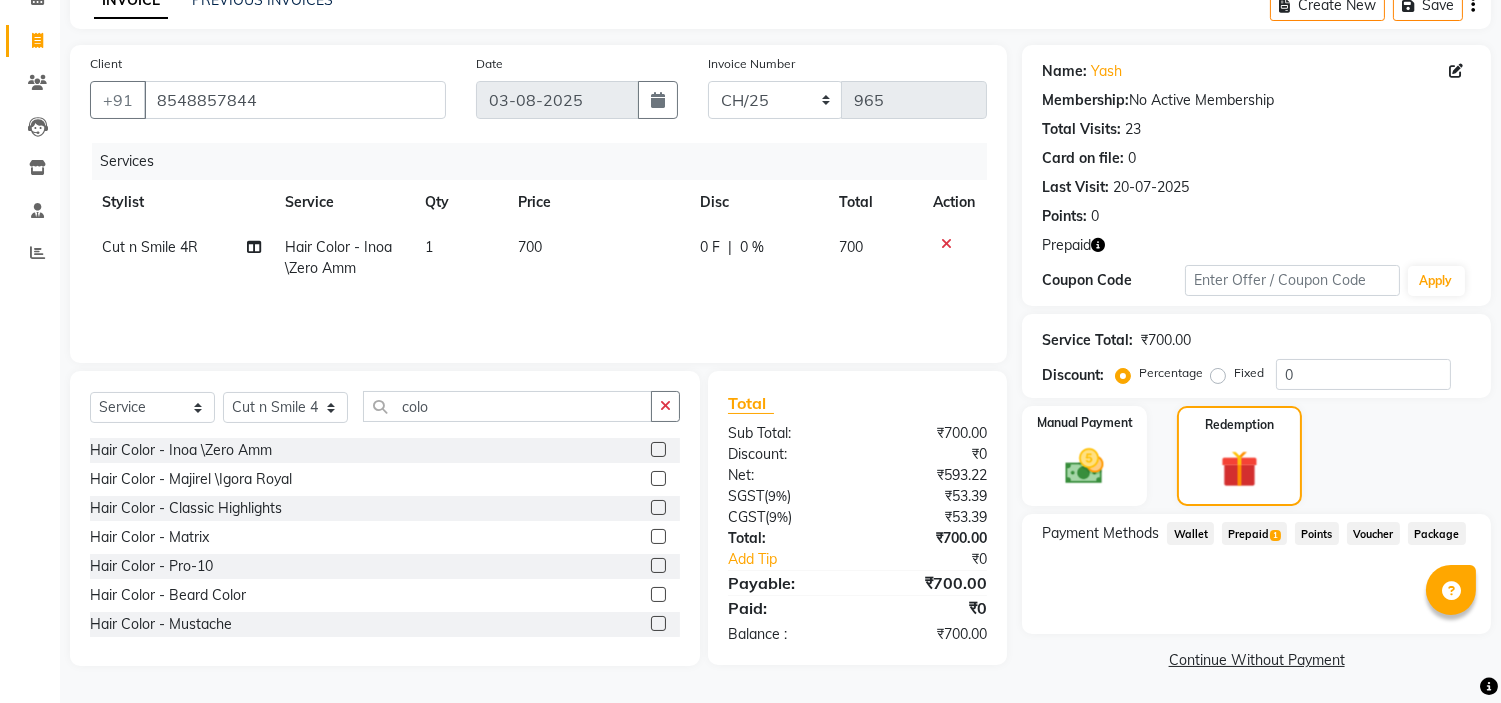 click on "Prepaid  1" 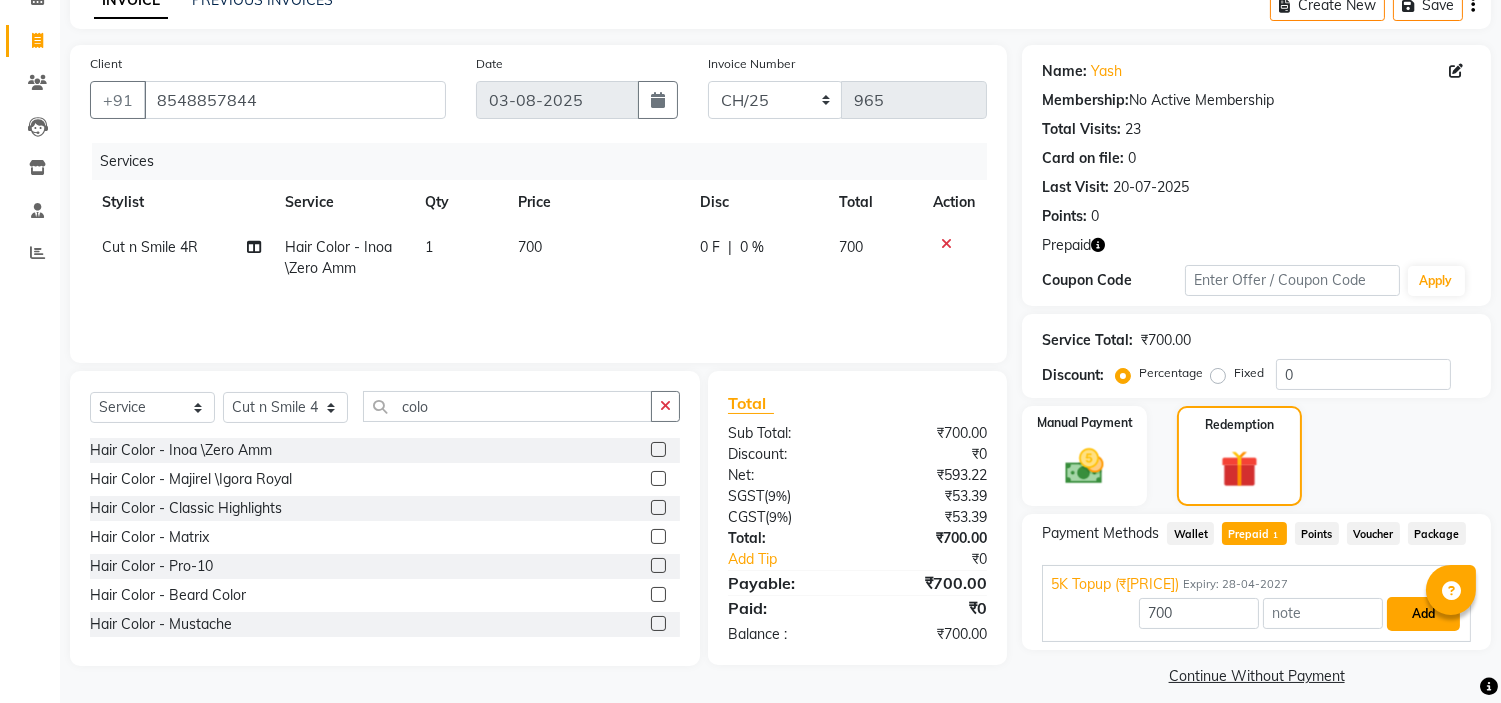 click on "Add" at bounding box center (1423, 614) 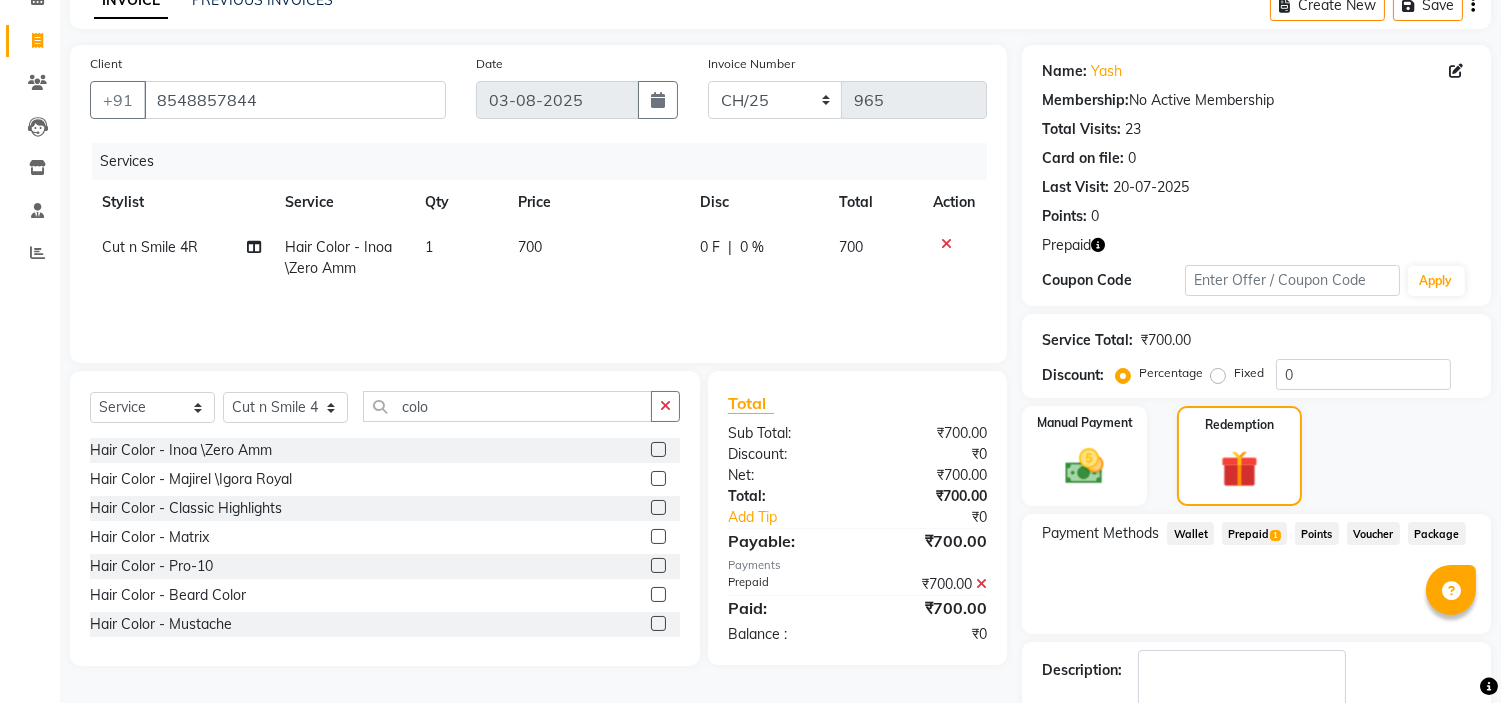 scroll, scrollTop: 218, scrollLeft: 0, axis: vertical 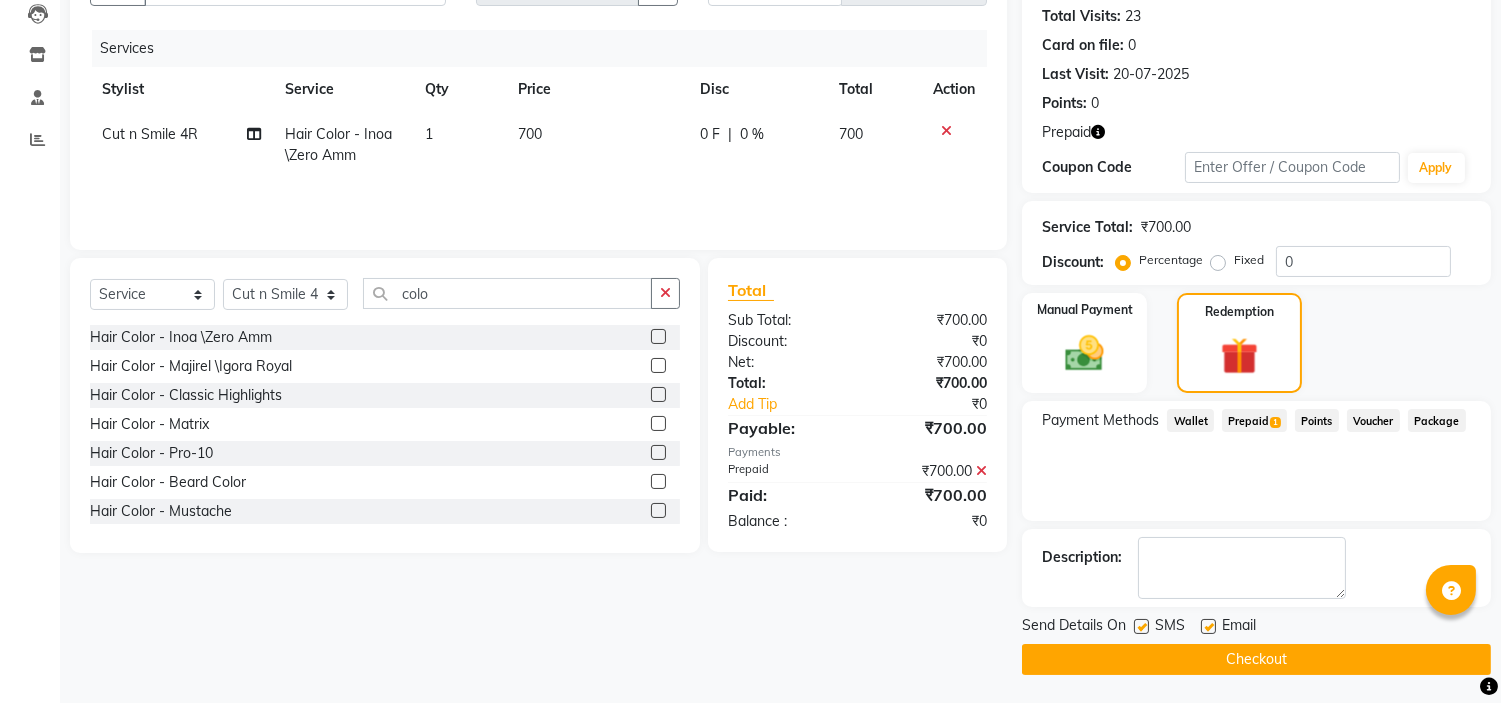 click on "Checkout" 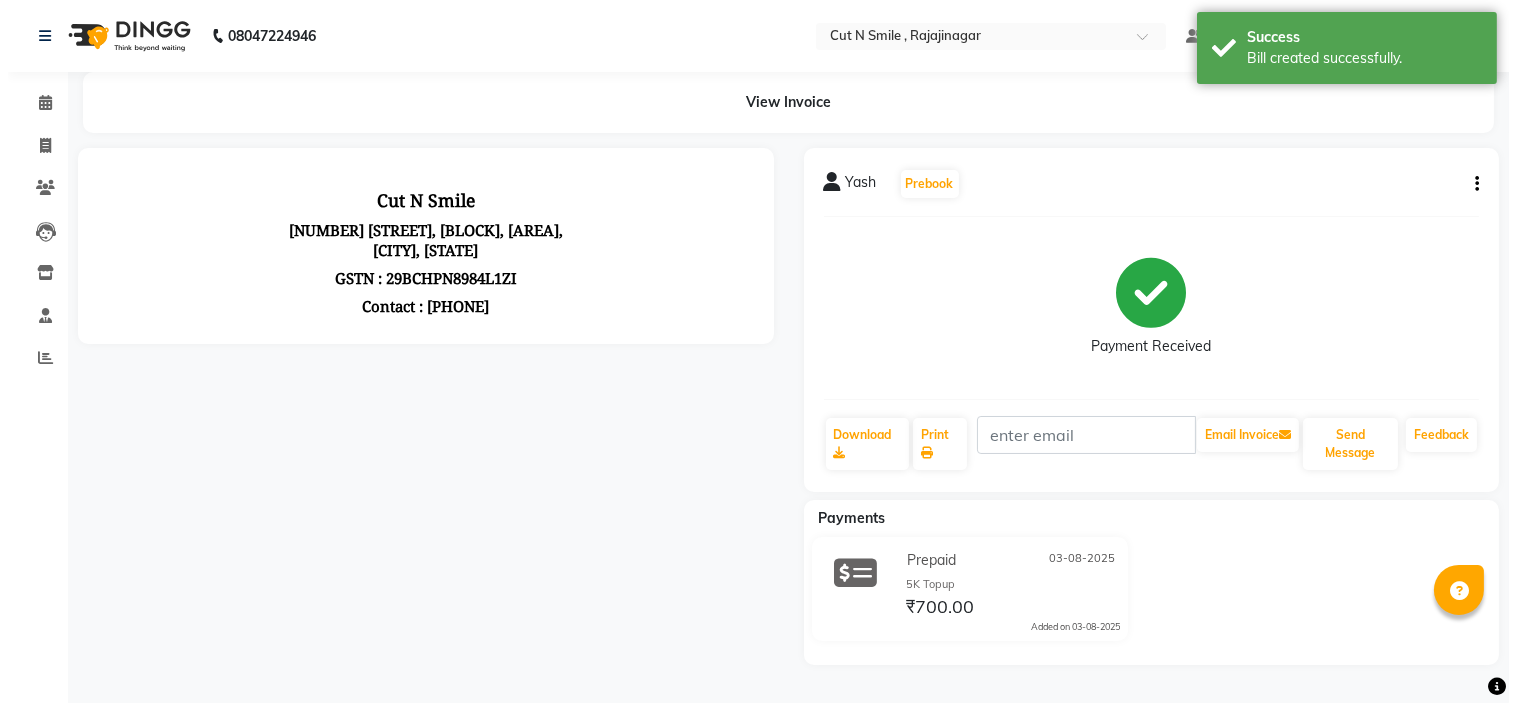 scroll, scrollTop: 0, scrollLeft: 0, axis: both 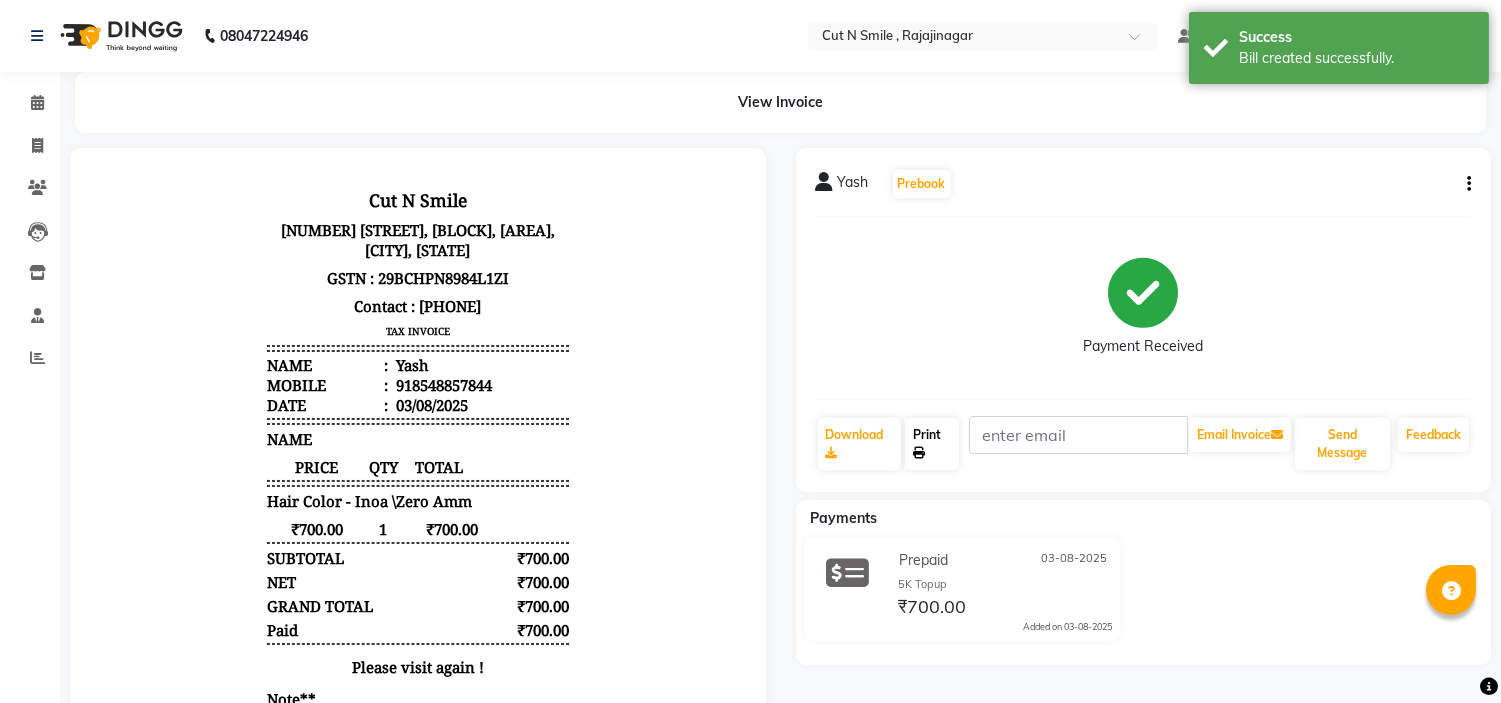 click on "Print" 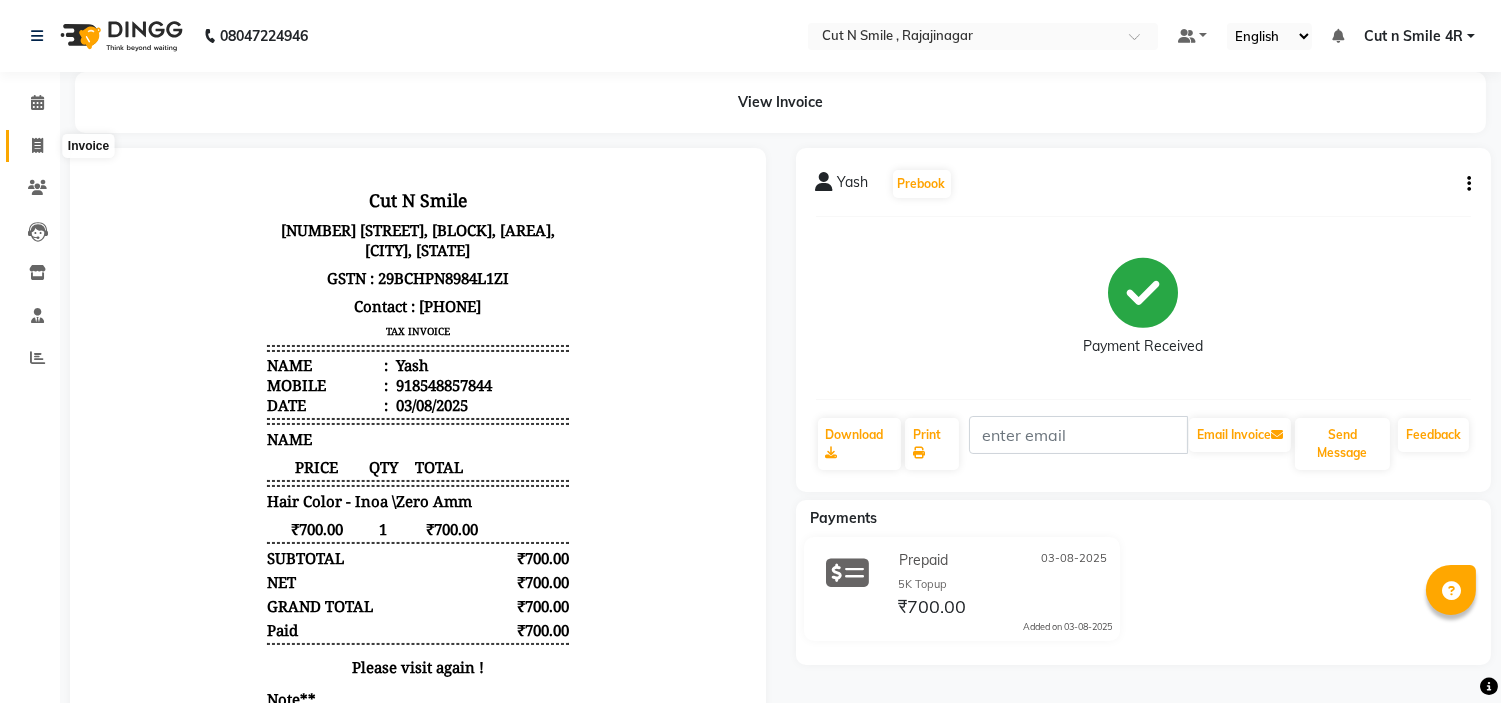 click 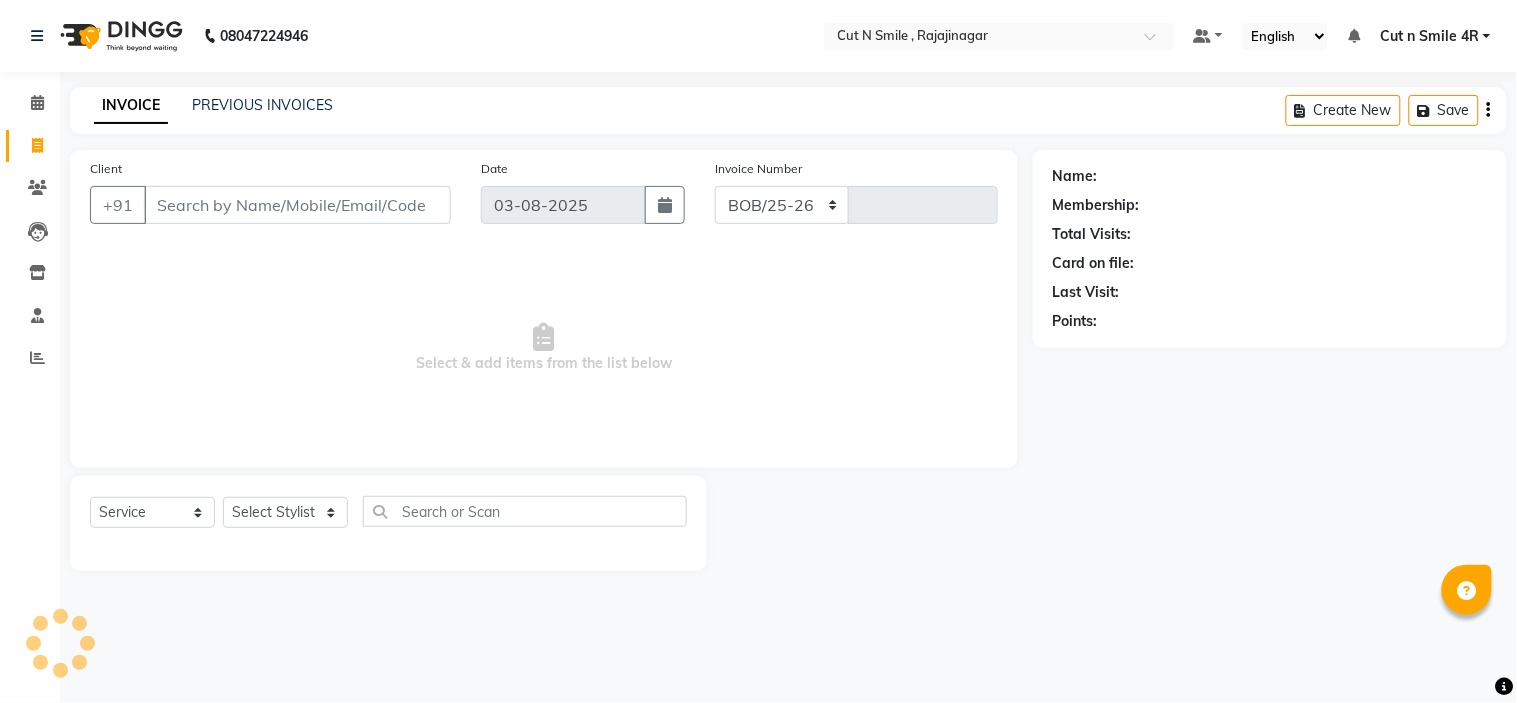 select on "7187" 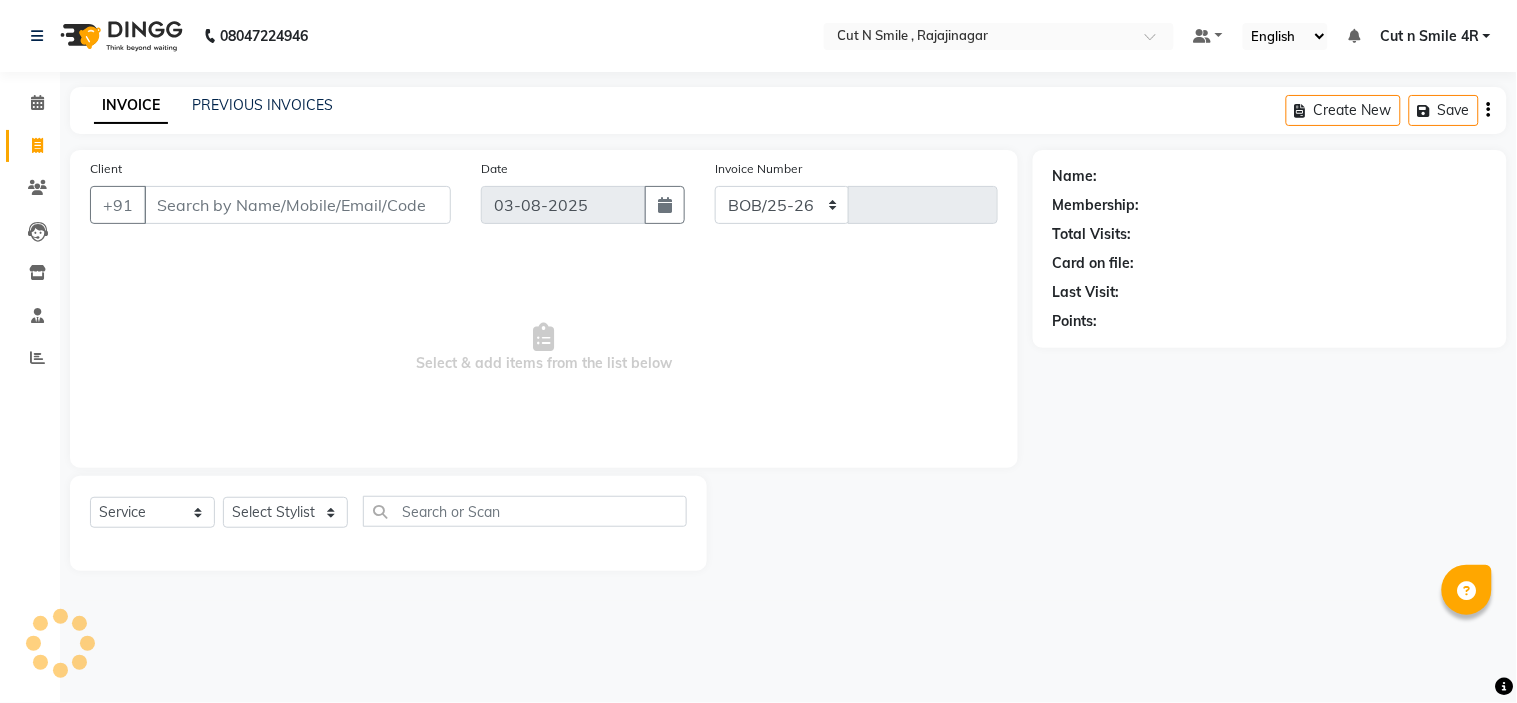 type on "116" 